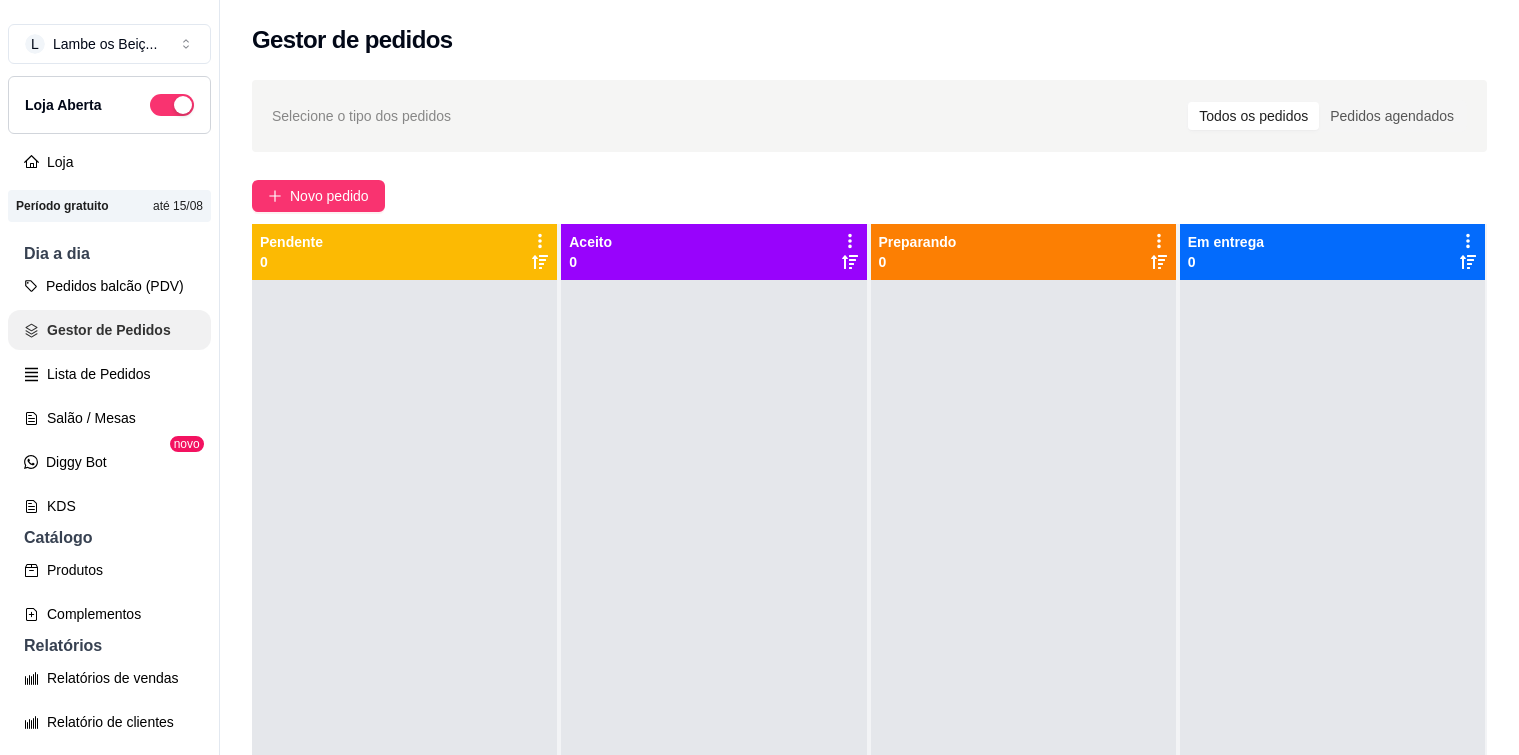 scroll, scrollTop: 0, scrollLeft: 0, axis: both 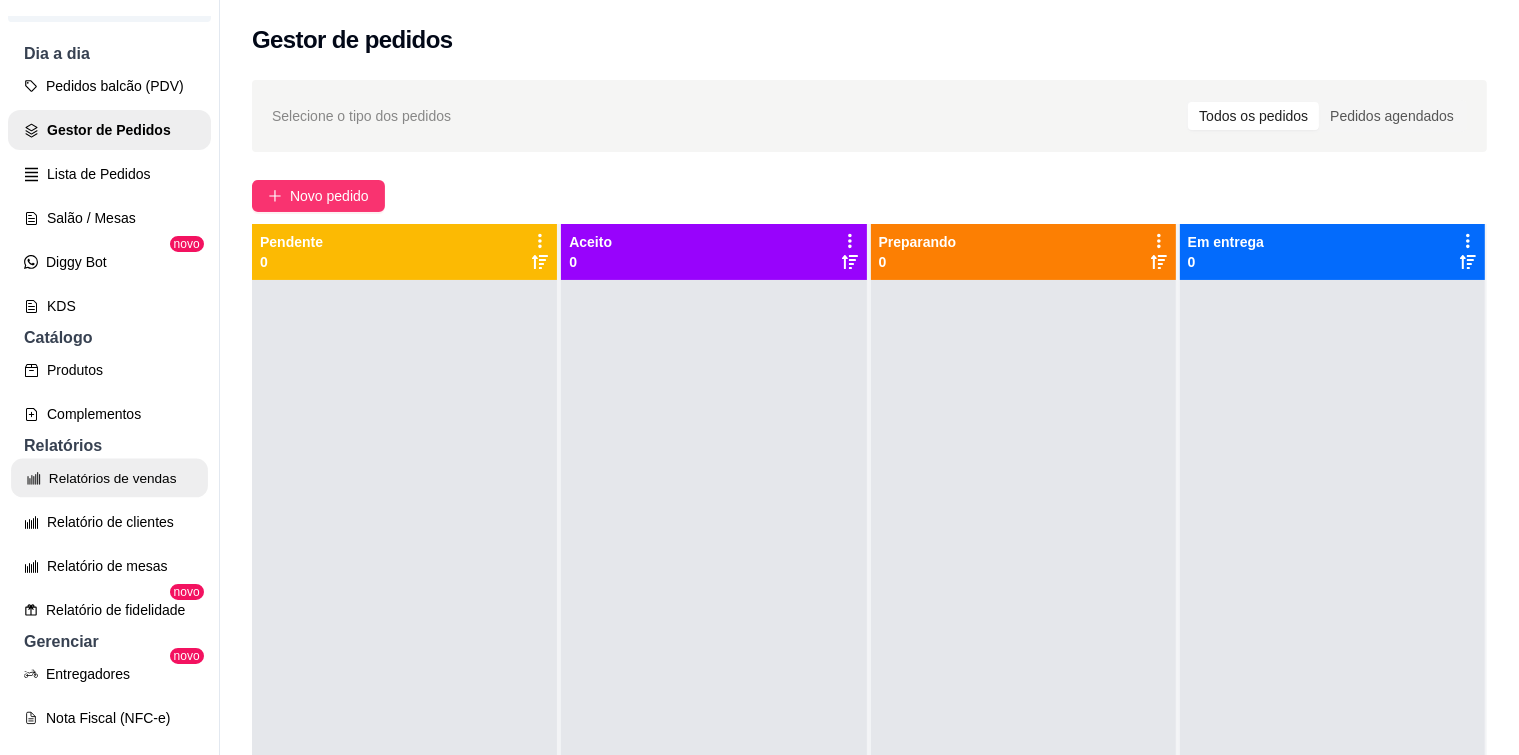 click on "Relatórios de vendas" at bounding box center (109, 478) 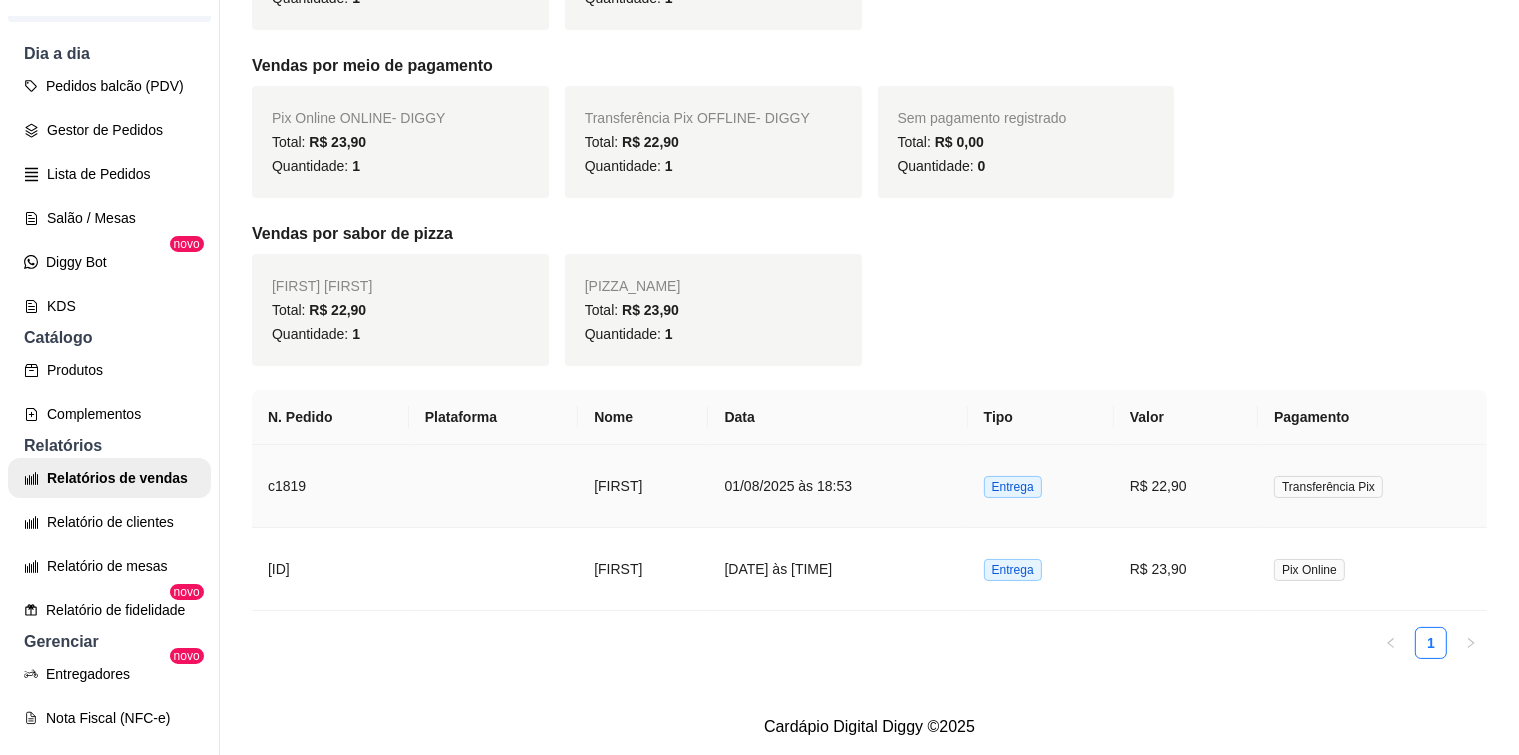 scroll, scrollTop: 112, scrollLeft: 0, axis: vertical 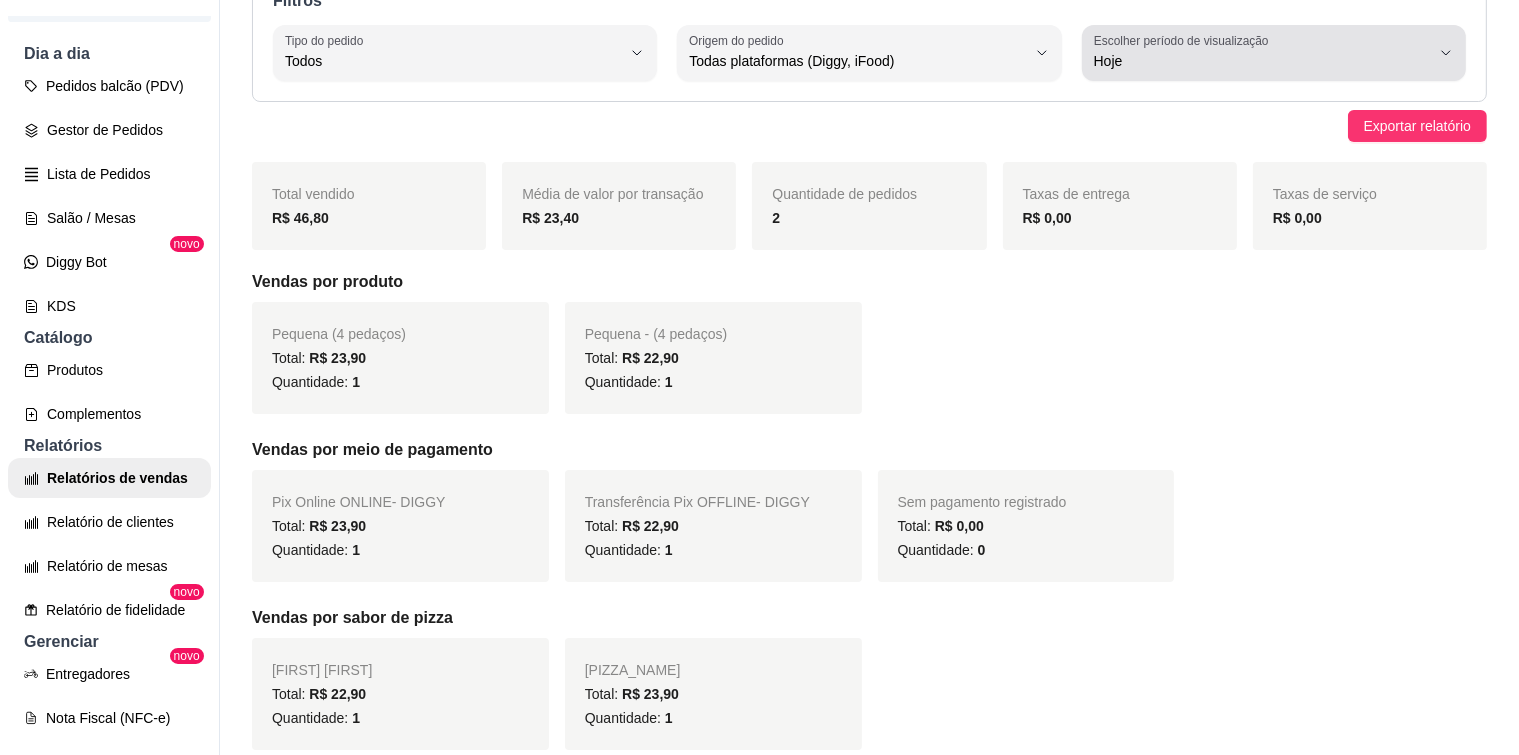 click on "Escolher período de visualização Hoje" at bounding box center [1274, 53] 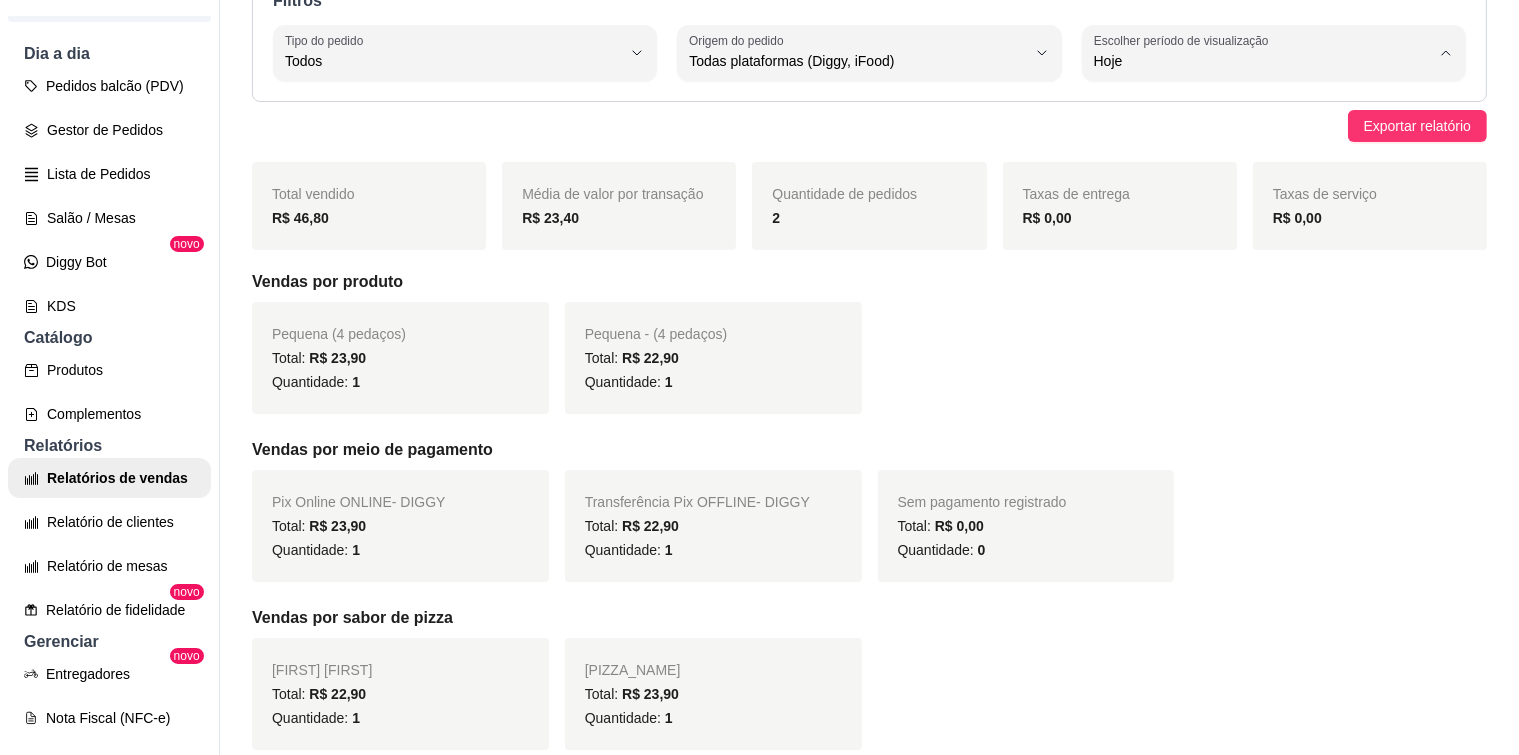 click on "7 dias" at bounding box center [1251, 173] 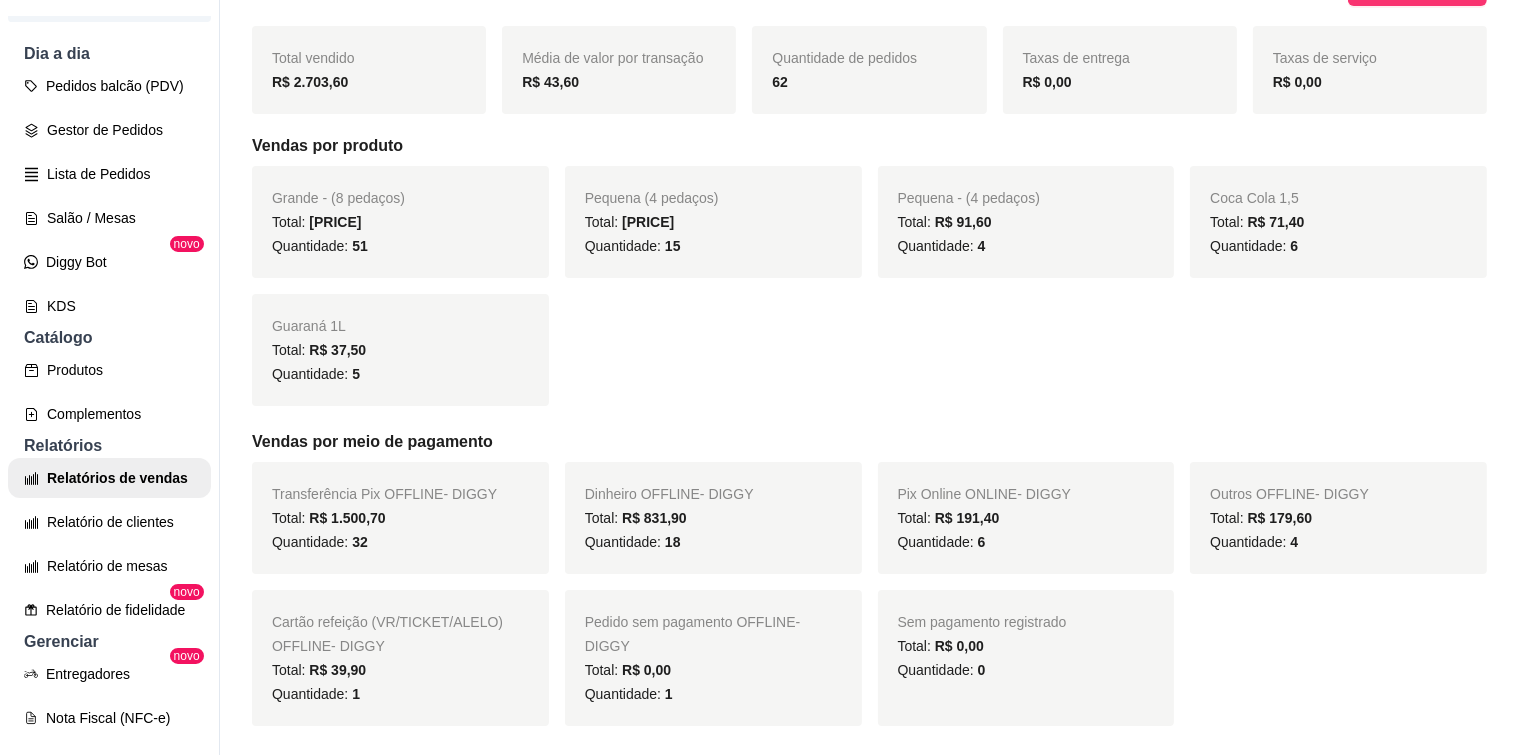 scroll, scrollTop: 0, scrollLeft: 0, axis: both 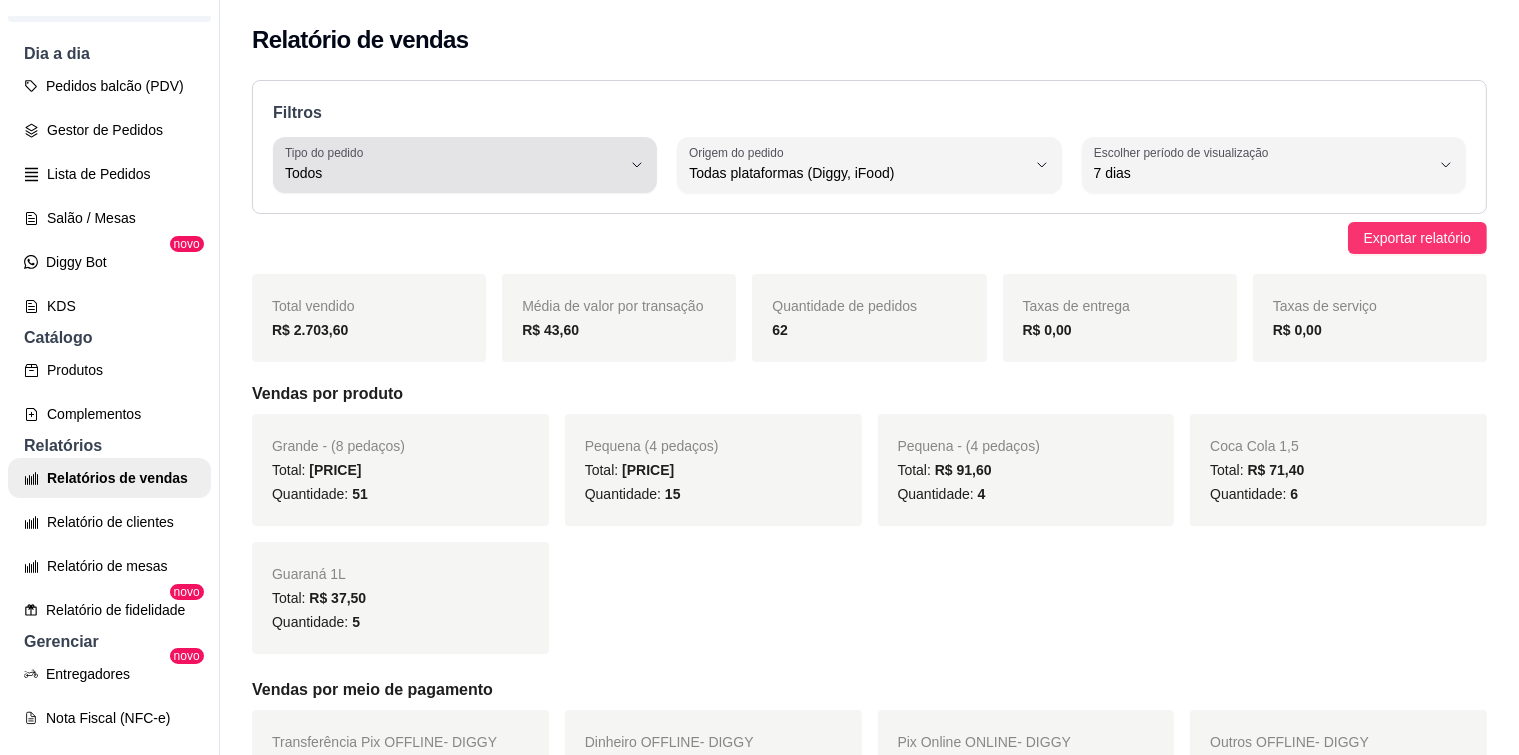 click on "Todos" at bounding box center [453, 165] 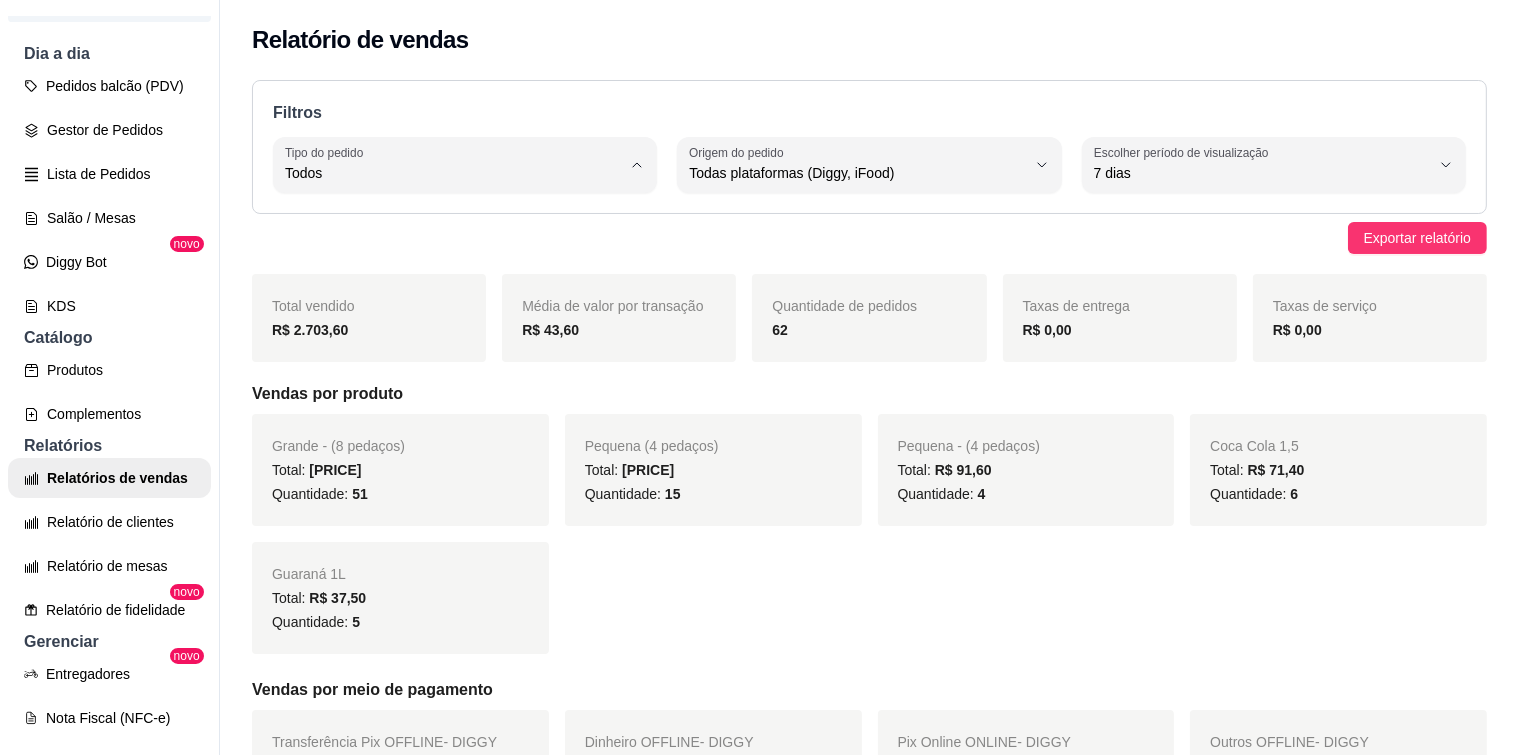 click on "Entrega" at bounding box center (453, 252) 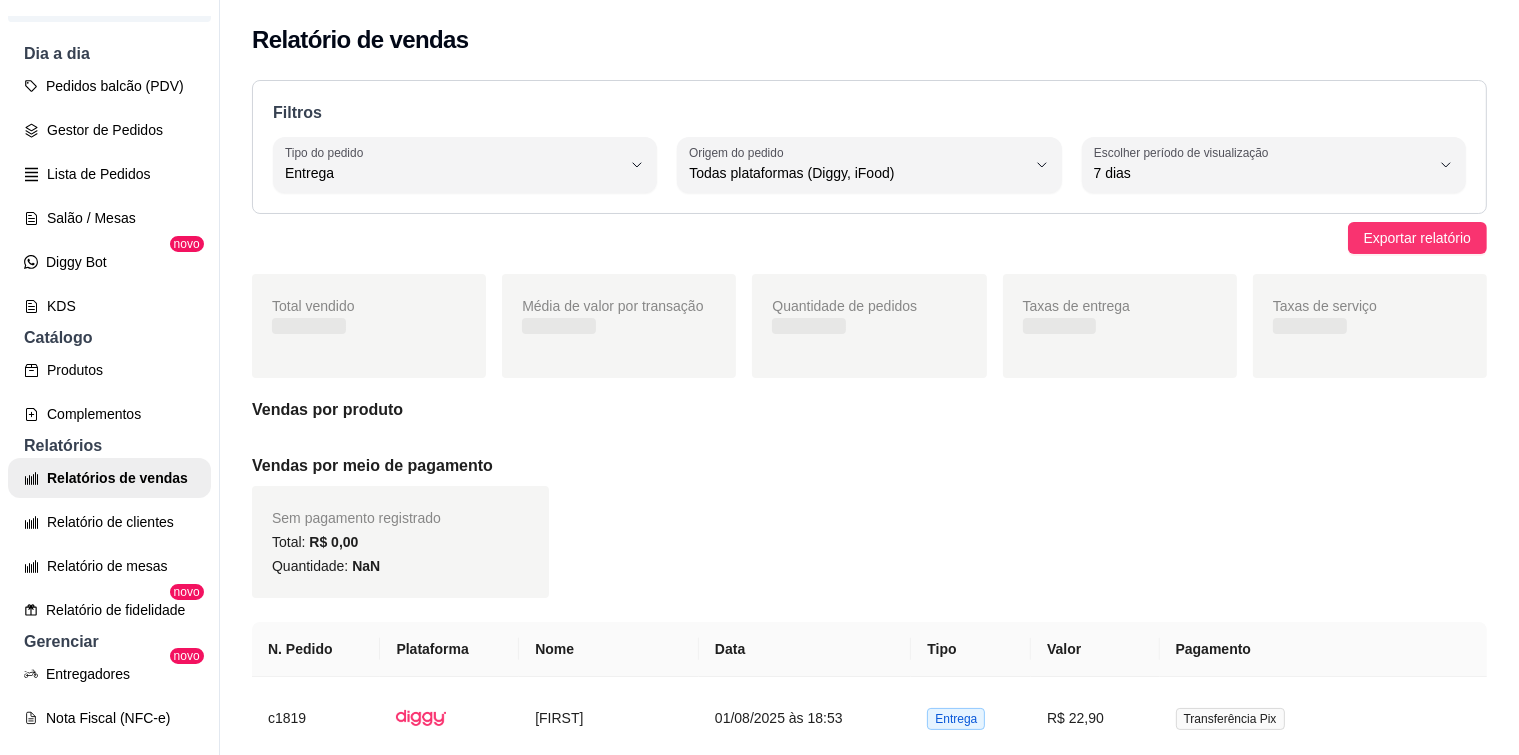 type on "DELIVERY" 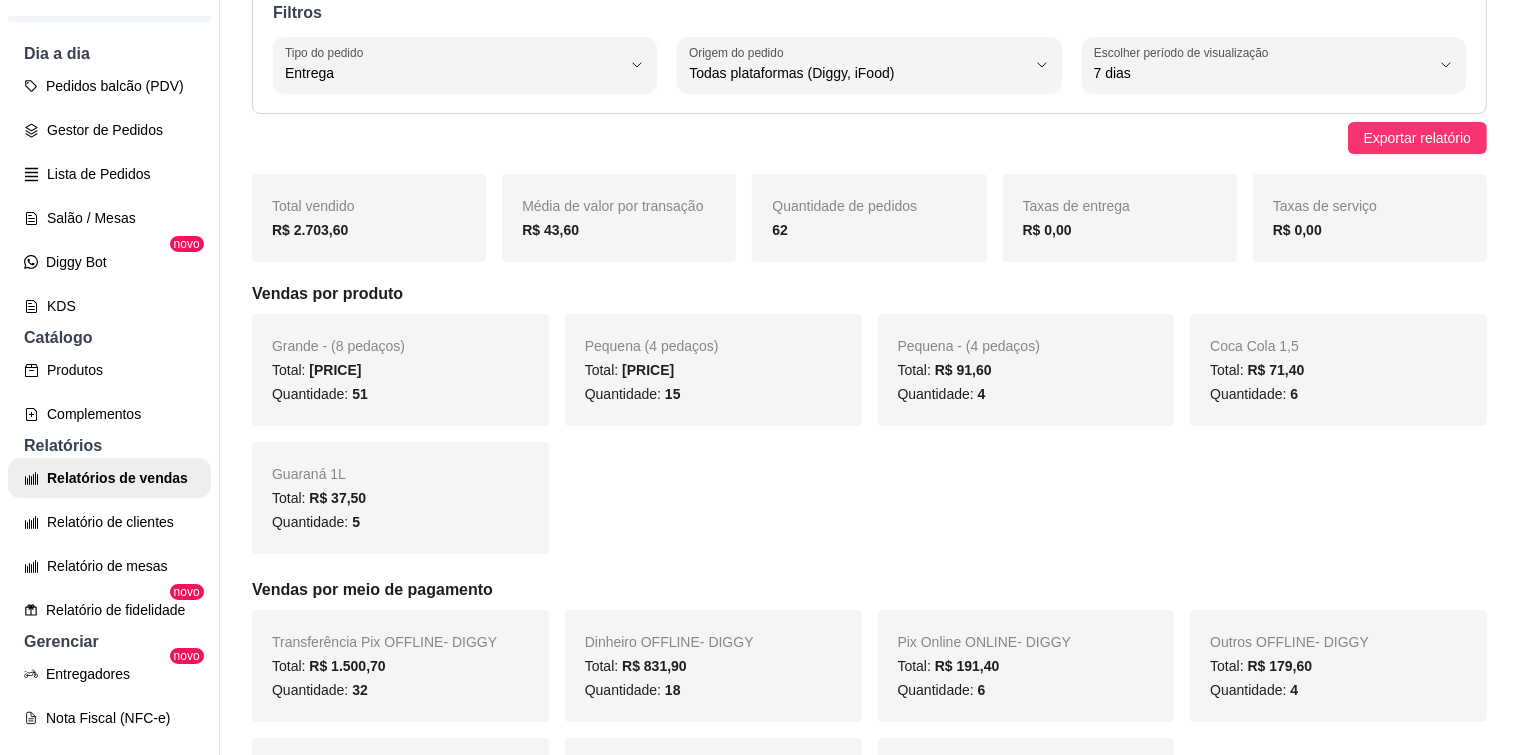 scroll, scrollTop: 0, scrollLeft: 0, axis: both 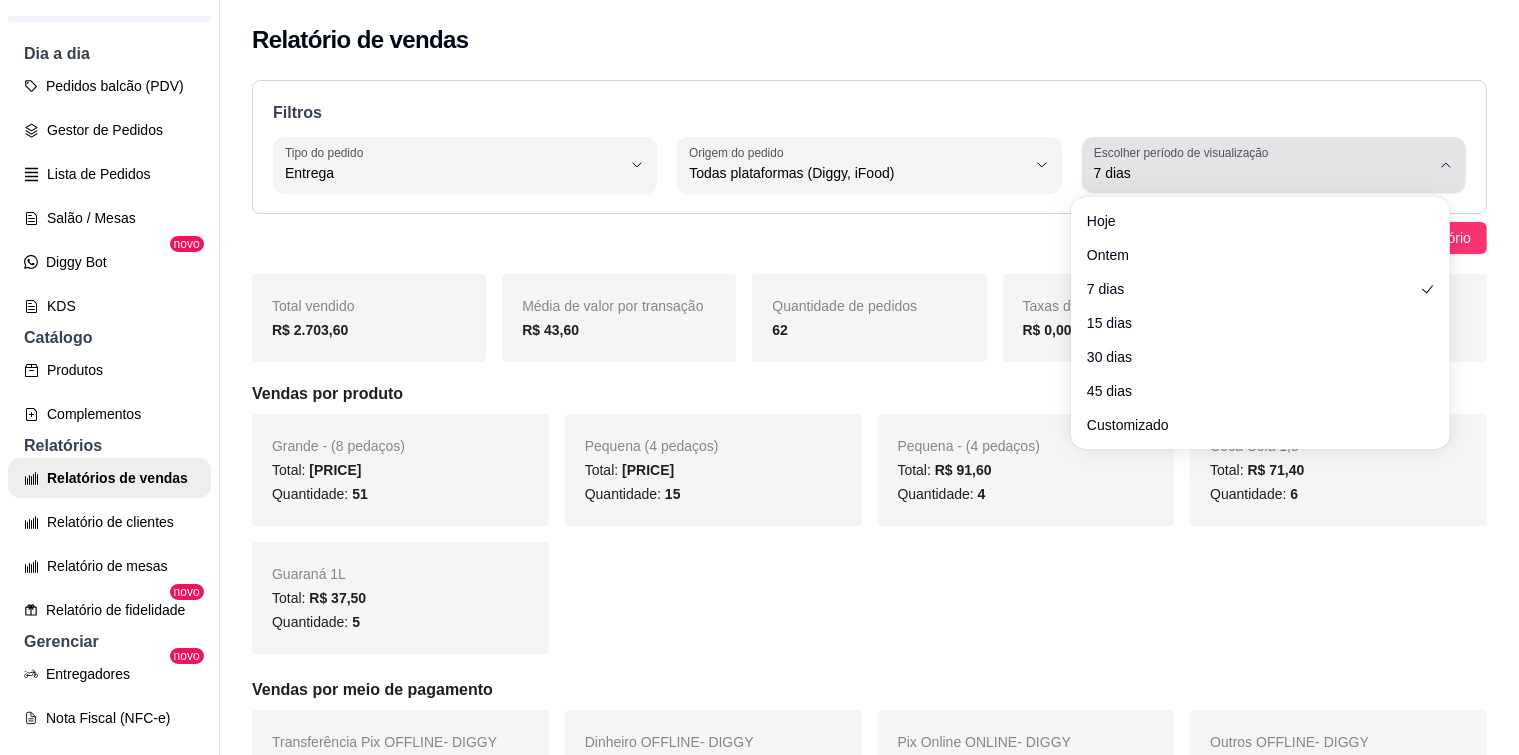 click on "Escolher período de visualização  7 dias" at bounding box center (1274, 165) 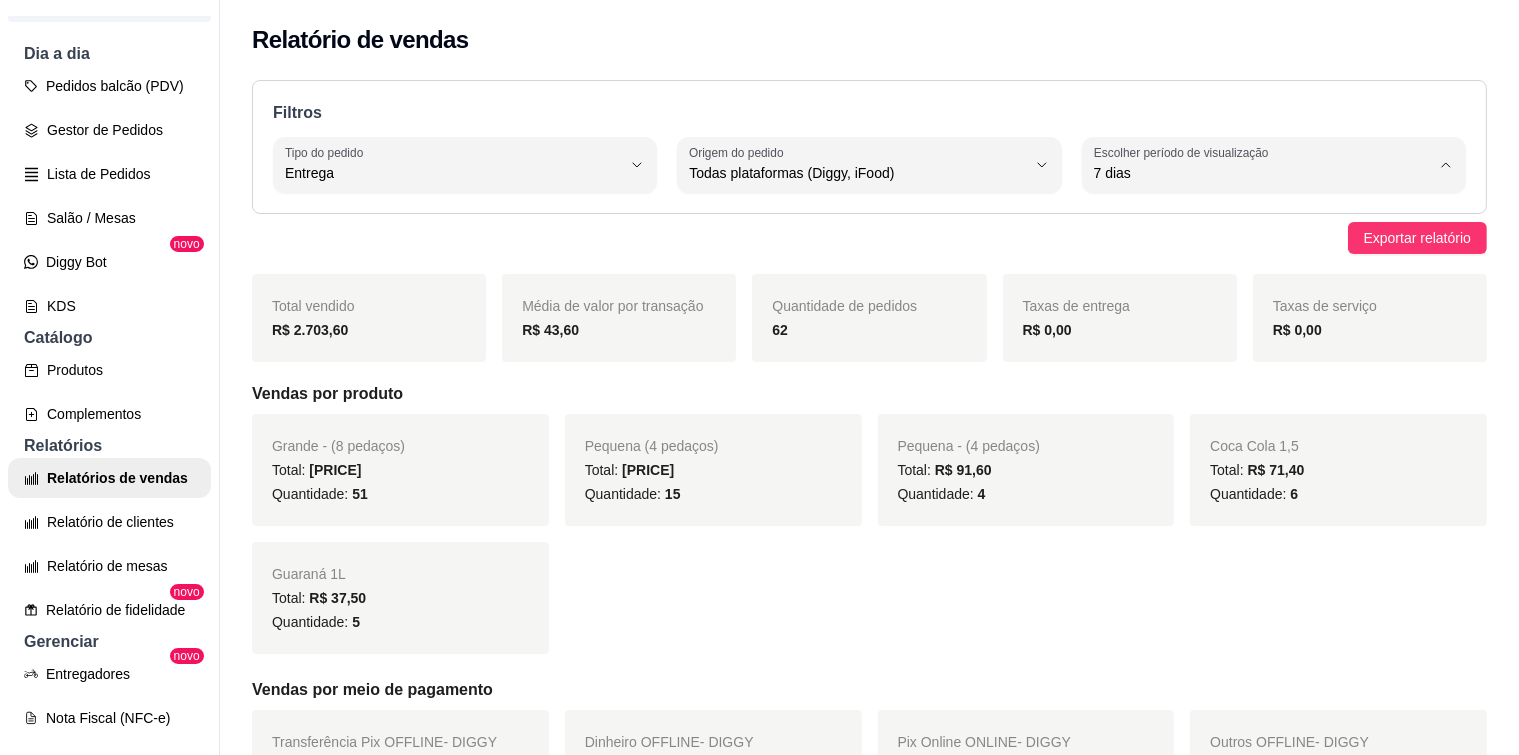 click on "30 dias" at bounding box center (1251, 350) 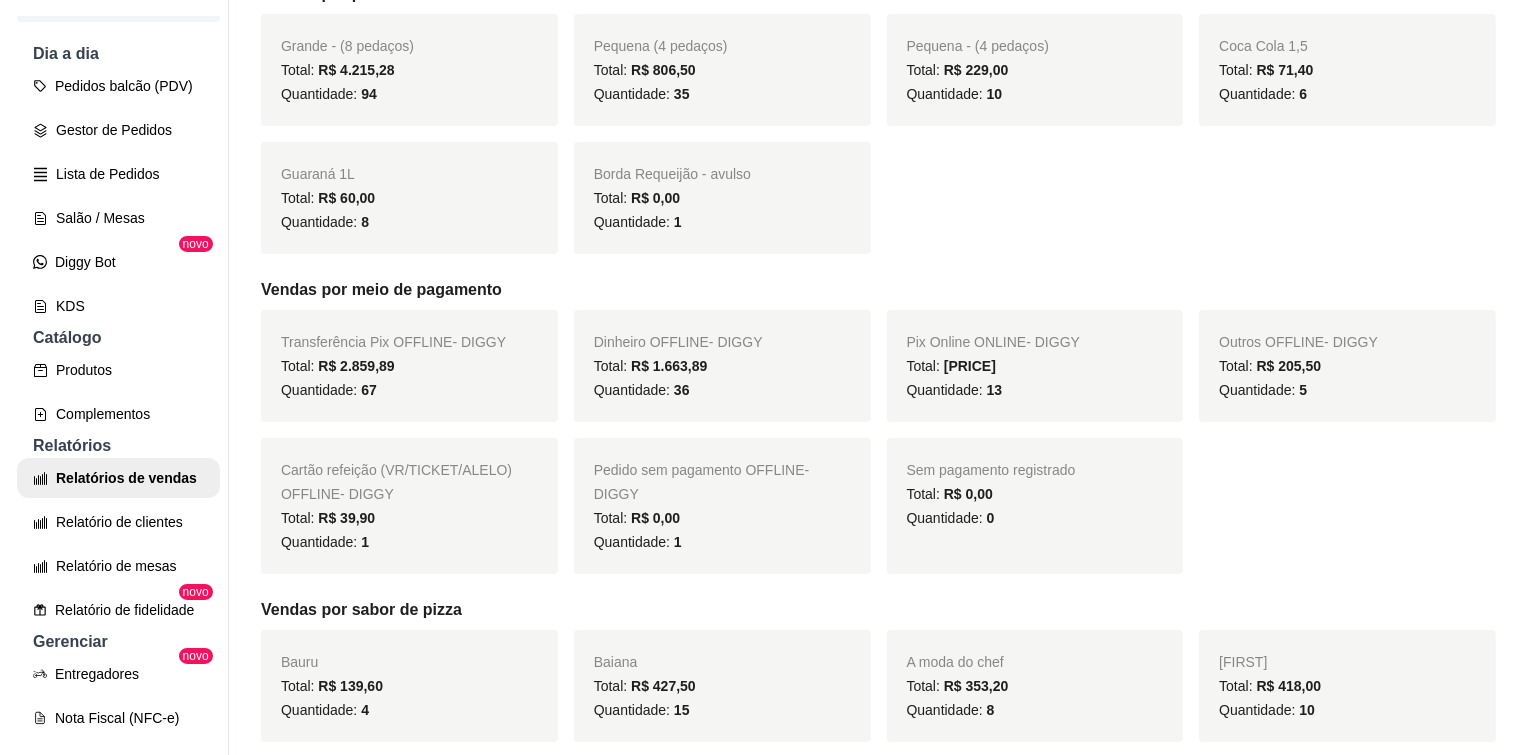 scroll, scrollTop: 0, scrollLeft: 0, axis: both 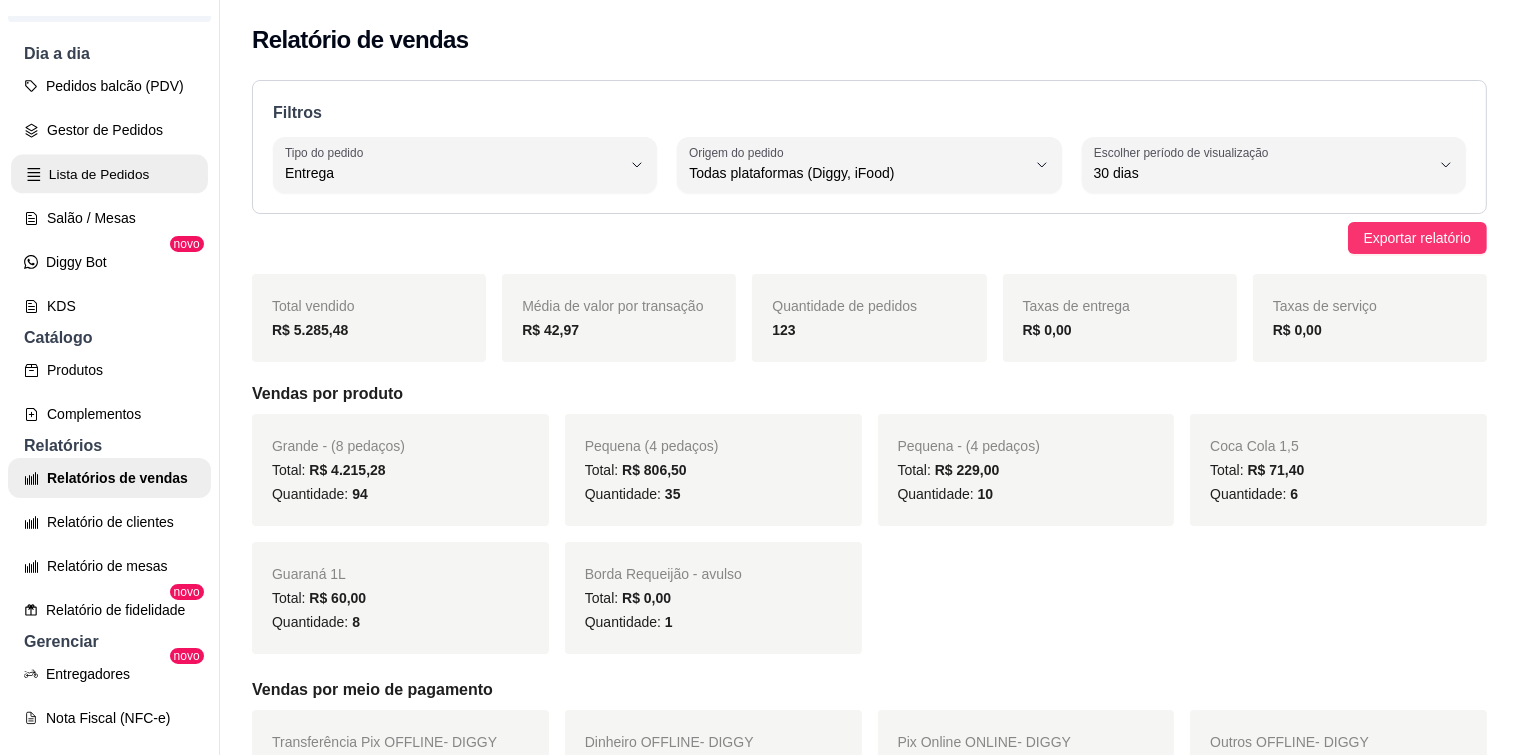click on "Lista de Pedidos" at bounding box center [109, 174] 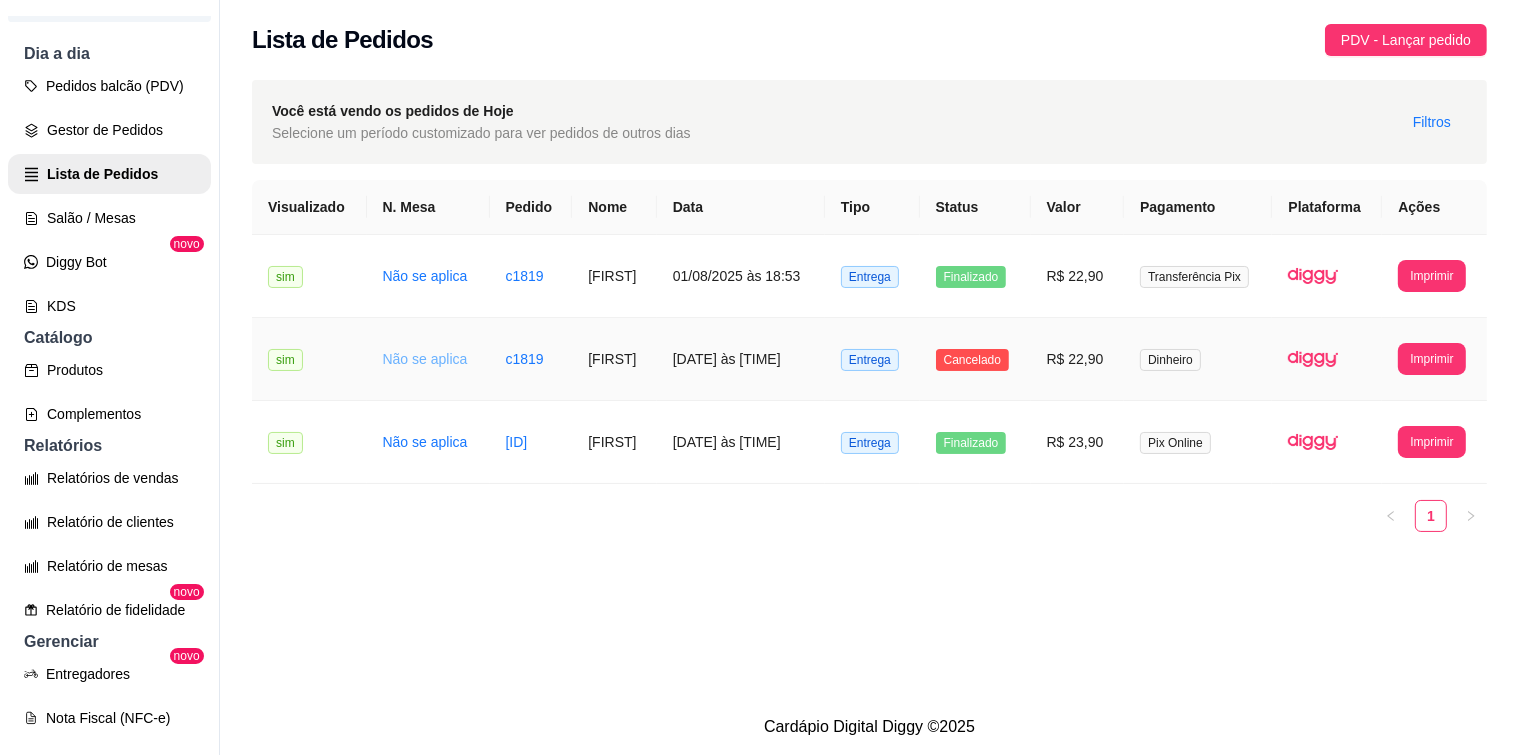click on "Não se aplica" at bounding box center [425, 359] 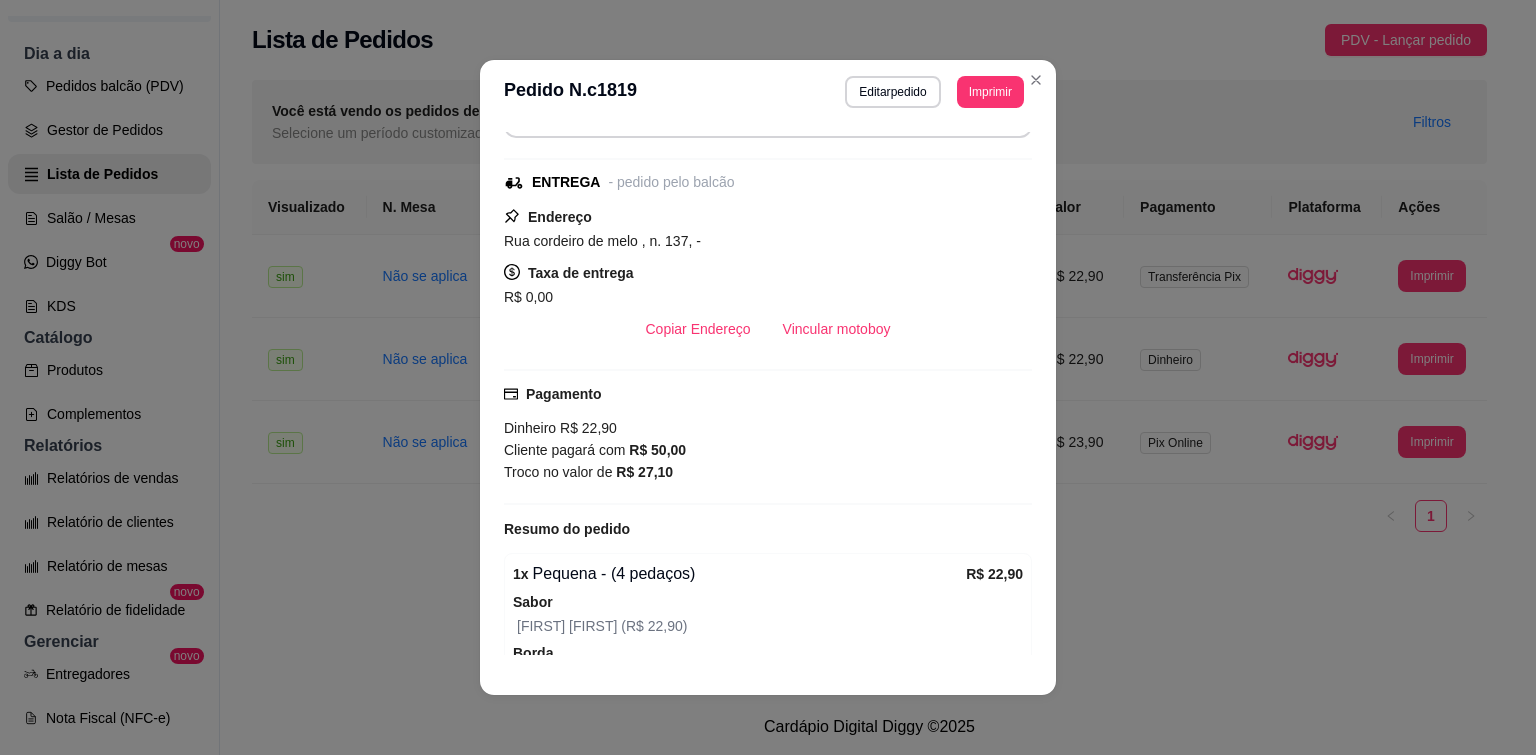 scroll, scrollTop: 387, scrollLeft: 0, axis: vertical 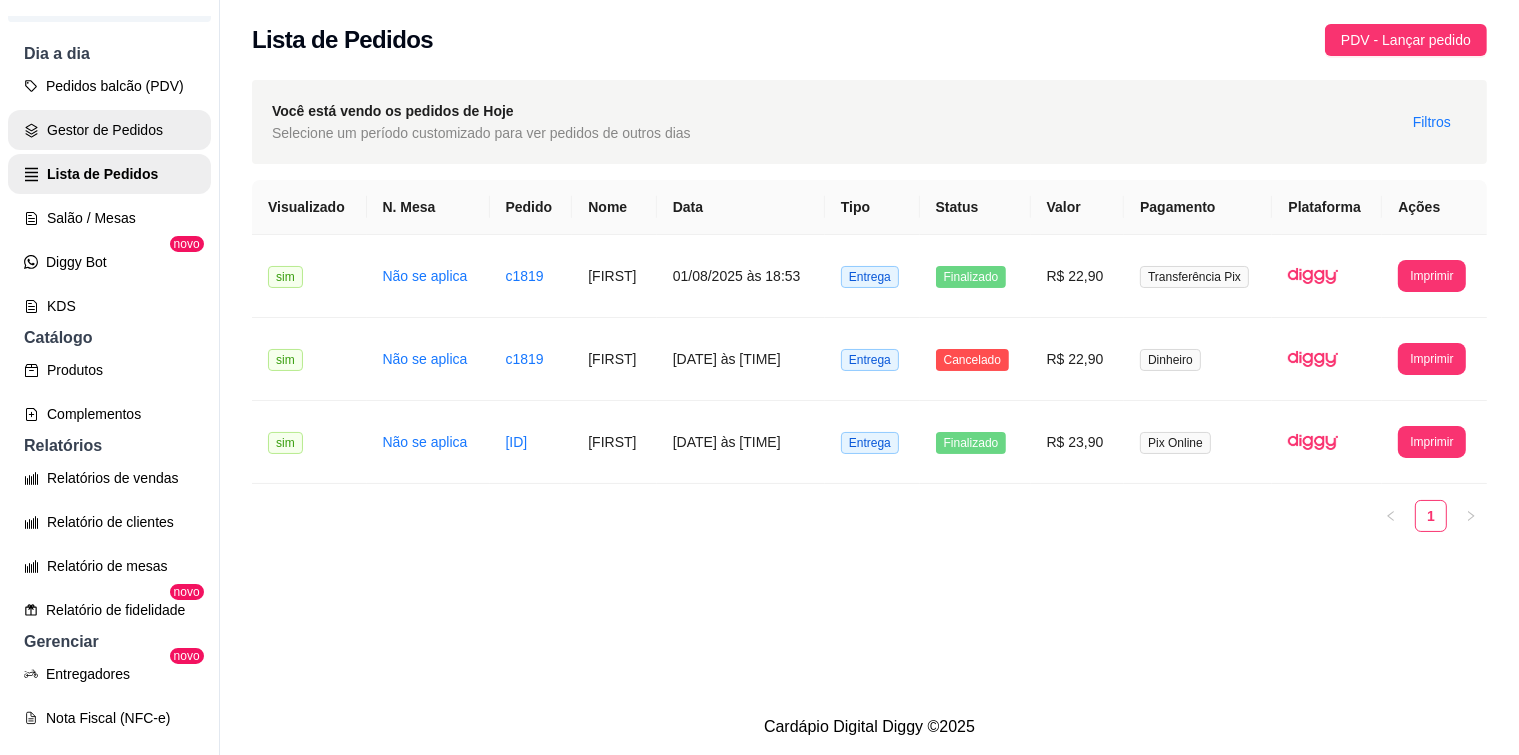 click on "Gestor de Pedidos" at bounding box center (109, 130) 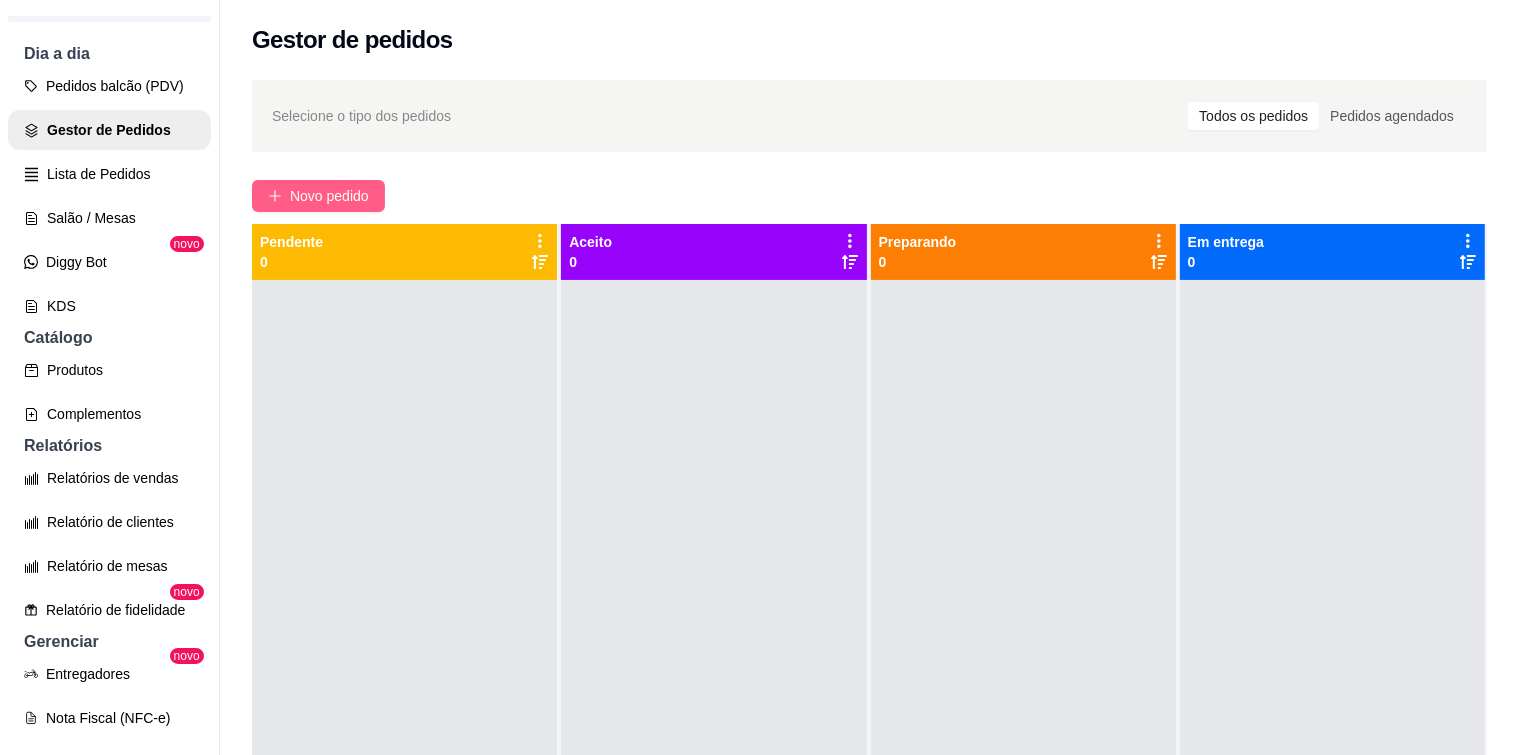 click on "Novo pedido" at bounding box center (329, 196) 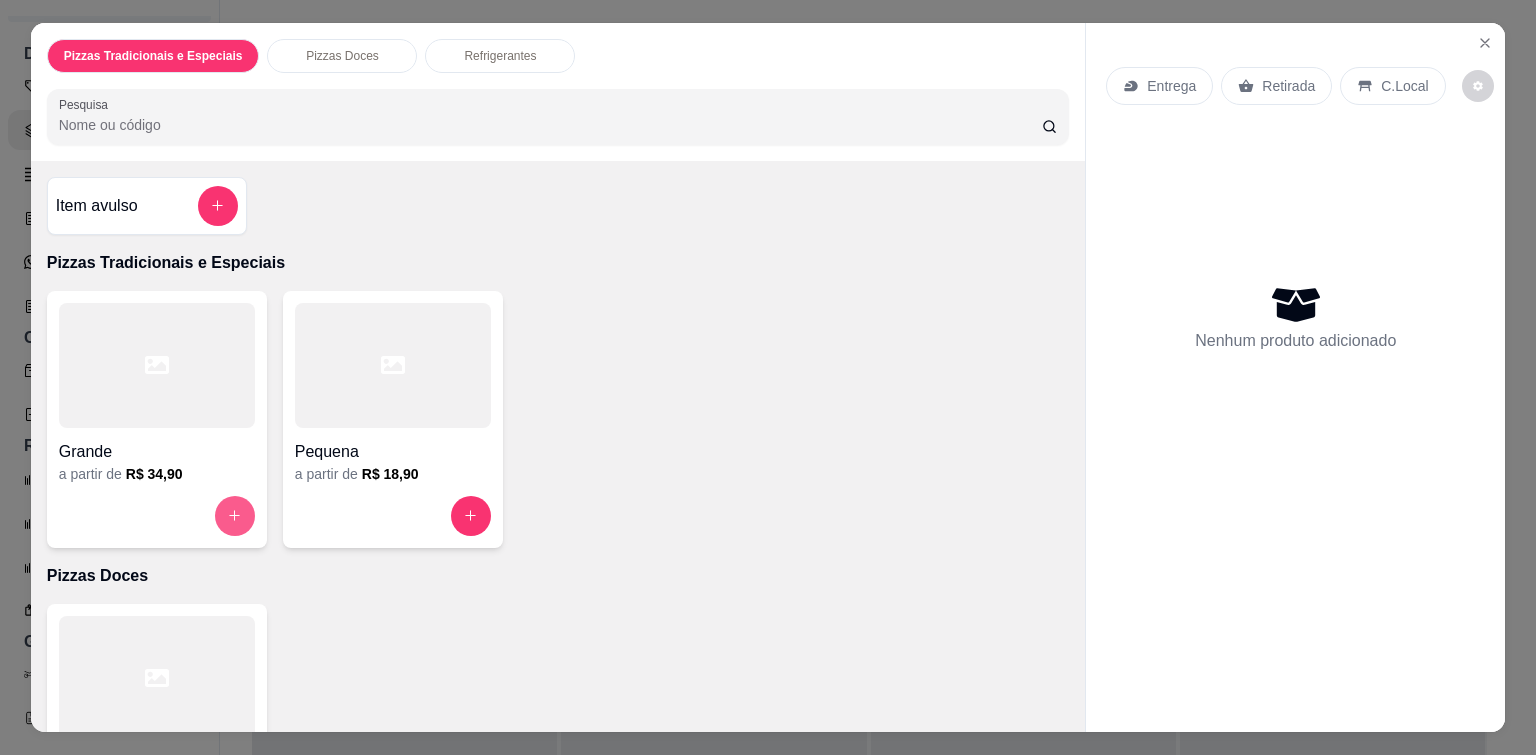 click 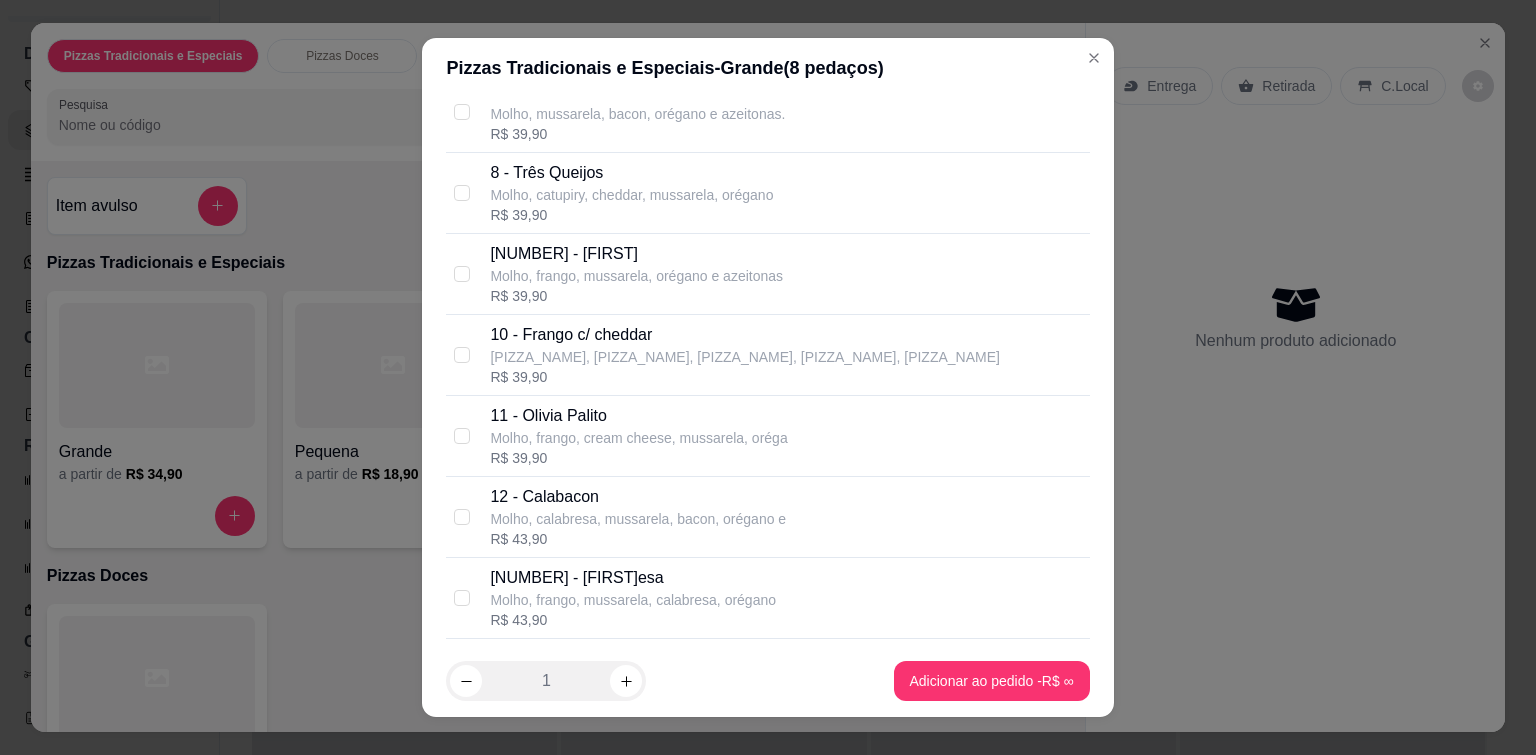 scroll, scrollTop: 600, scrollLeft: 0, axis: vertical 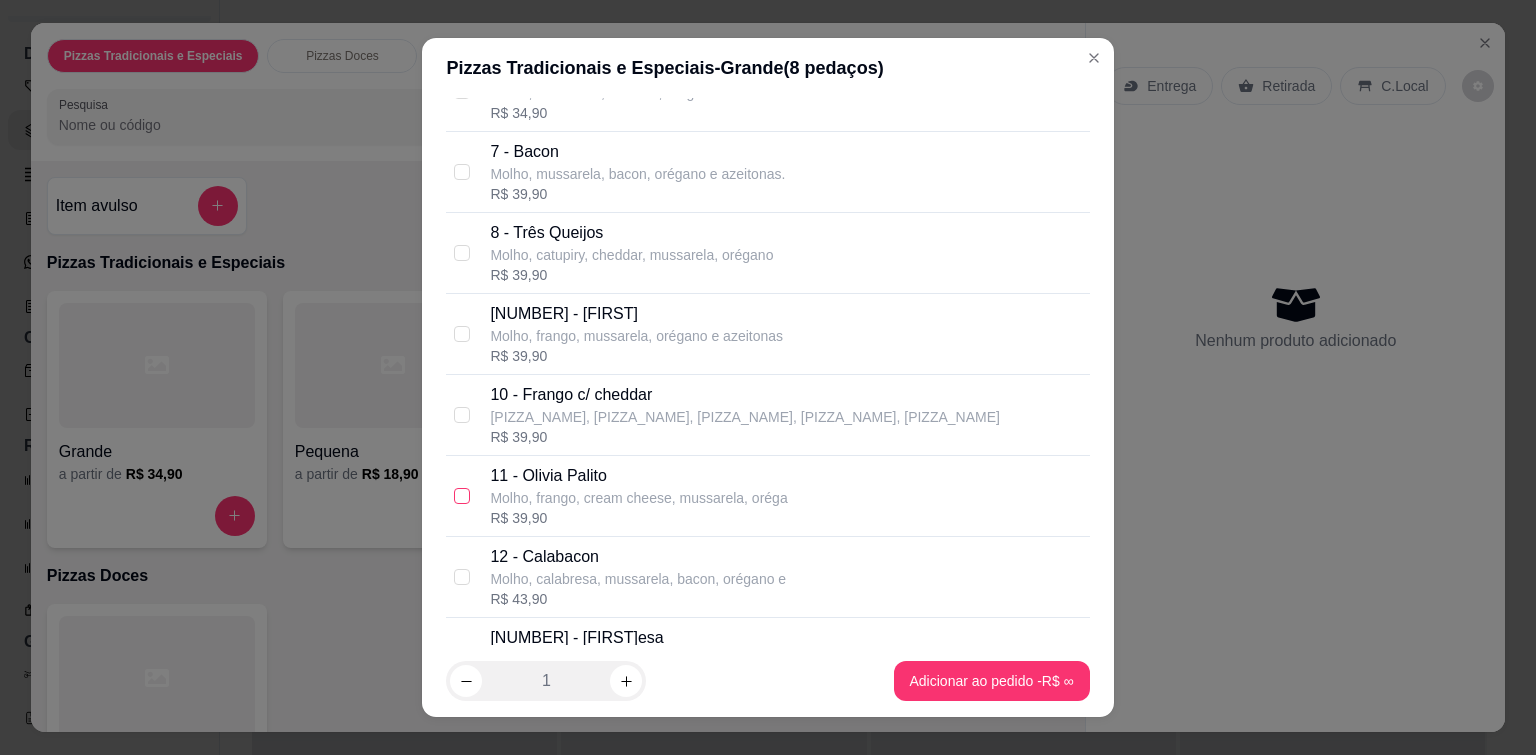 click at bounding box center (462, 496) 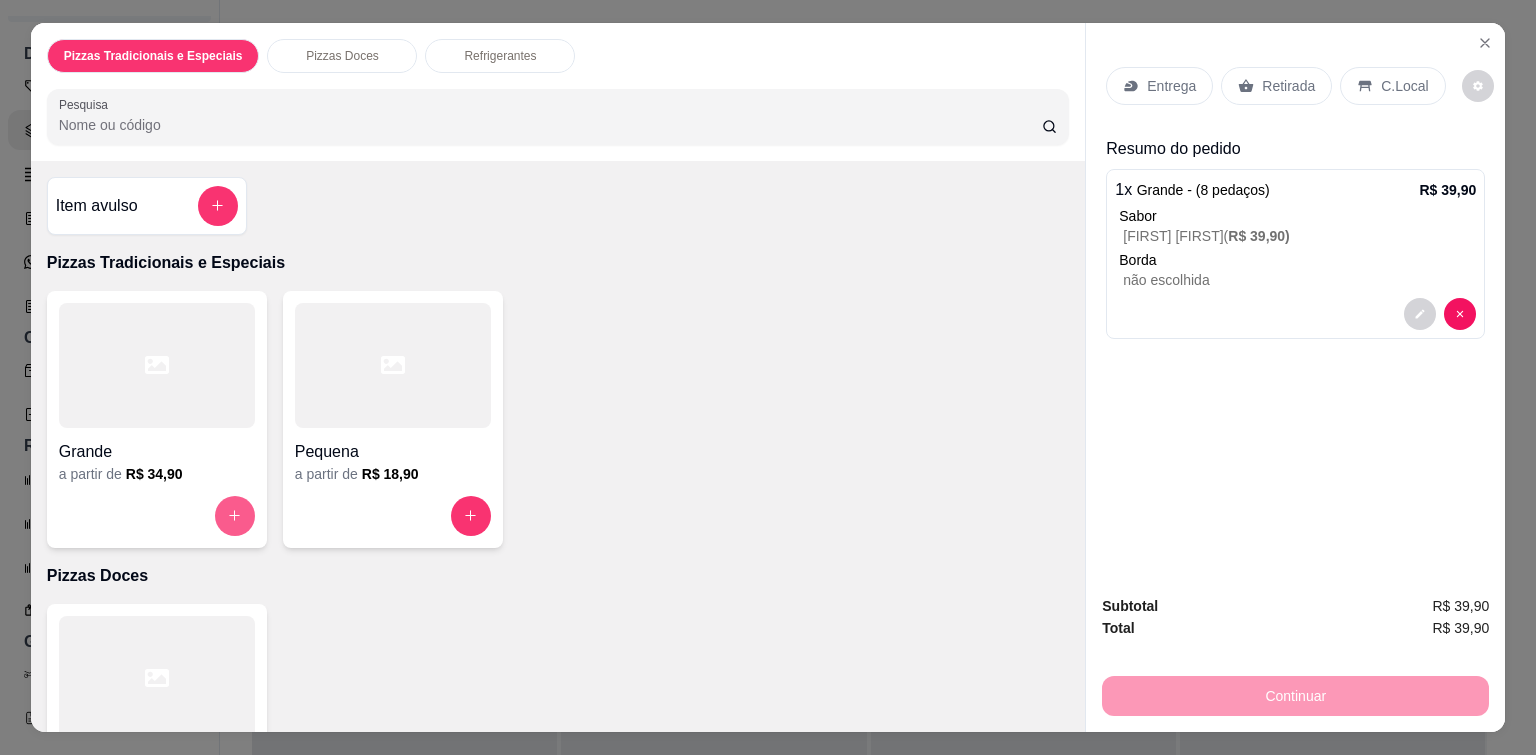 click at bounding box center [235, 516] 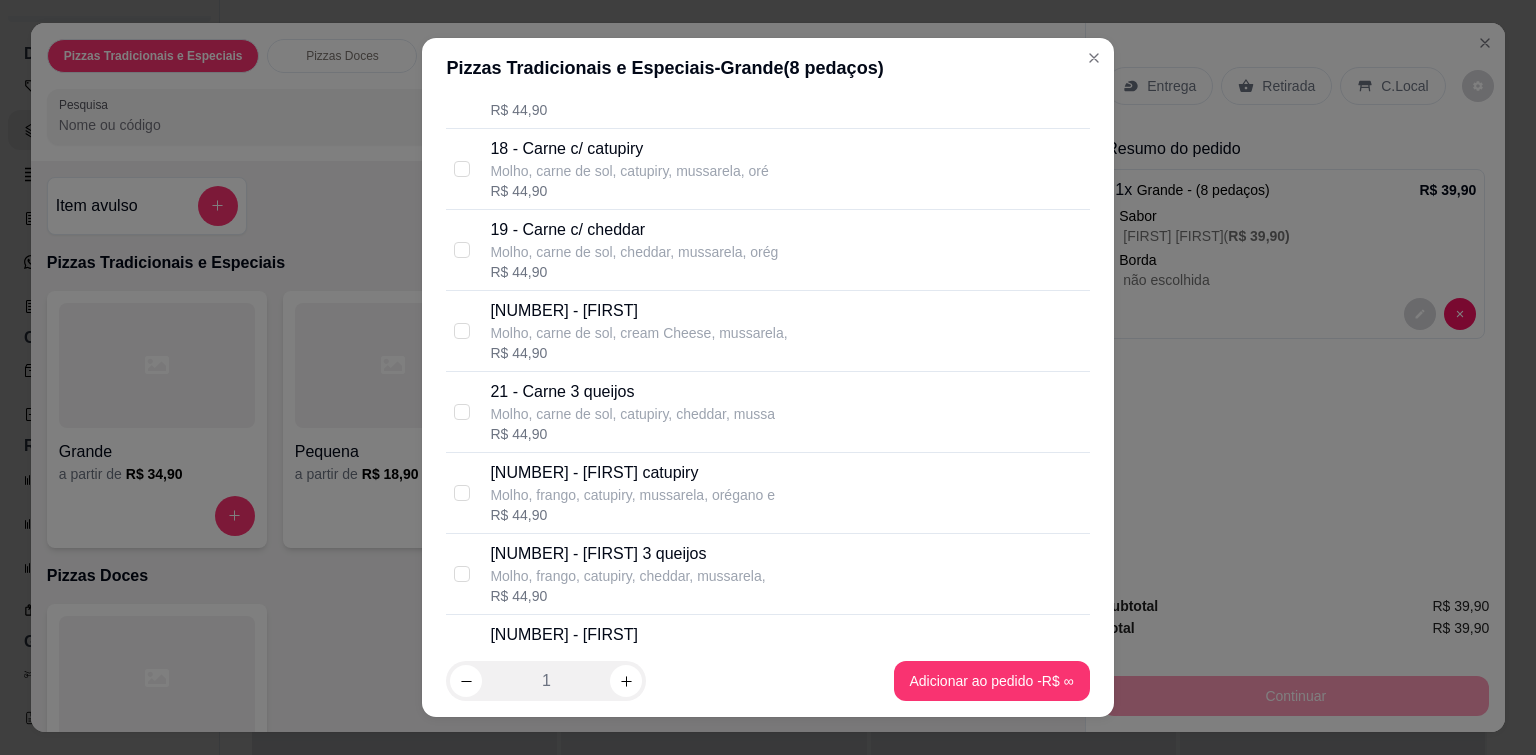 scroll, scrollTop: 1600, scrollLeft: 0, axis: vertical 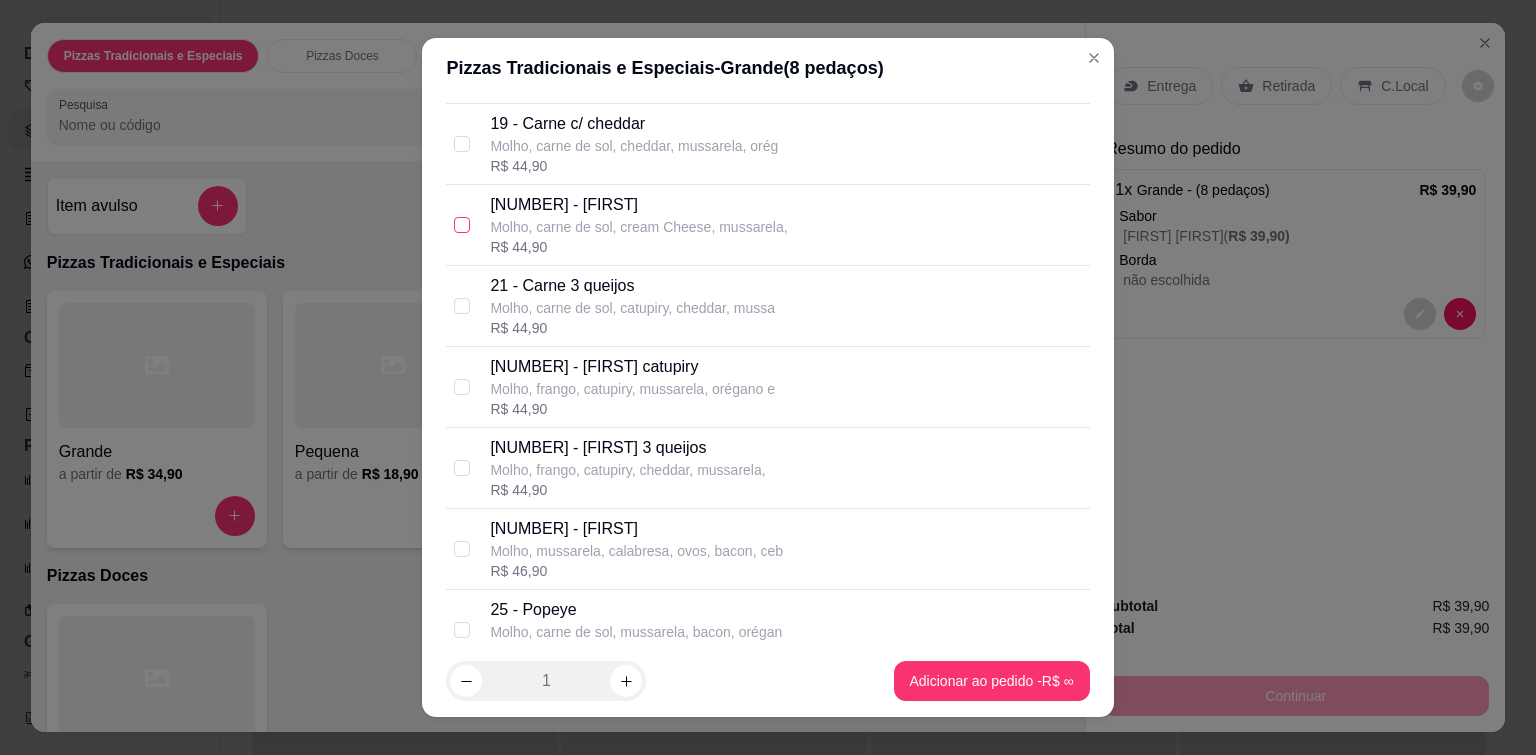 click at bounding box center [462, 225] 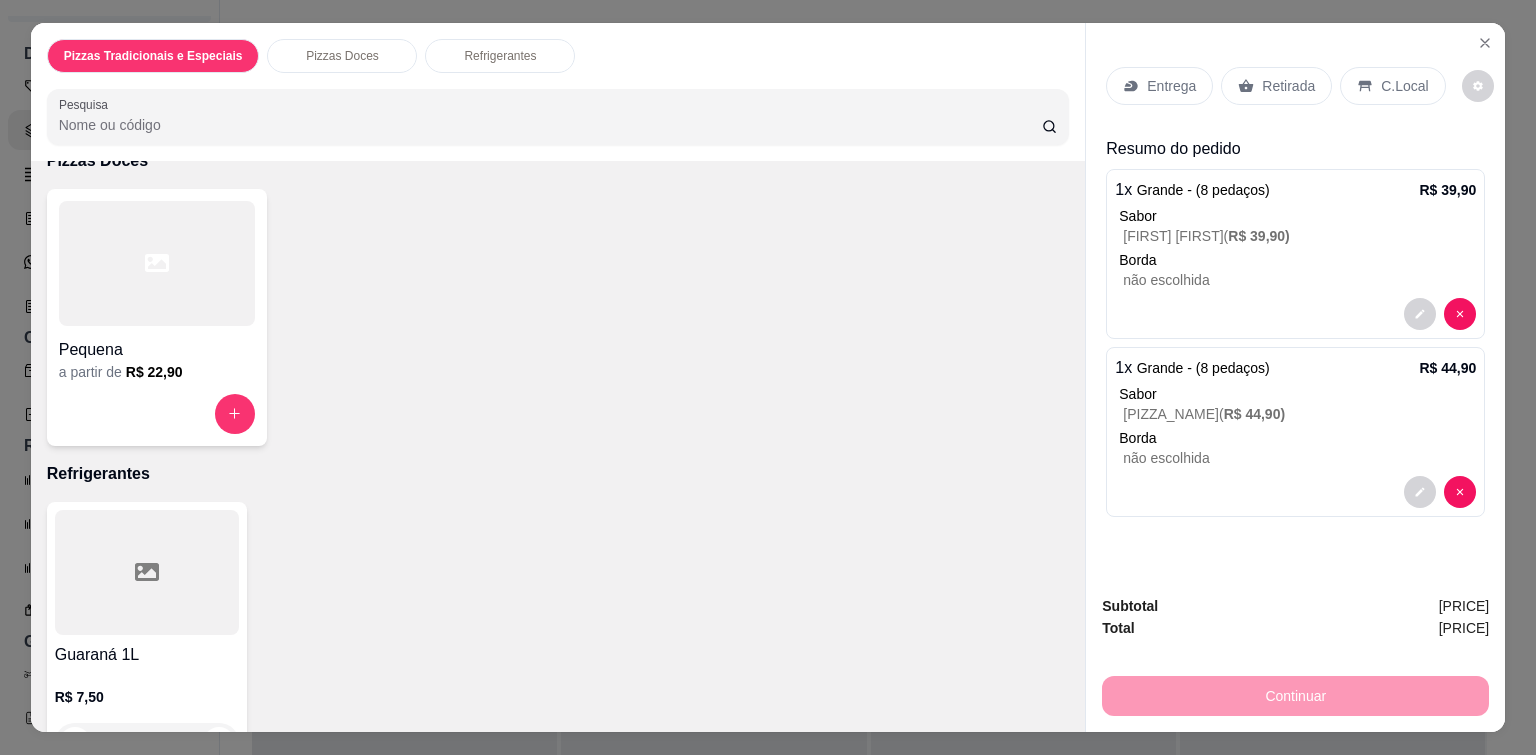 scroll, scrollTop: 468, scrollLeft: 0, axis: vertical 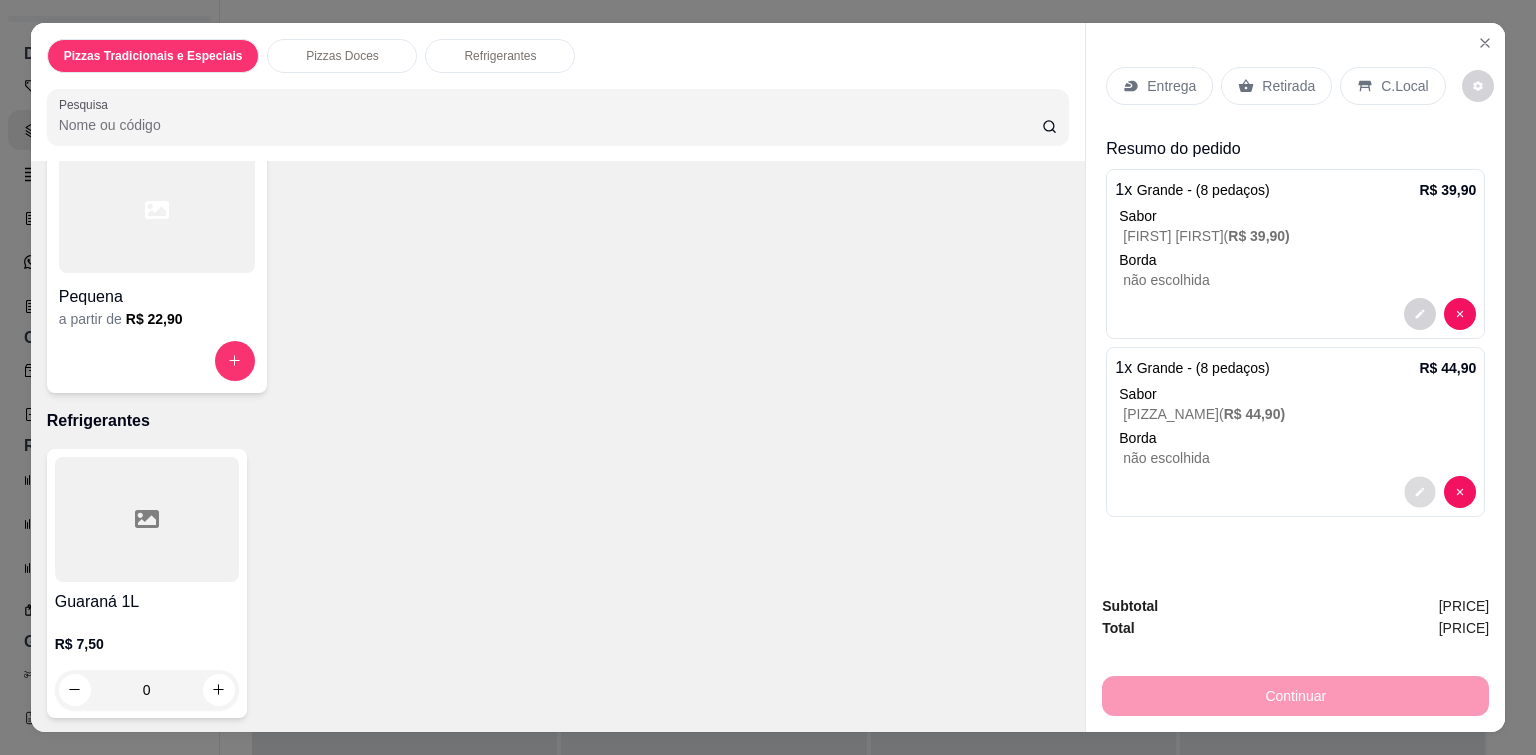 click at bounding box center [1420, 491] 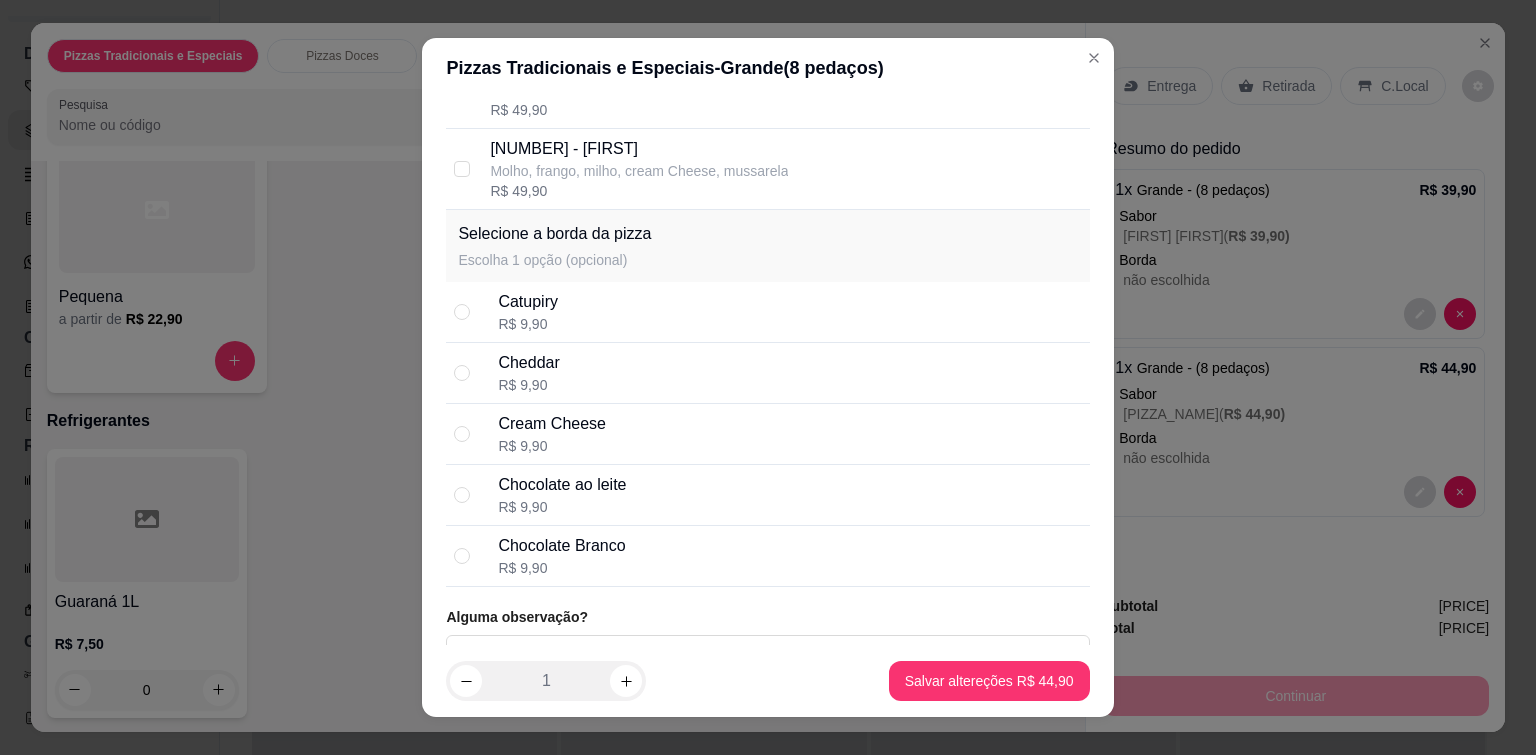 scroll, scrollTop: 2244, scrollLeft: 0, axis: vertical 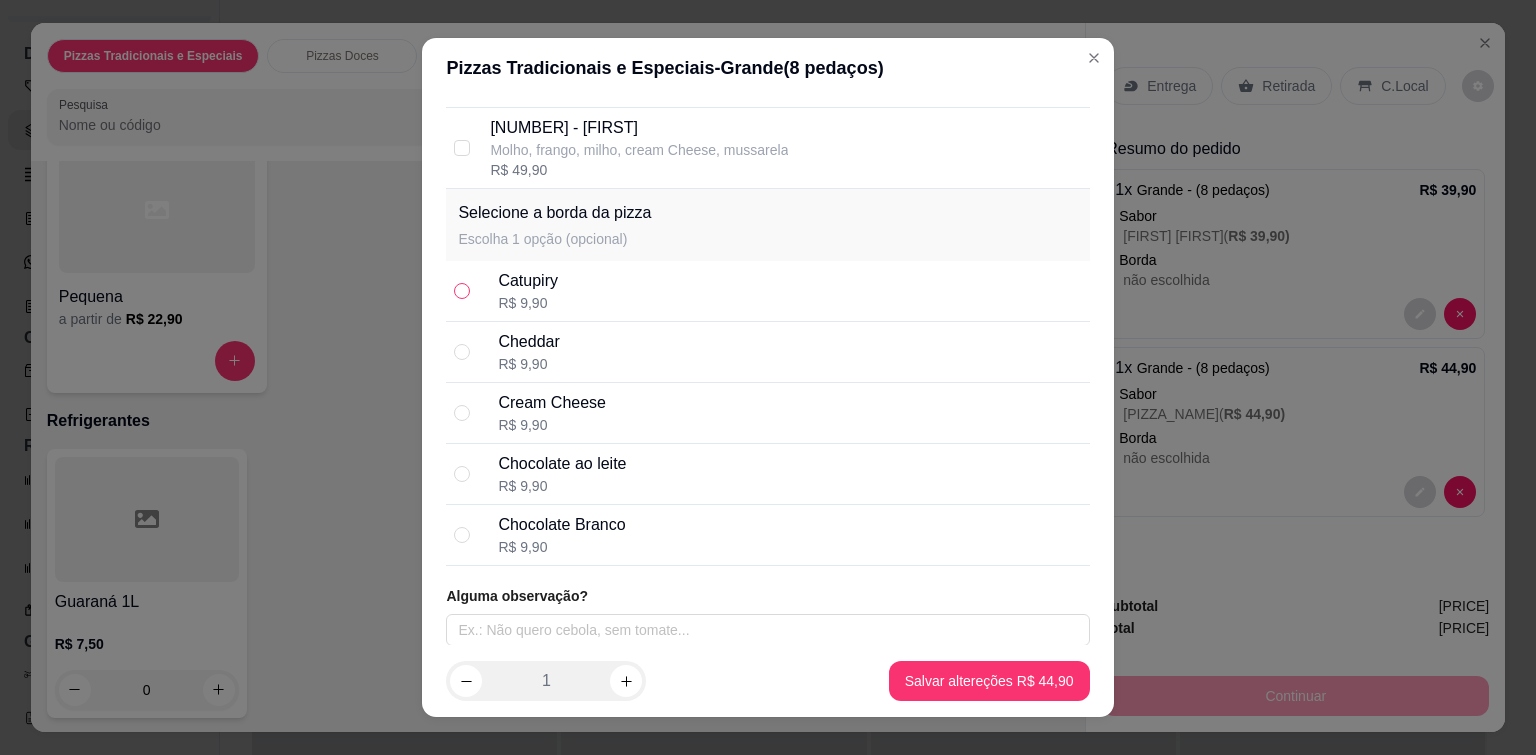 click at bounding box center [462, 291] 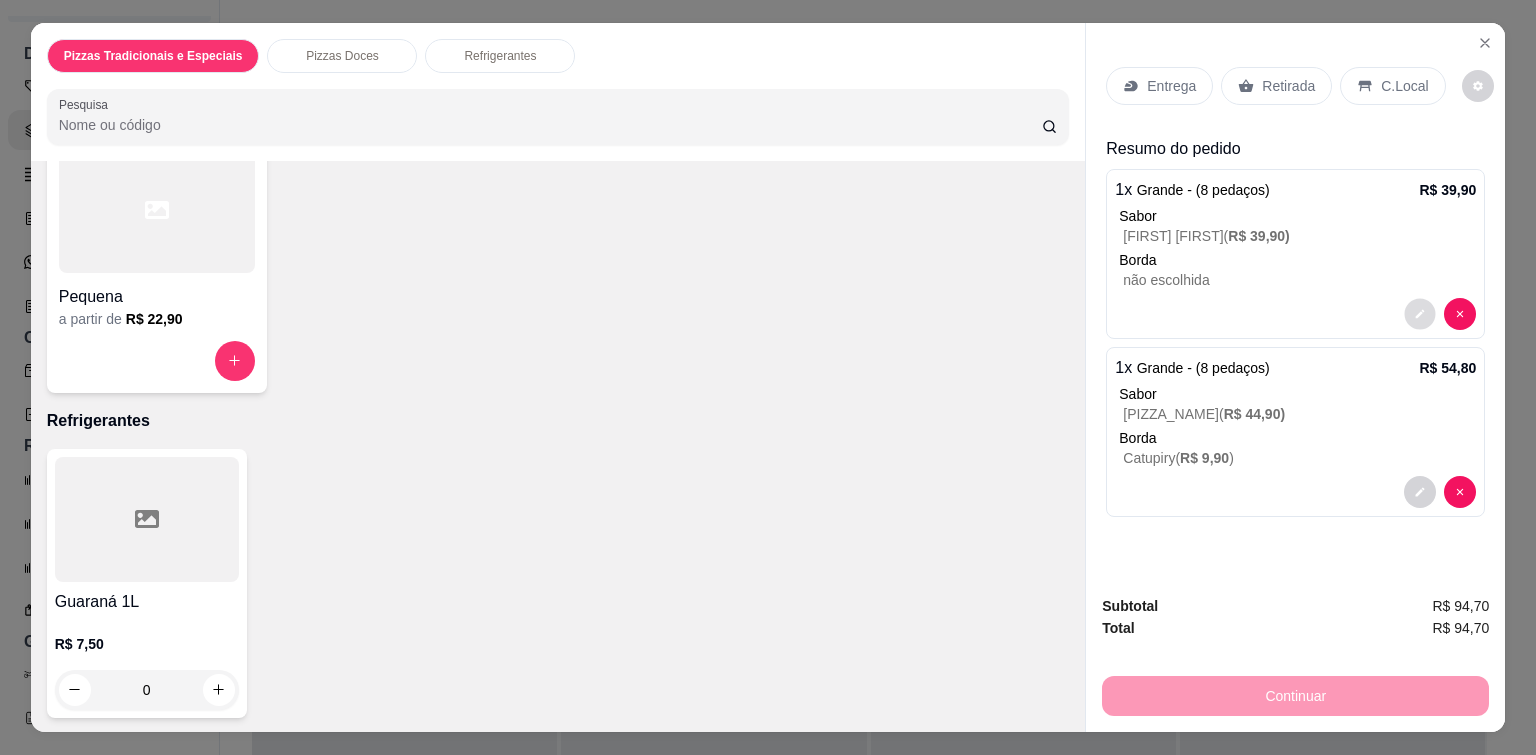 click at bounding box center [1420, 313] 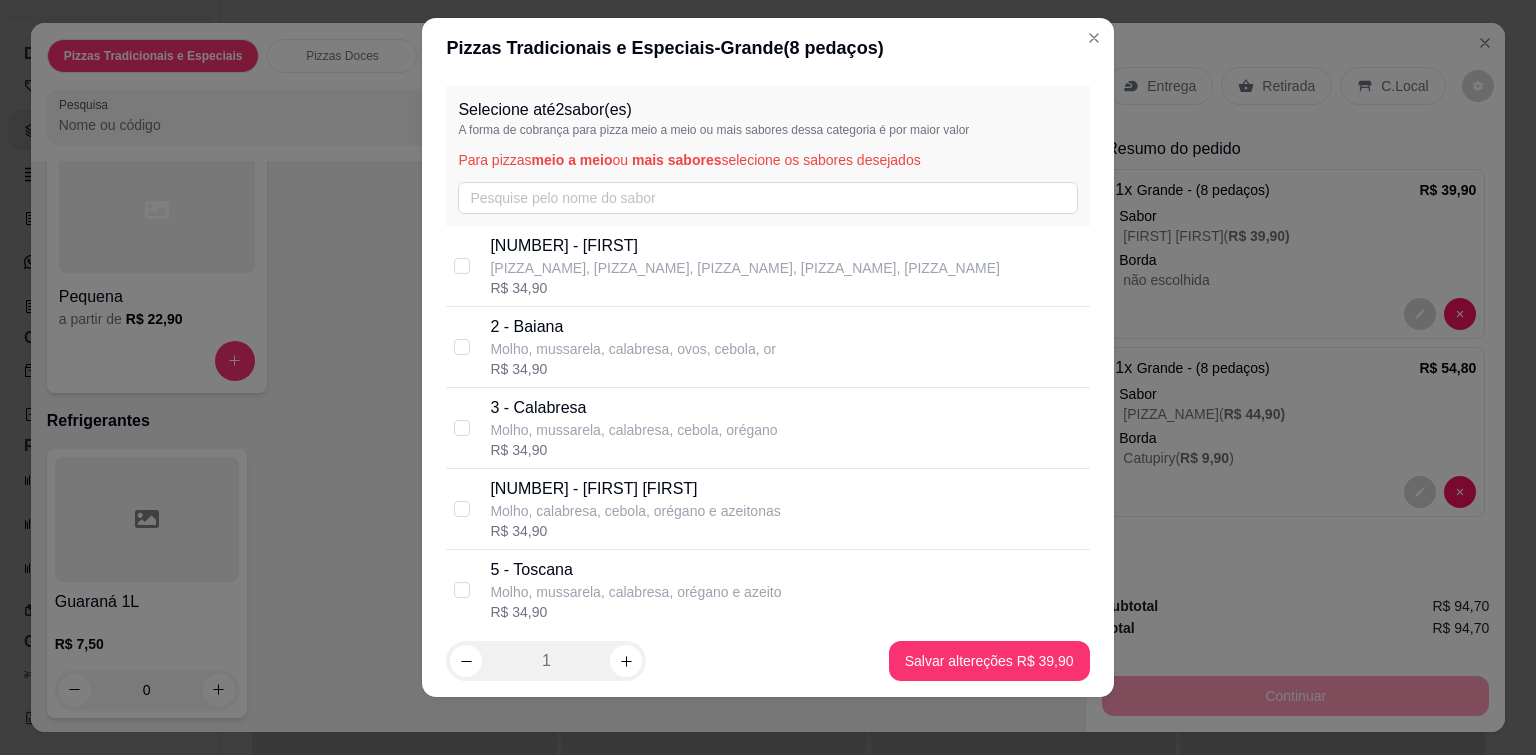 scroll, scrollTop: 26, scrollLeft: 0, axis: vertical 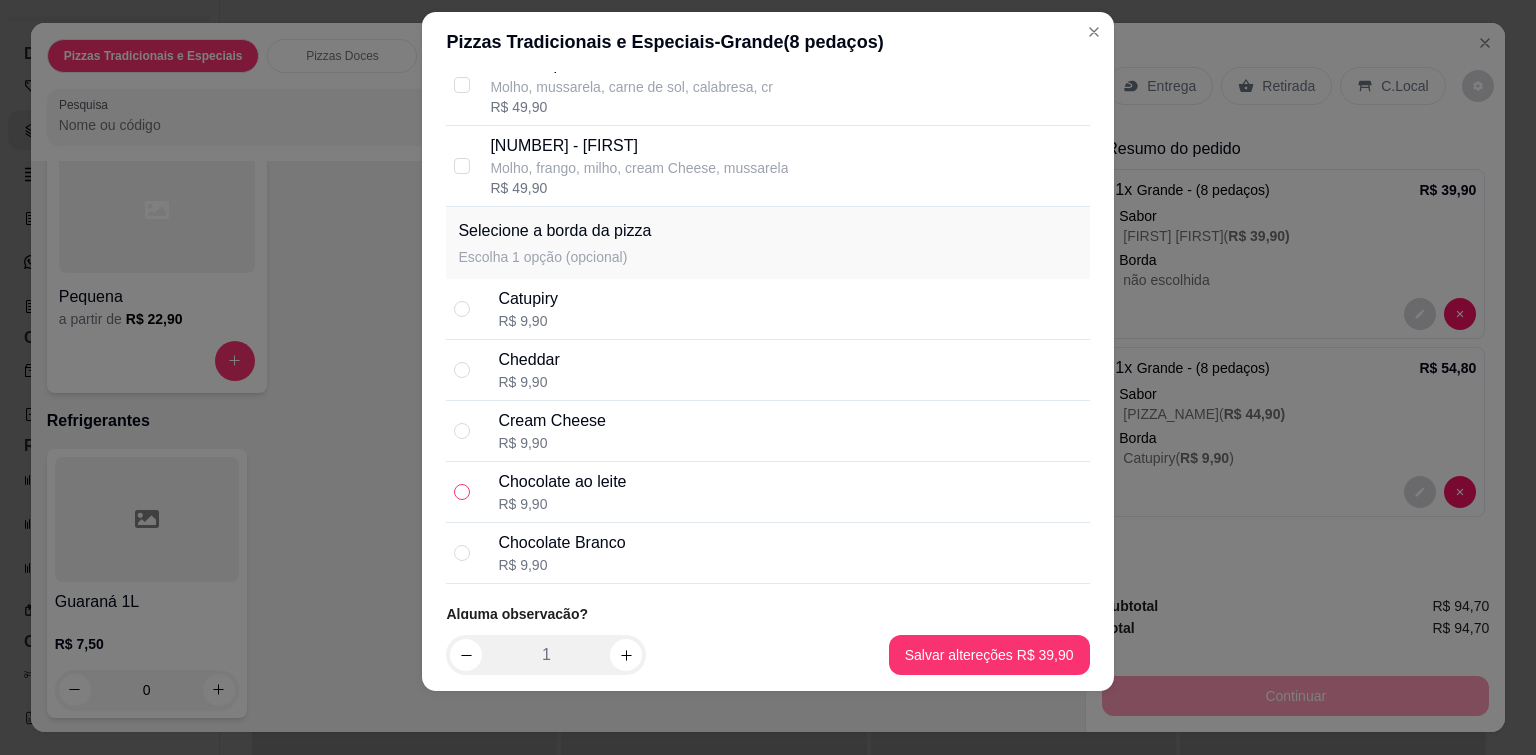 click at bounding box center [462, 492] 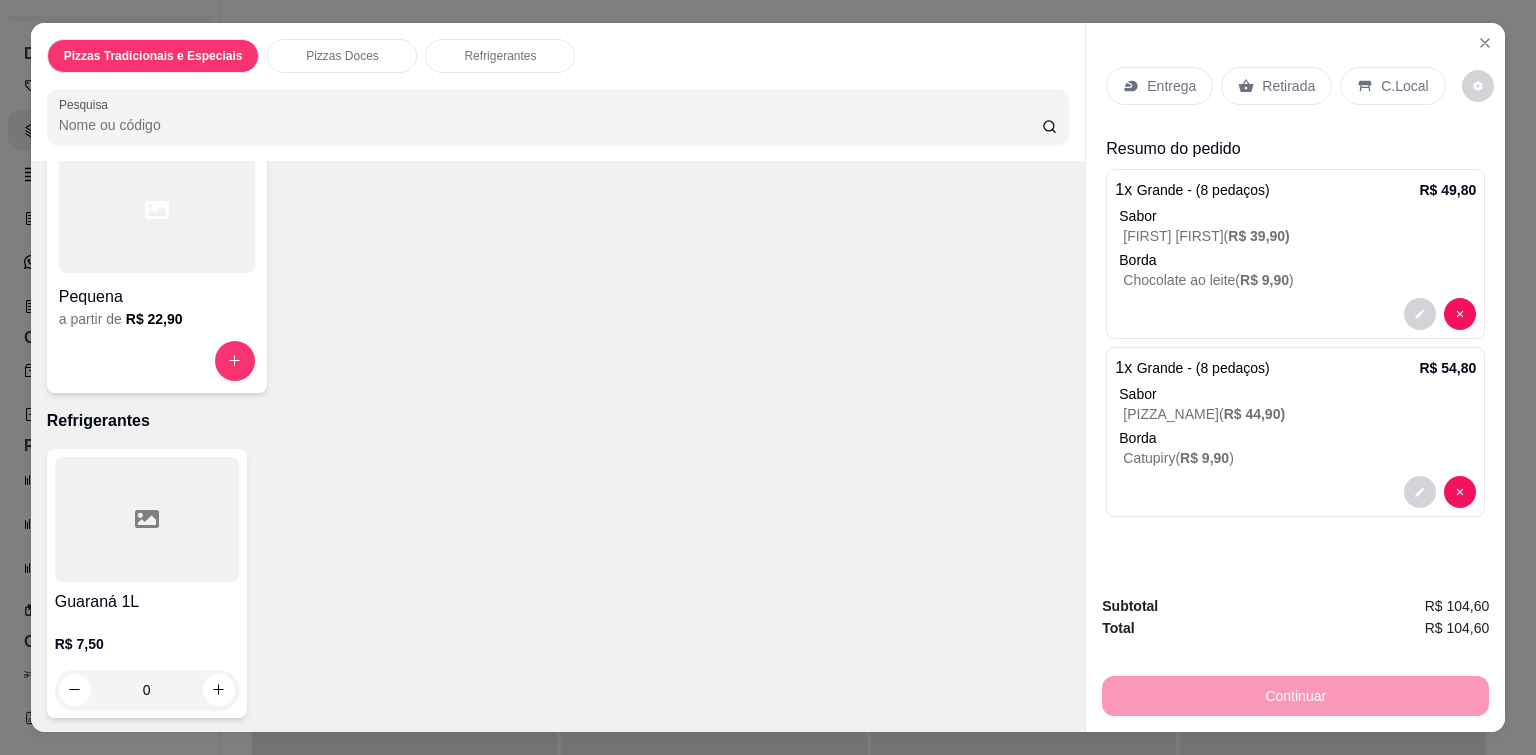 click on "Entrega" at bounding box center [1171, 86] 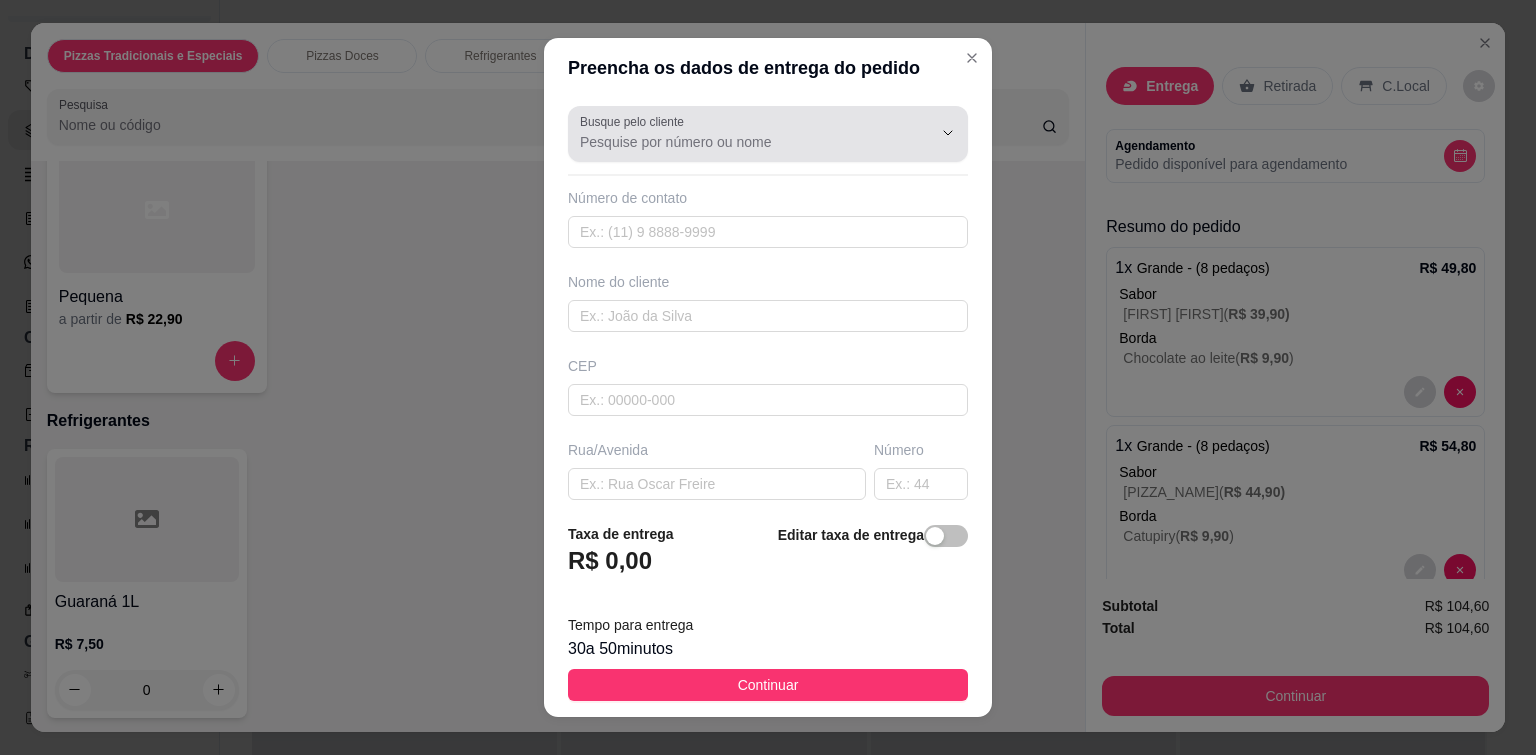 click at bounding box center [768, 134] 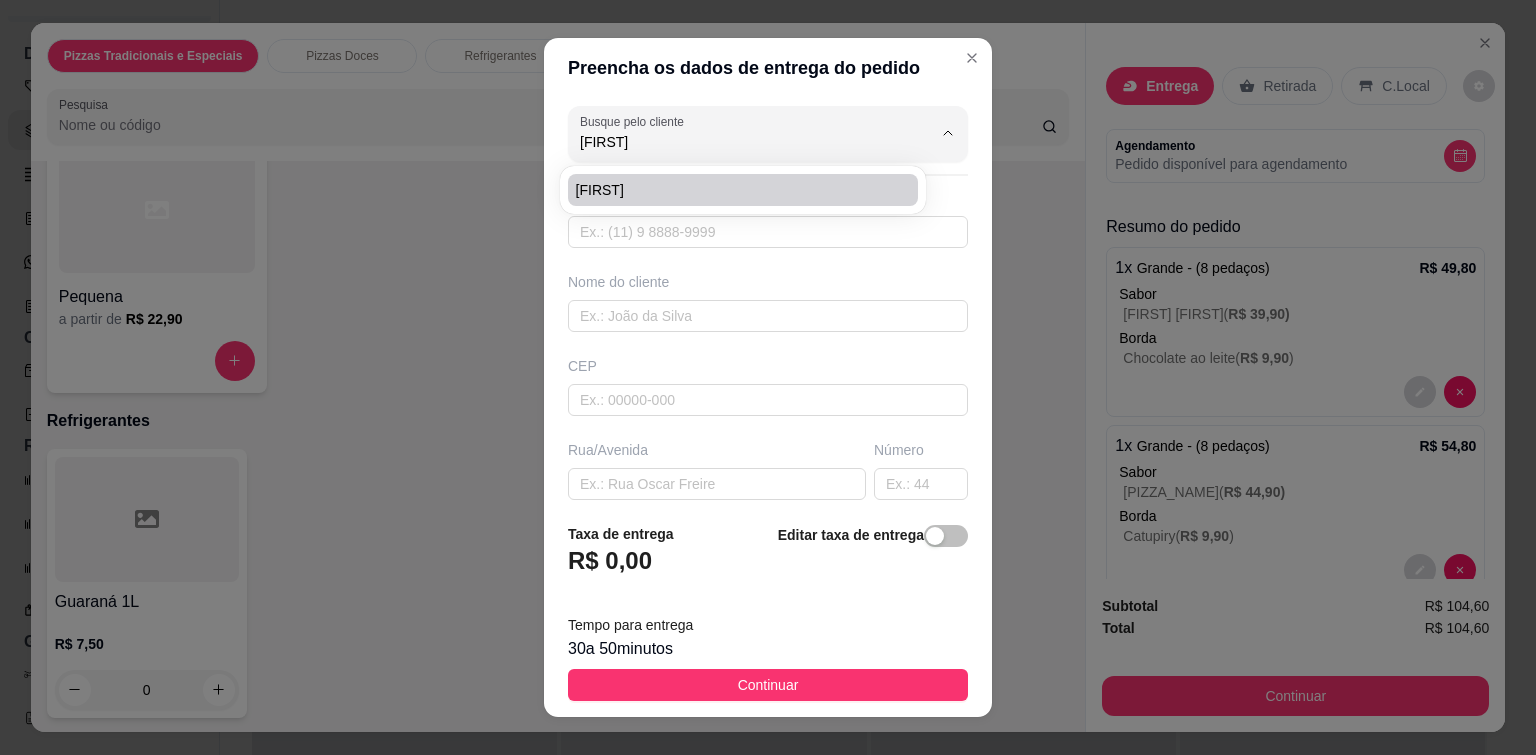 click on "[FIRST]" at bounding box center [733, 190] 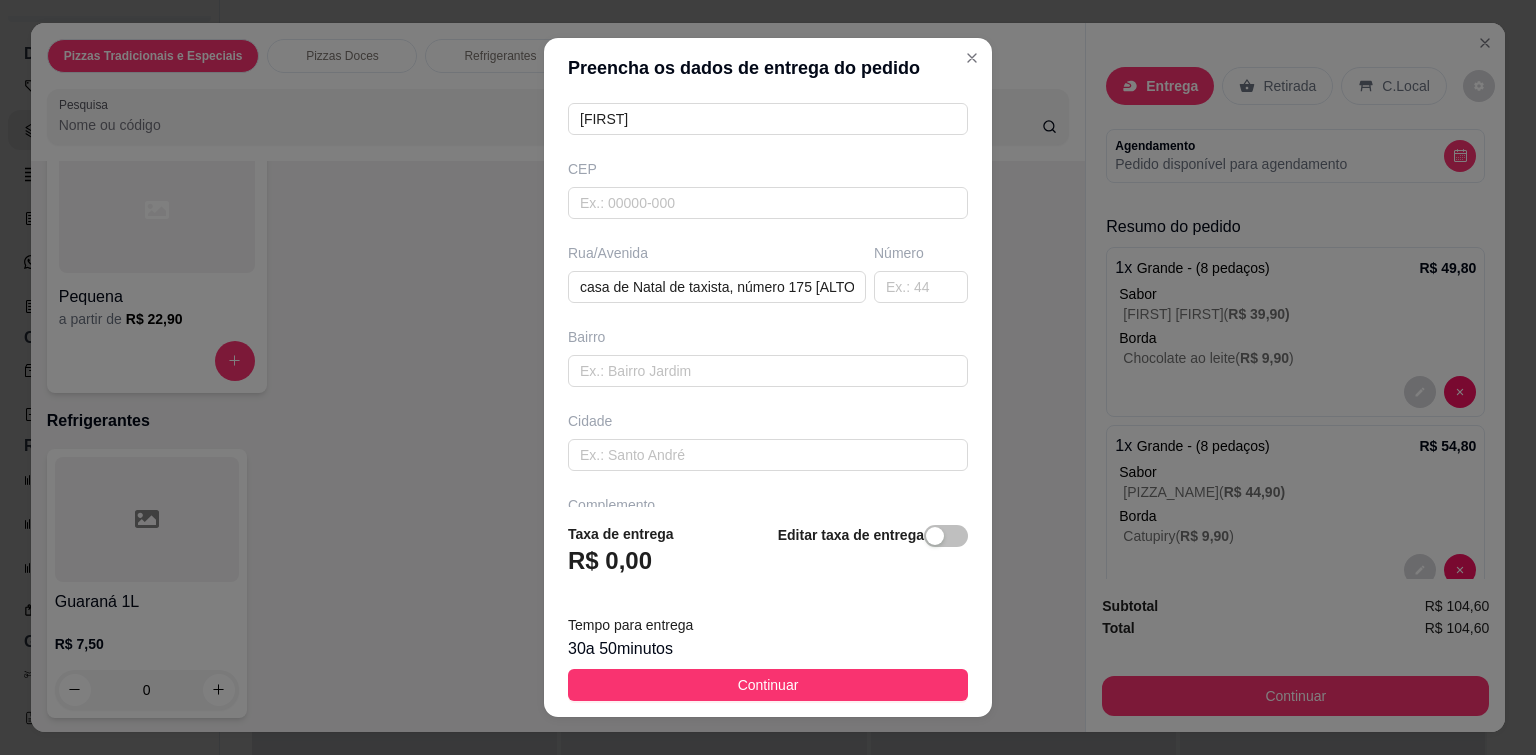 scroll, scrollTop: 200, scrollLeft: 0, axis: vertical 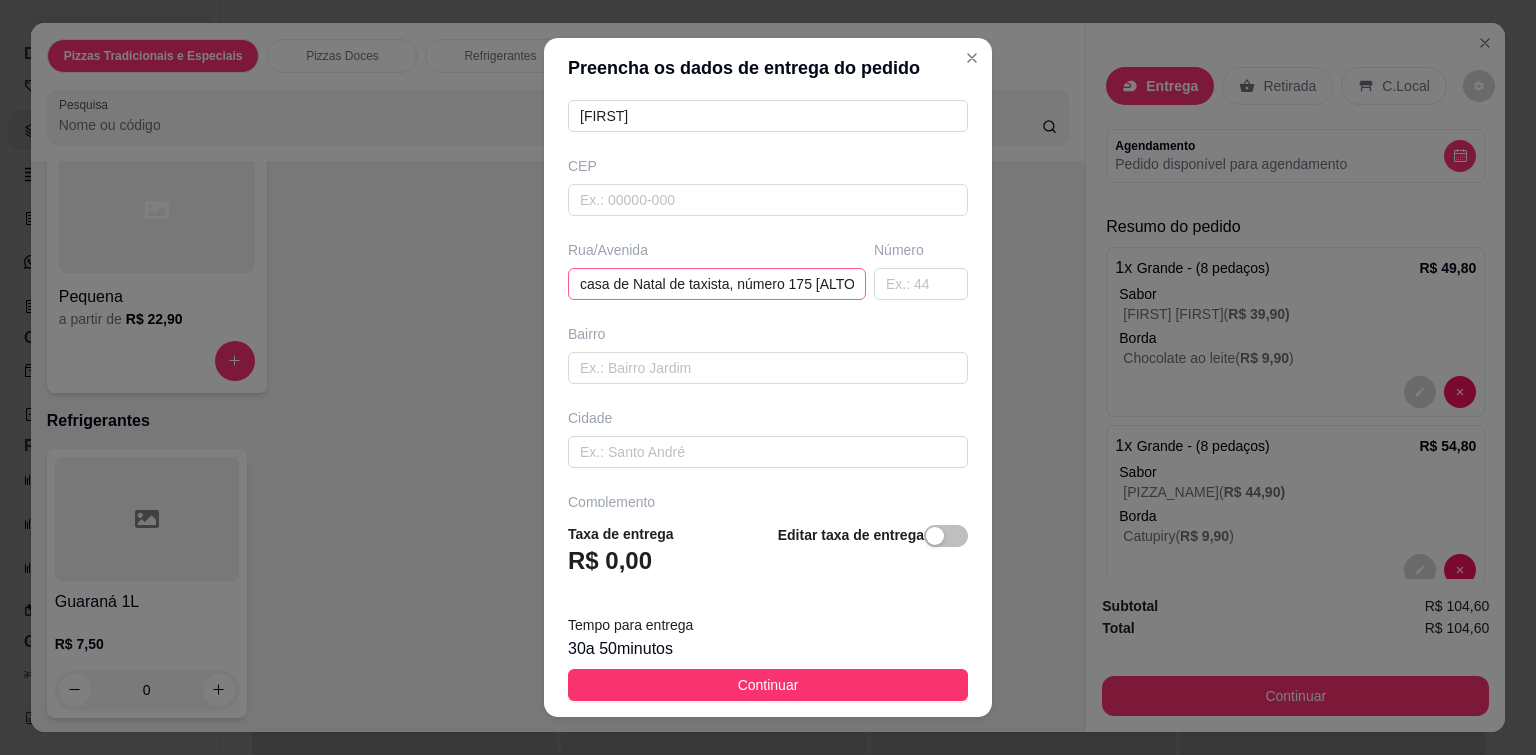 type on "[FIRST]" 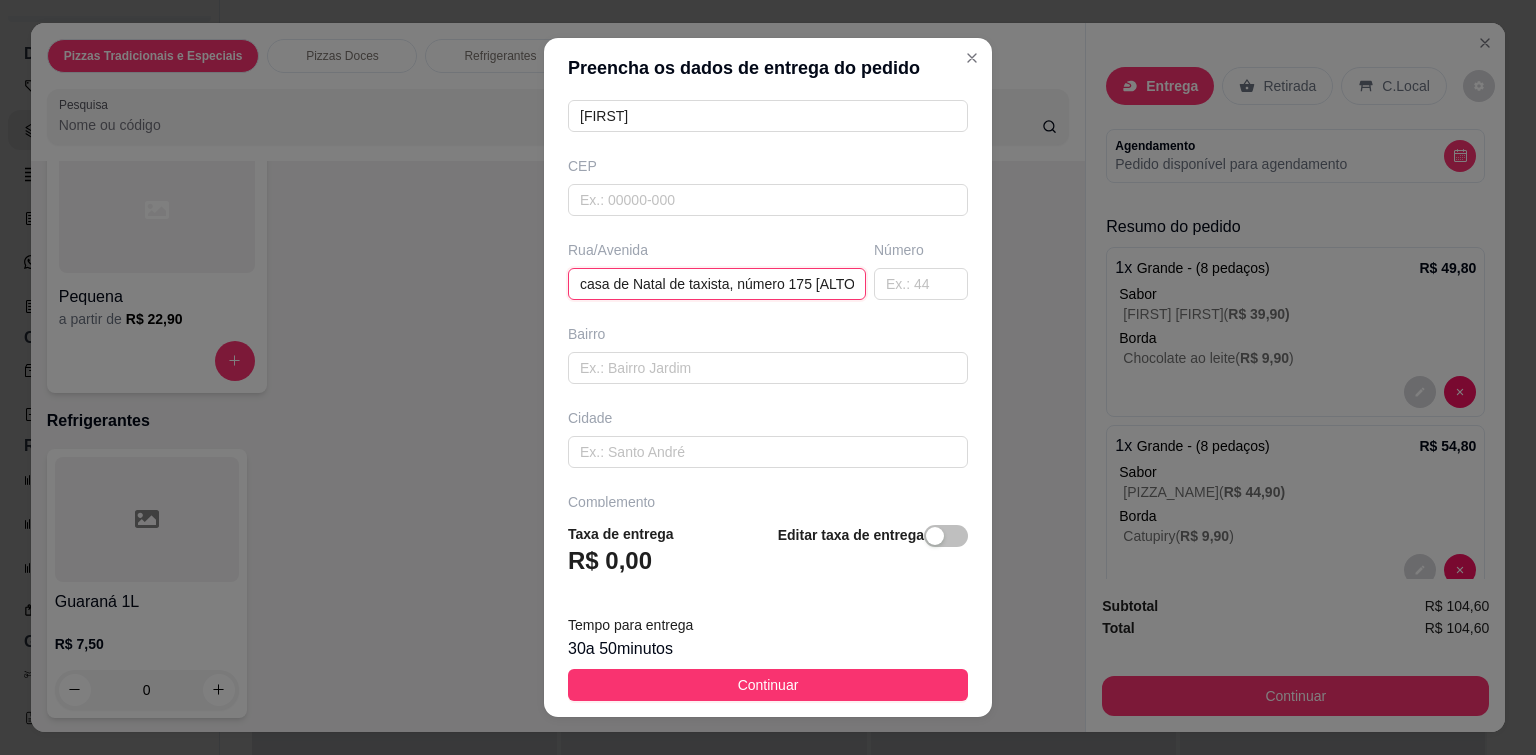 click on "casa de Natal de taxista, número 175 [ALTO_DAMIAO]" at bounding box center [717, 284] 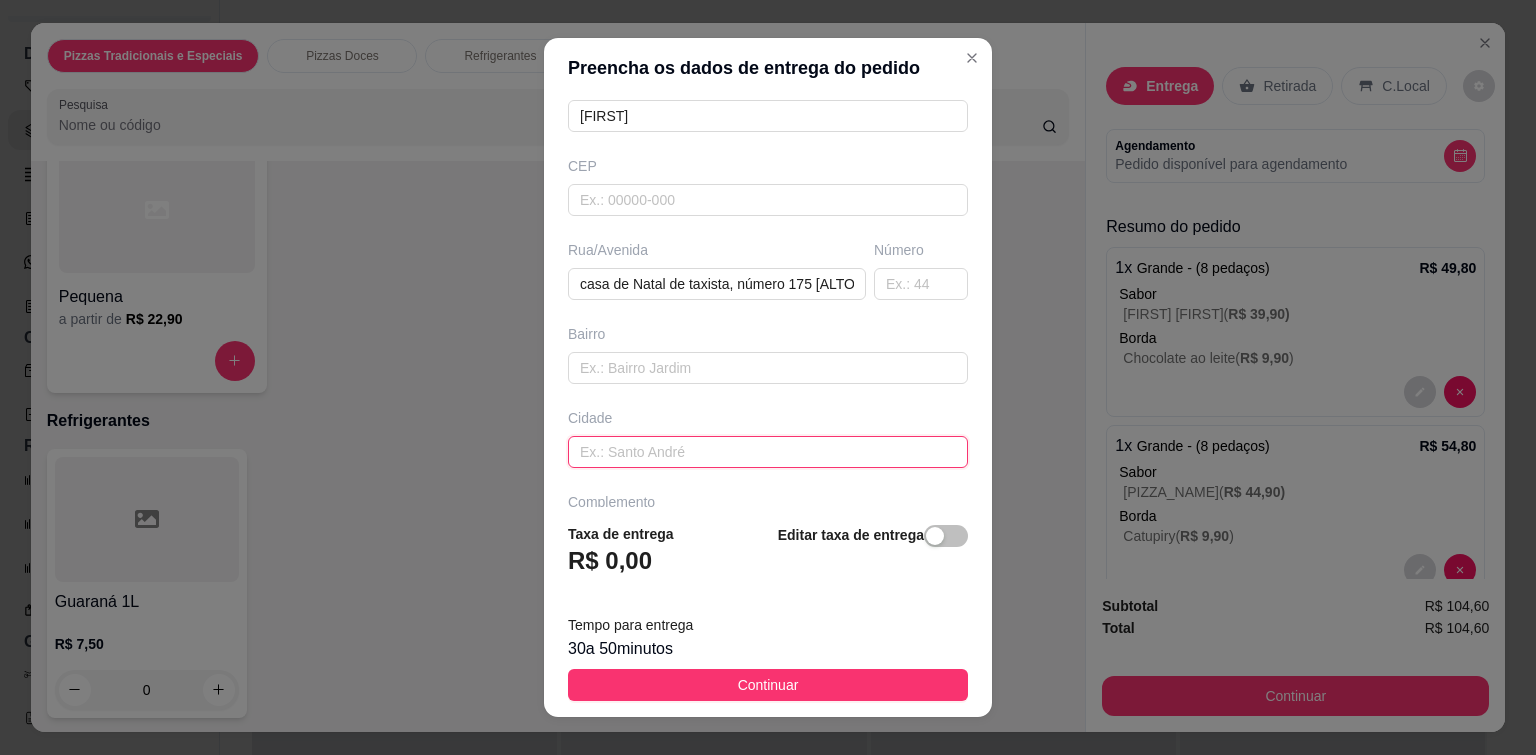click at bounding box center [768, 452] 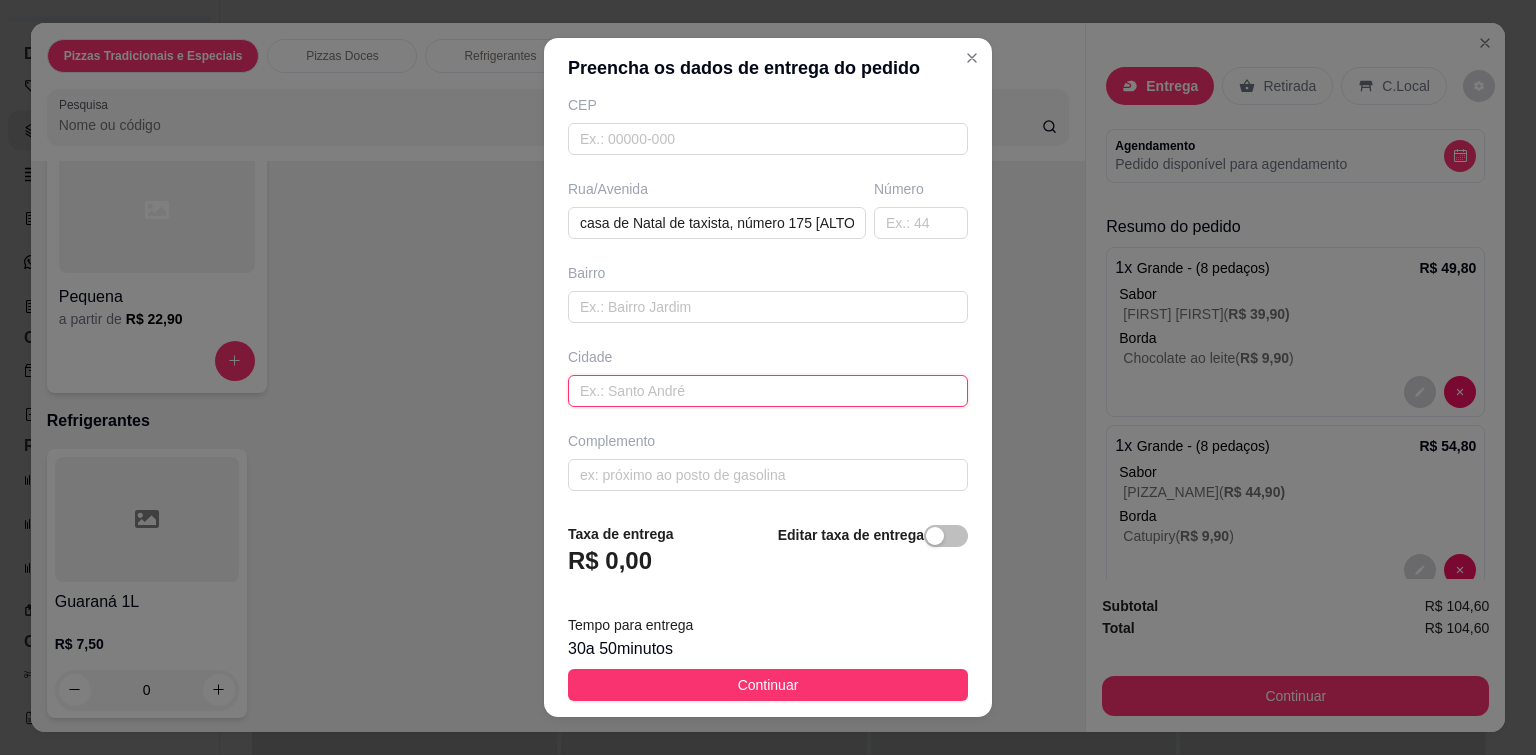 scroll, scrollTop: 0, scrollLeft: 0, axis: both 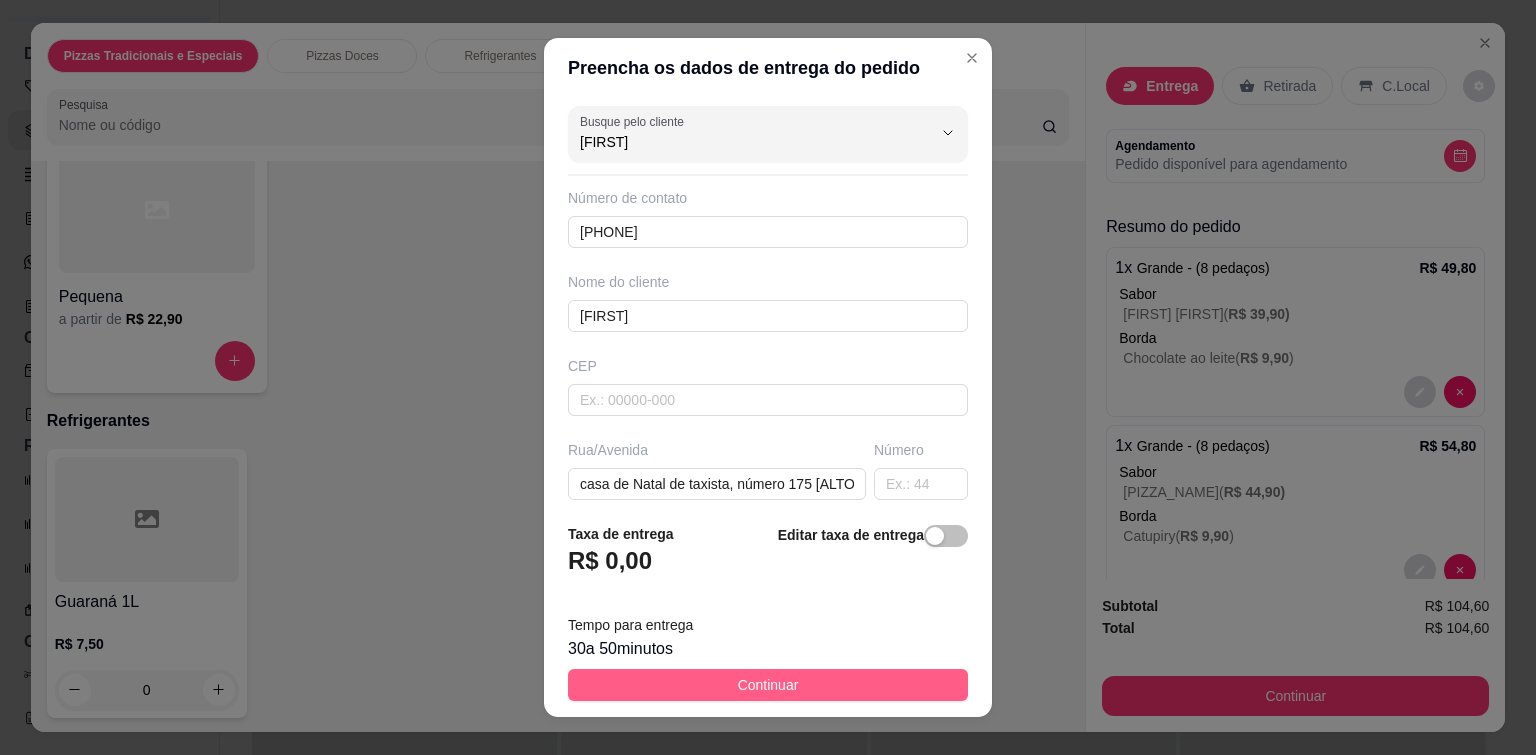 click on "Continuar" at bounding box center [768, 685] 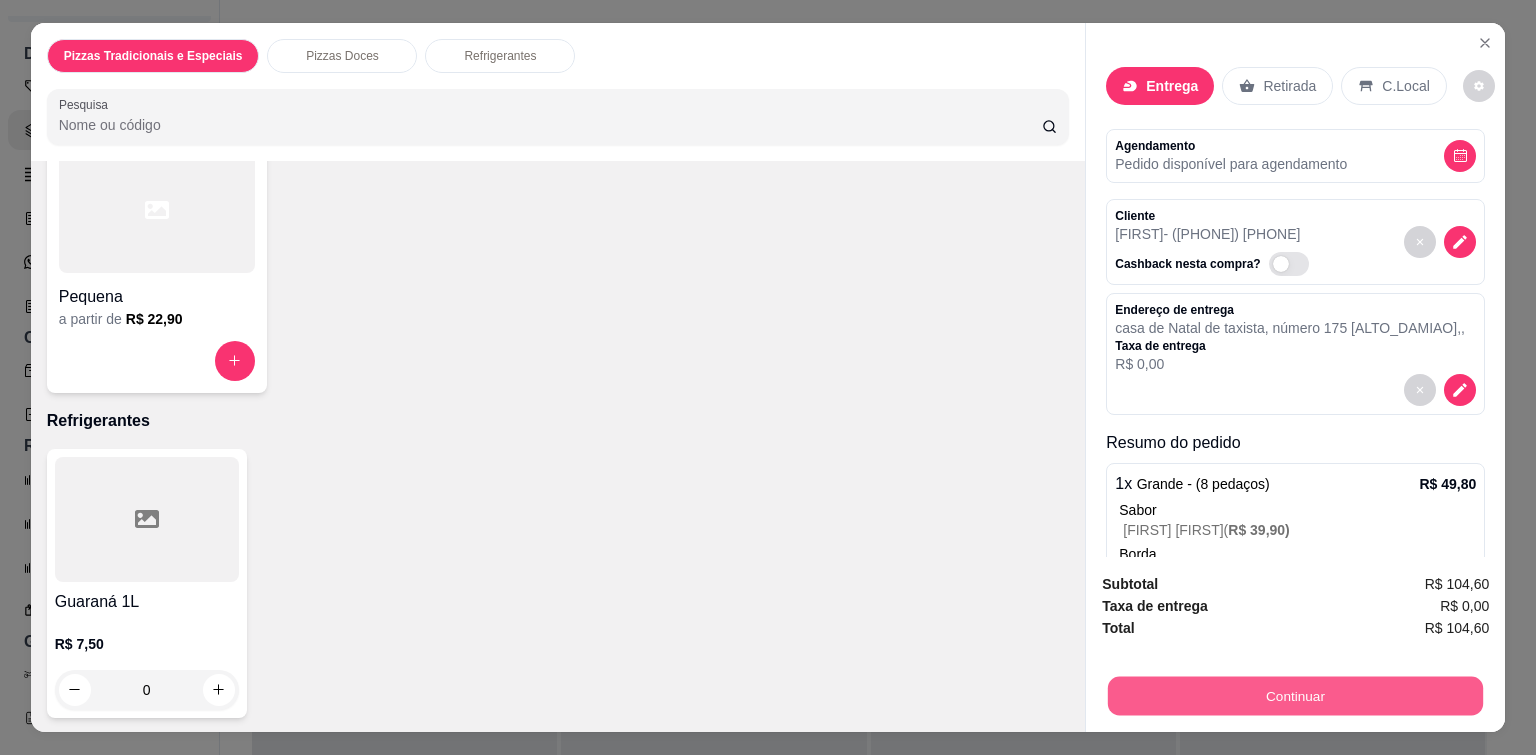 click on "Continuar" at bounding box center (1295, 696) 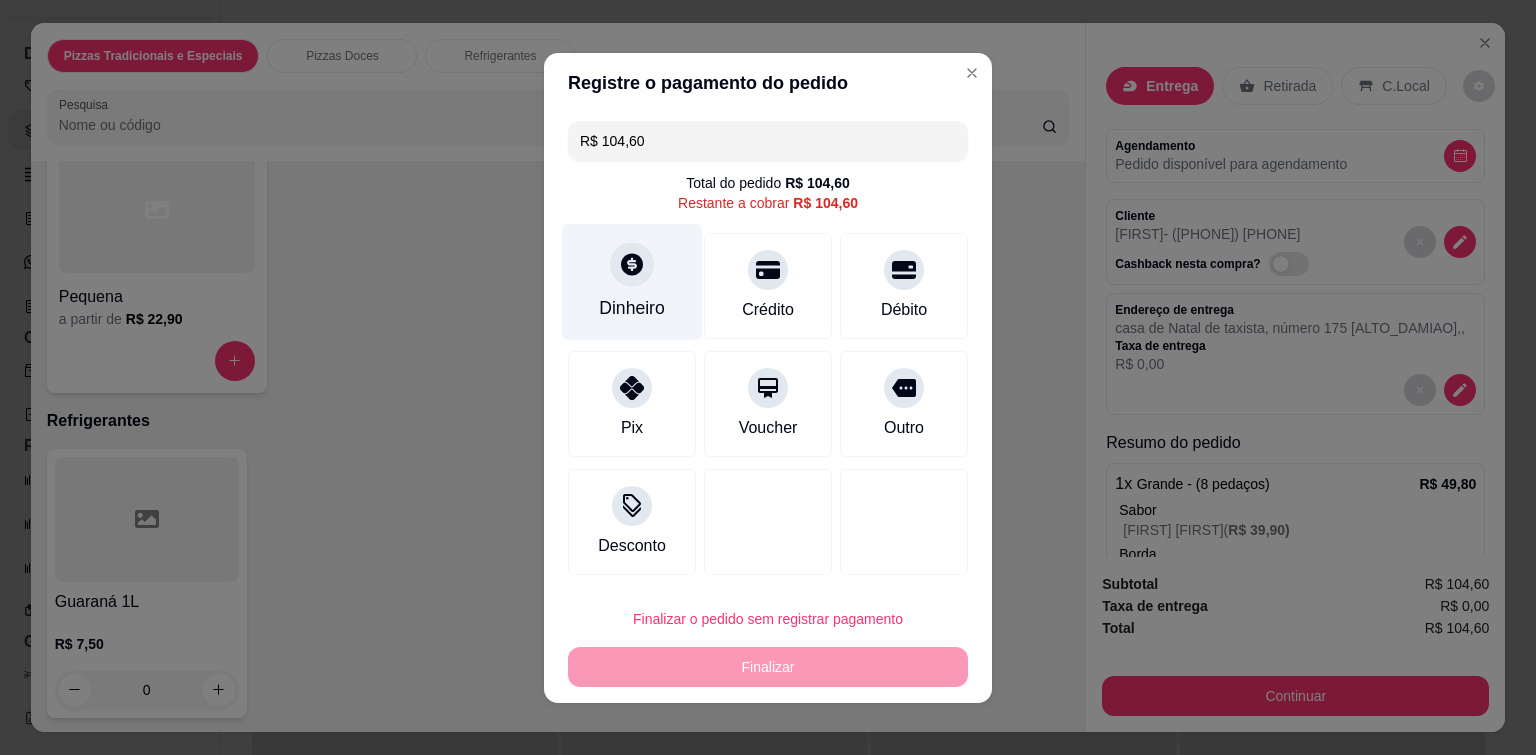 click 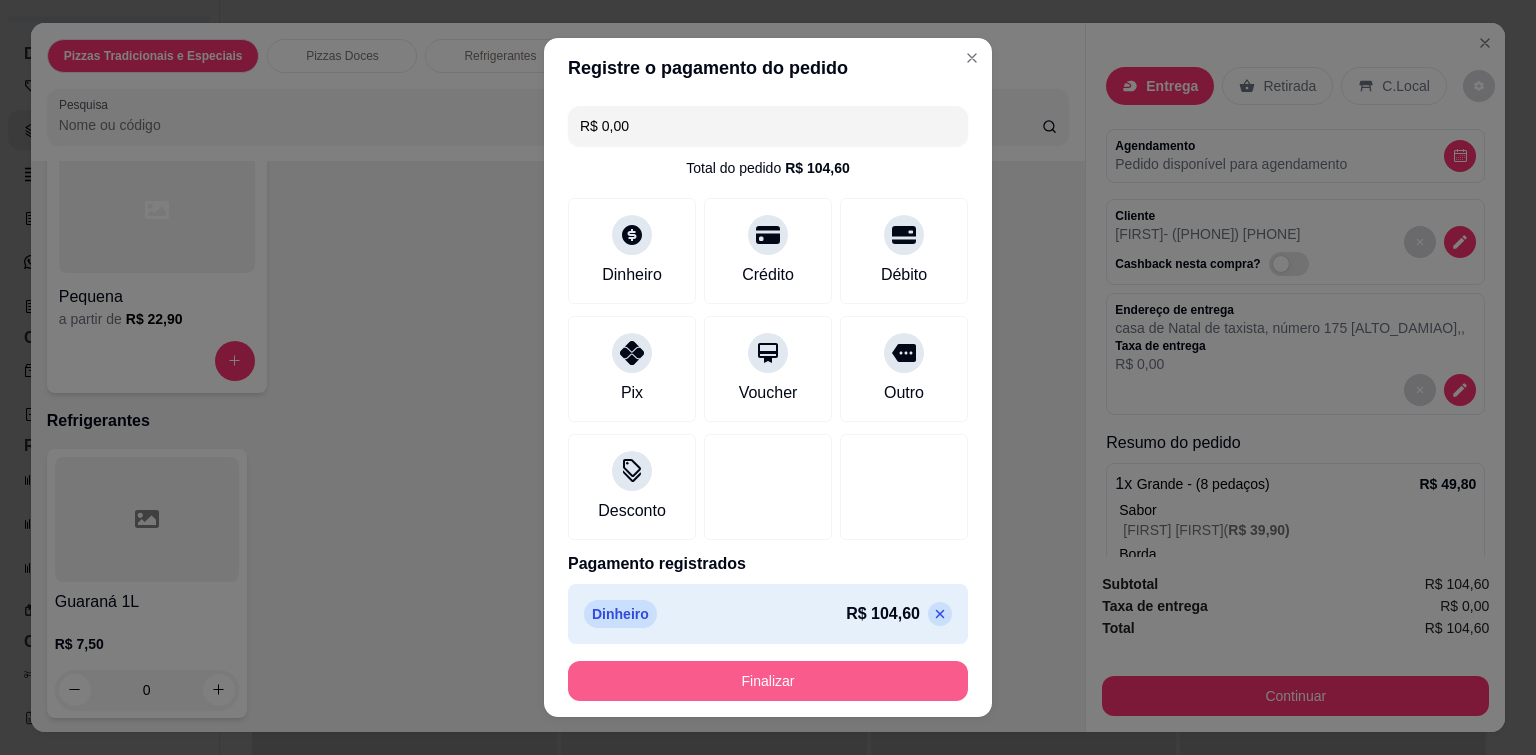 click on "Finalizar" at bounding box center (768, 681) 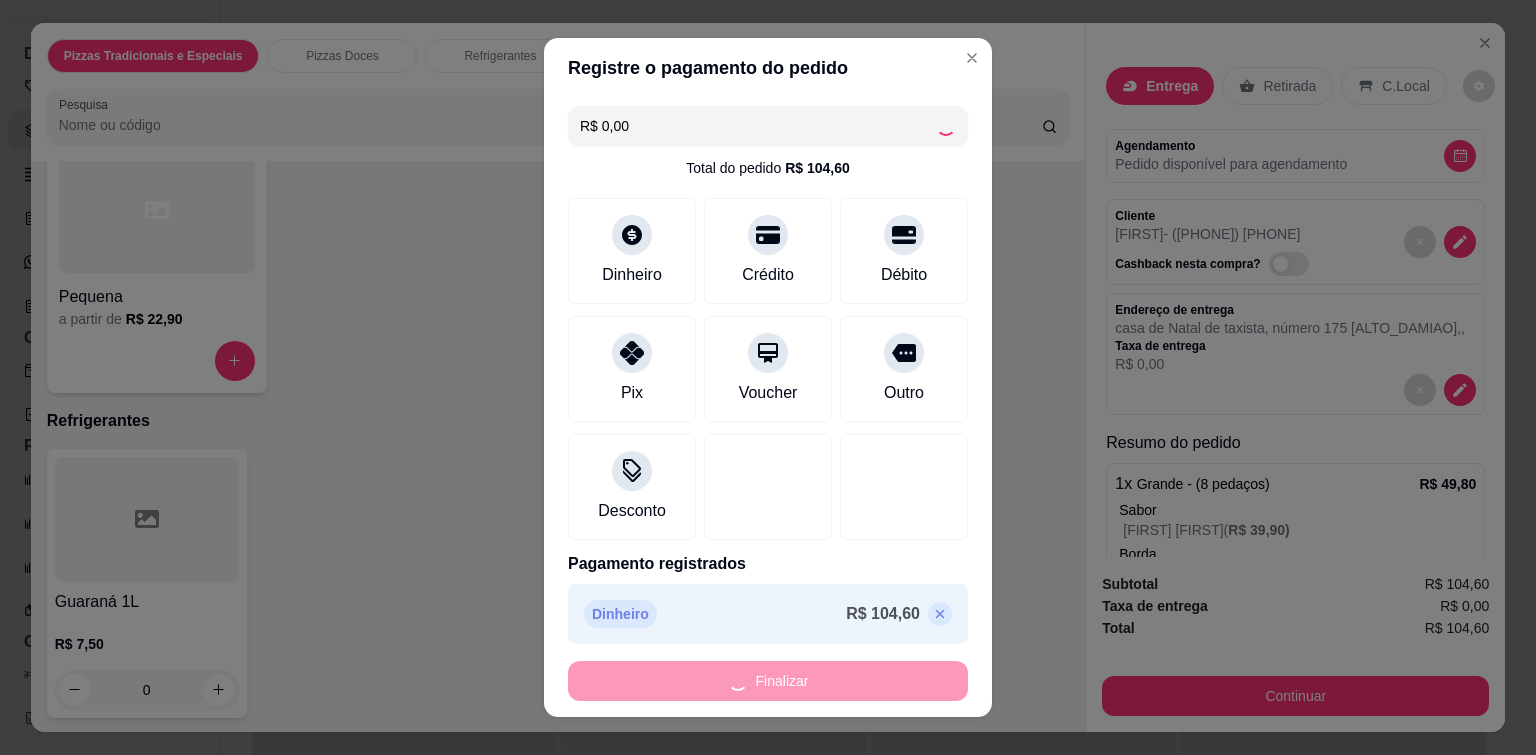 type on "-R$ 104,60" 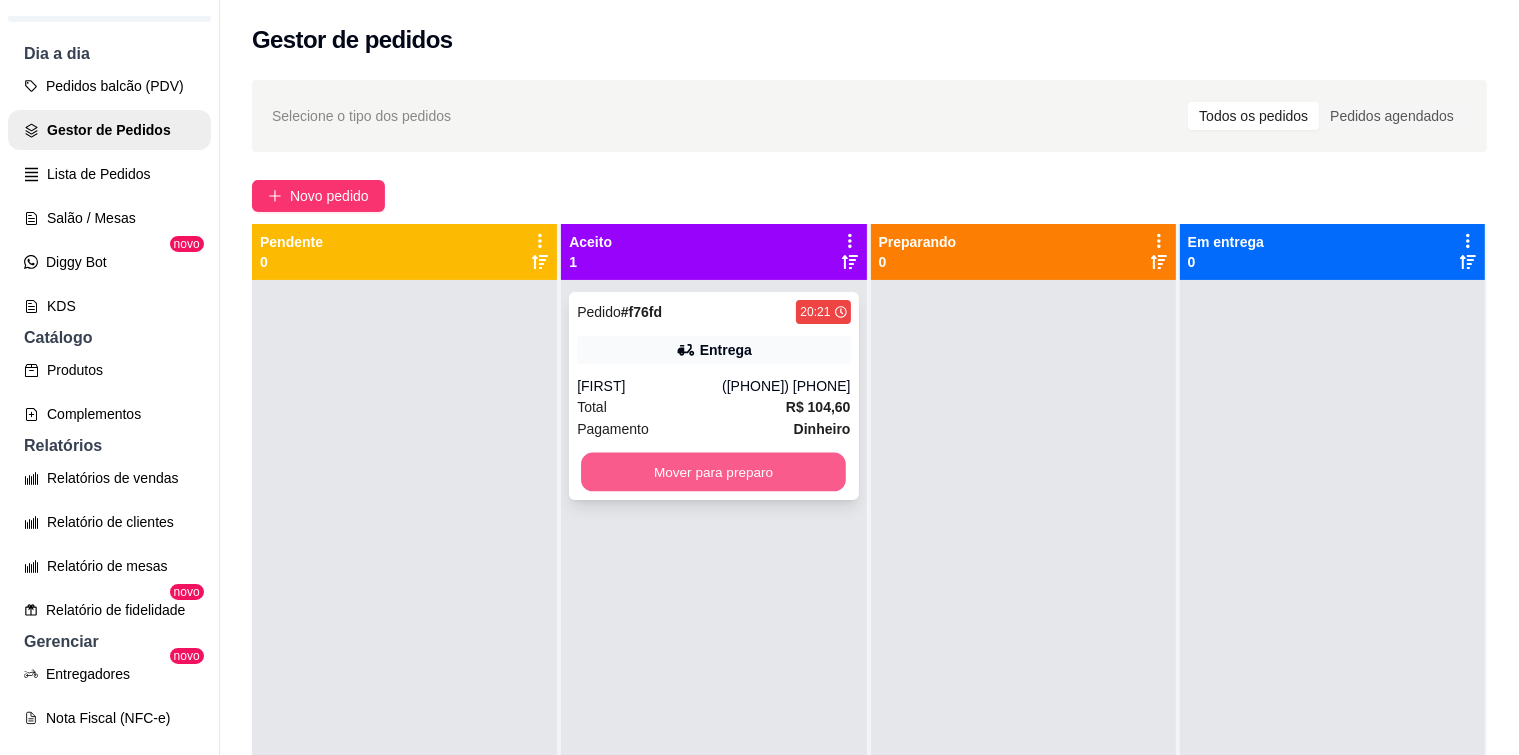 click on "Mover para preparo" at bounding box center (713, 472) 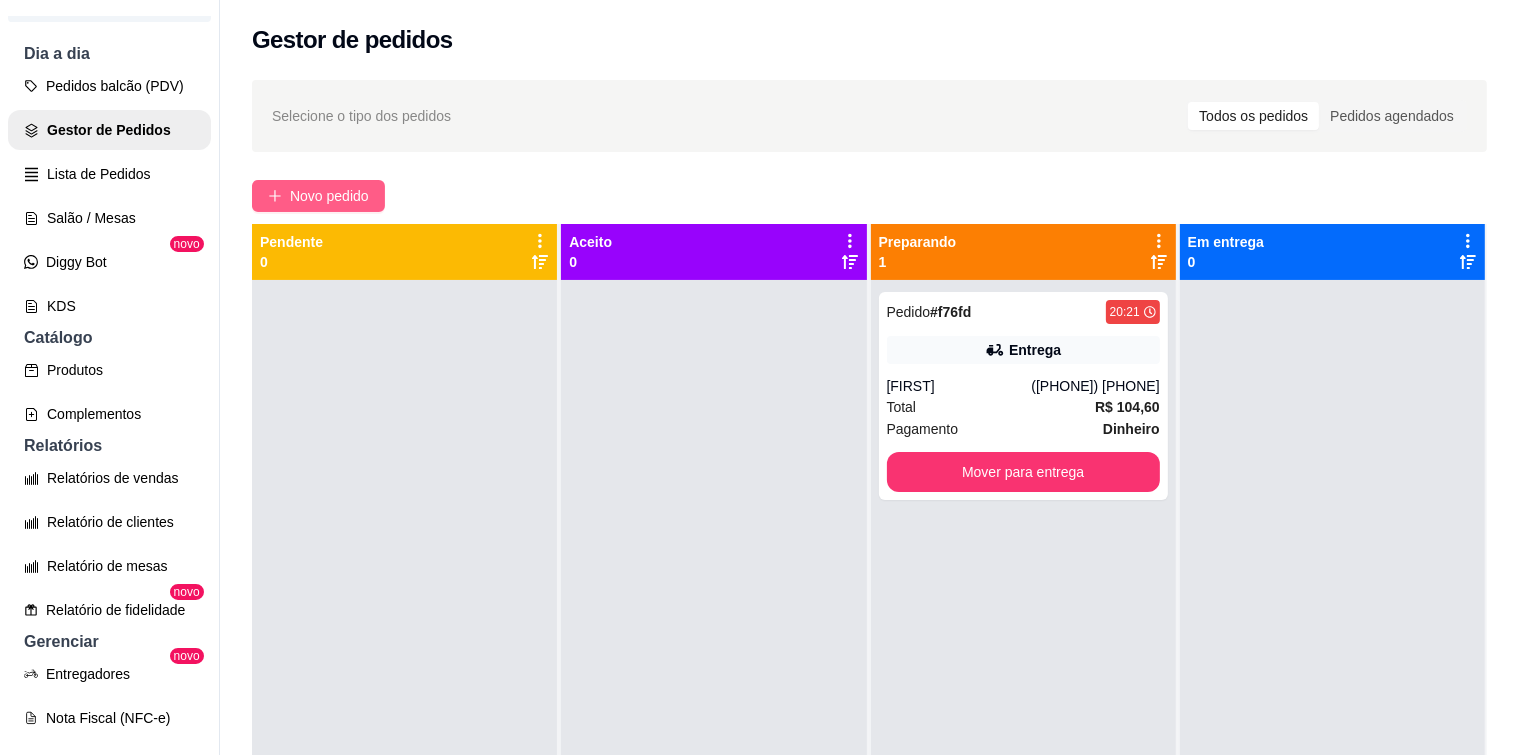click on "Novo pedido" at bounding box center [329, 196] 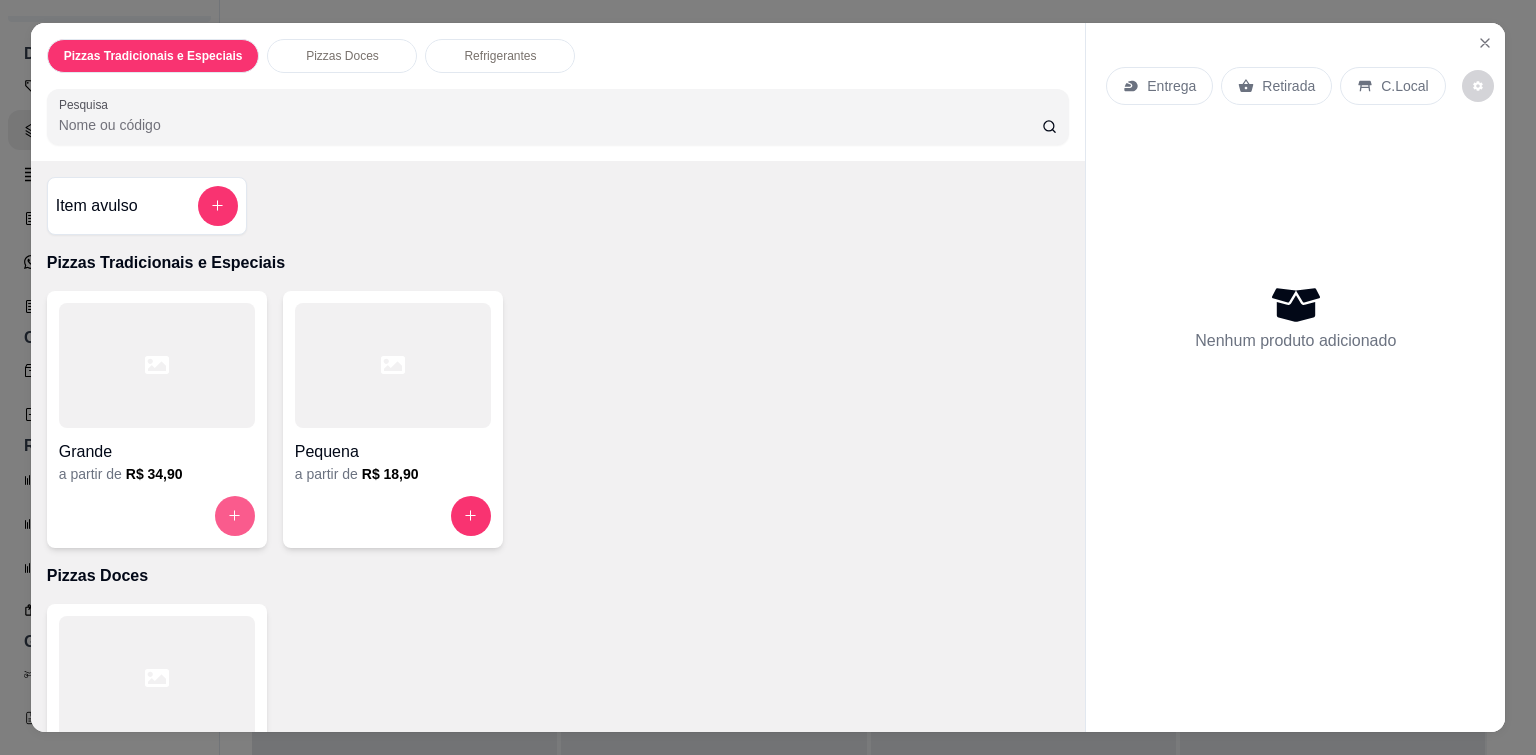 click 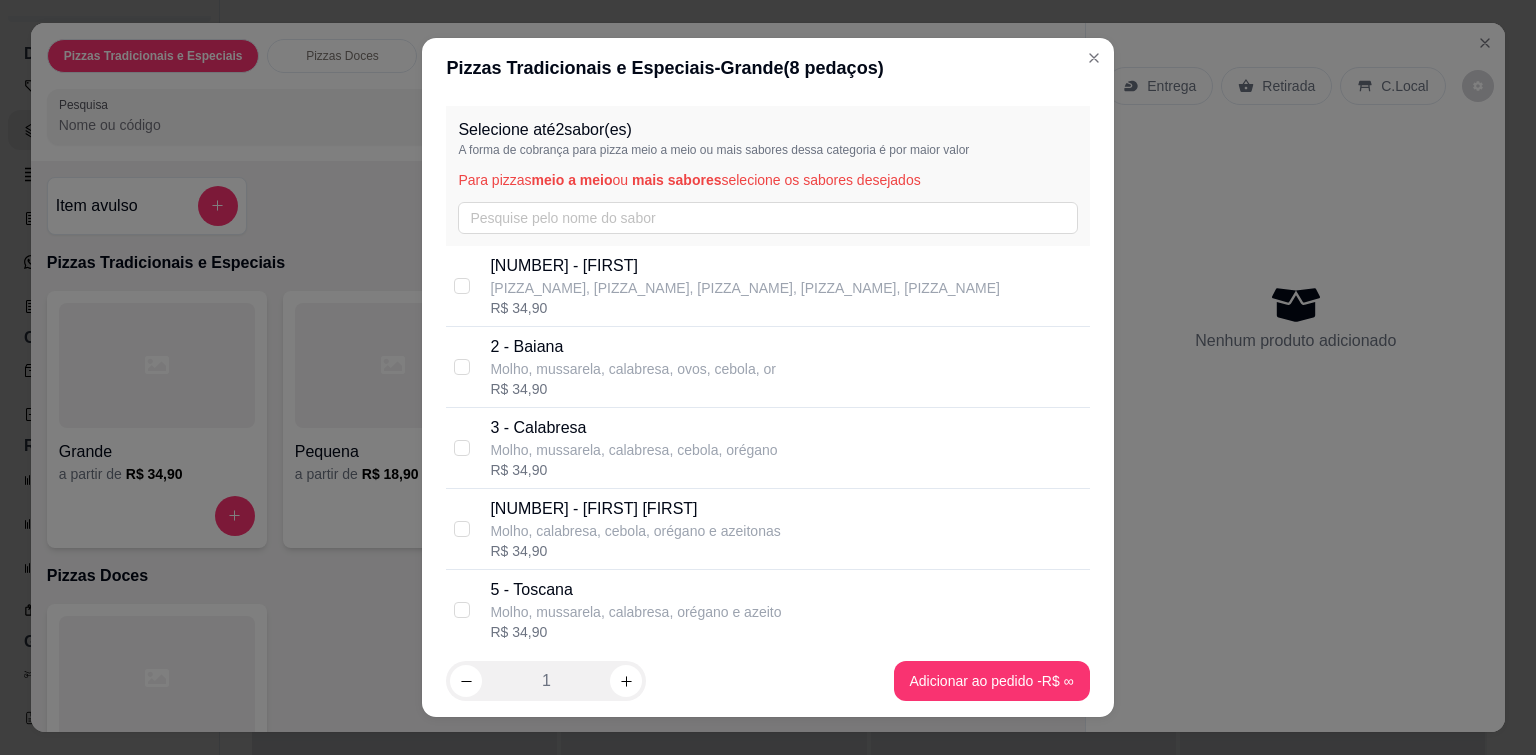 click on "[PIZZA_NAME] [PIZZA_NAME], [PIZZA_NAME], [PIZZA_NAME], [PIZZA_NAME]  [PRICE]" at bounding box center [767, 286] 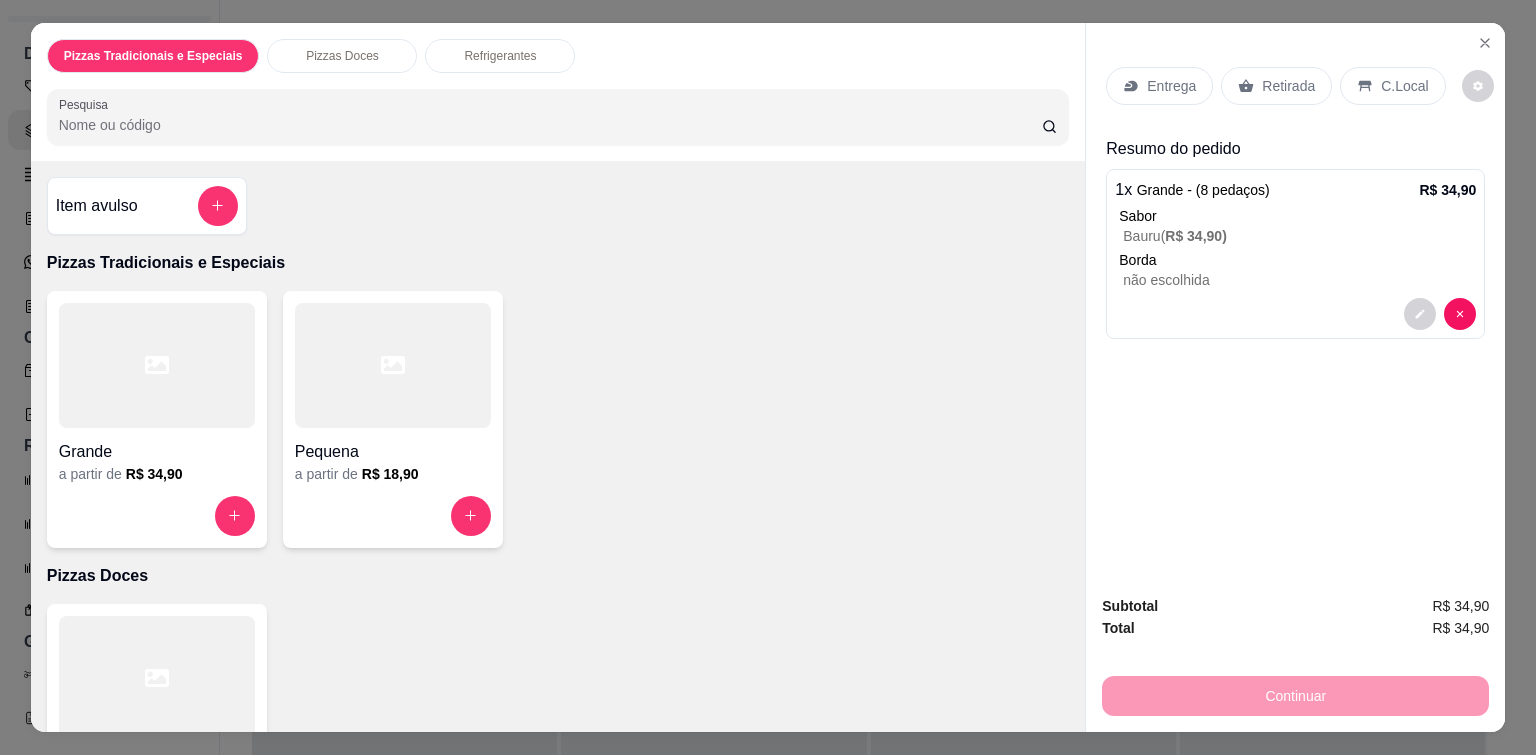 click on "Entrega" at bounding box center (1171, 86) 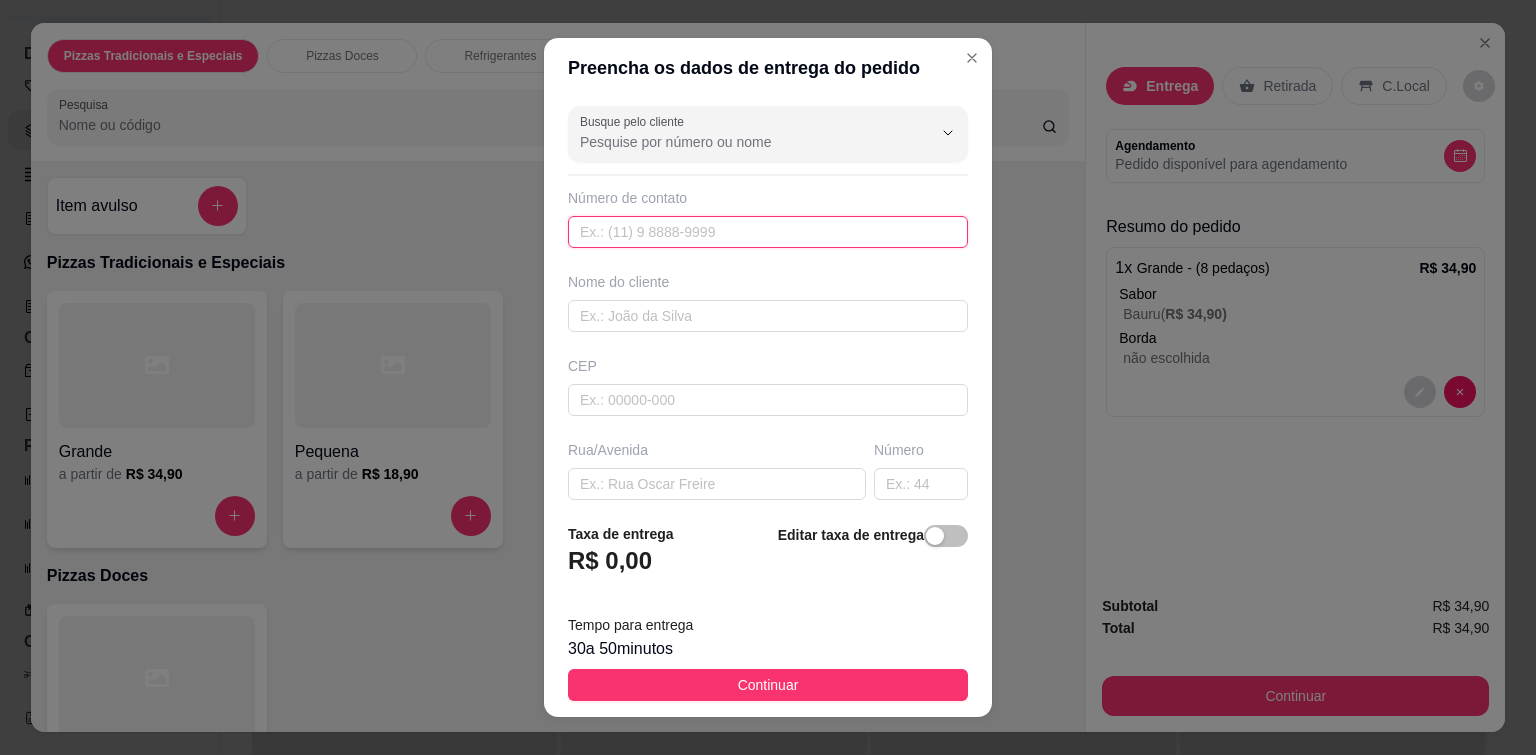 click at bounding box center [768, 232] 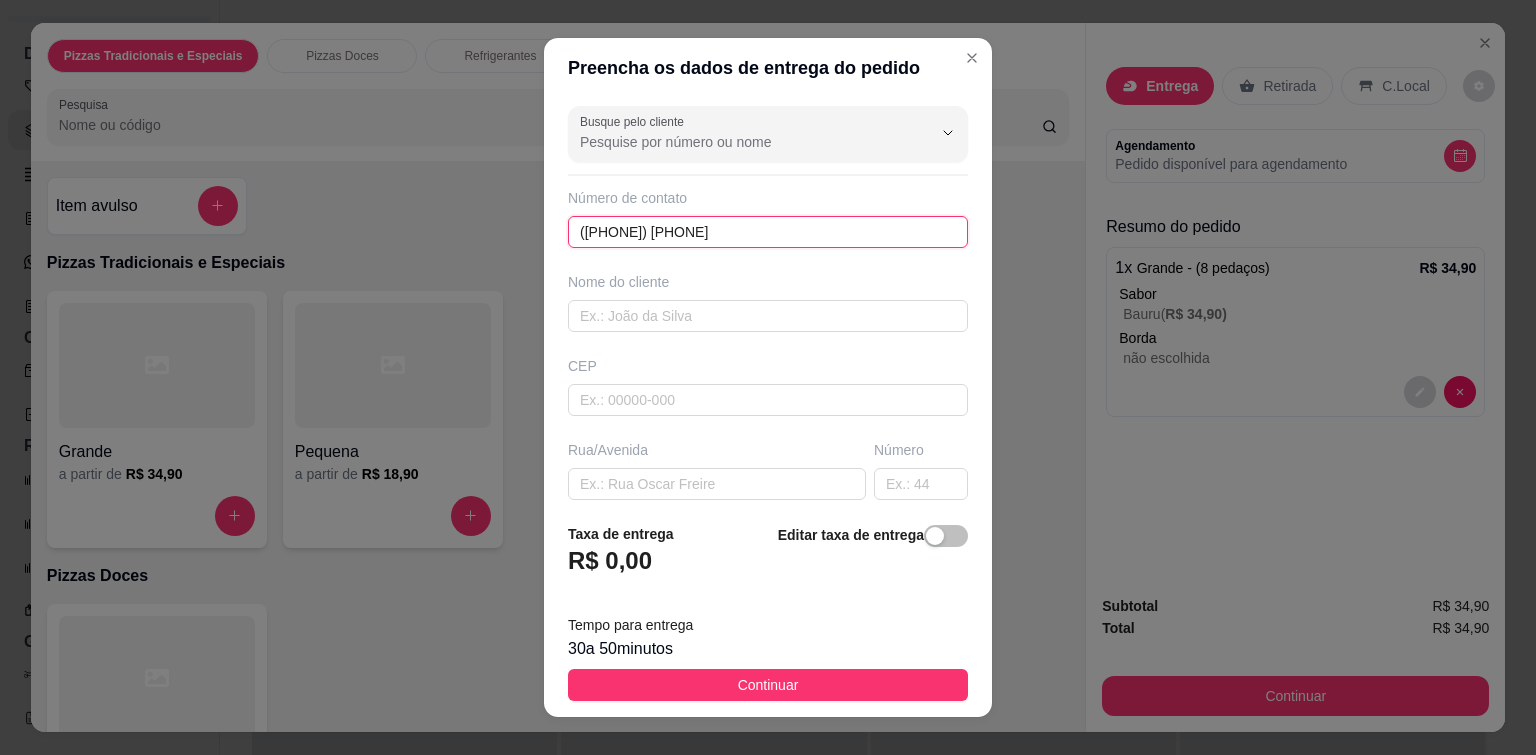type on "([PHONE]) [PHONE]" 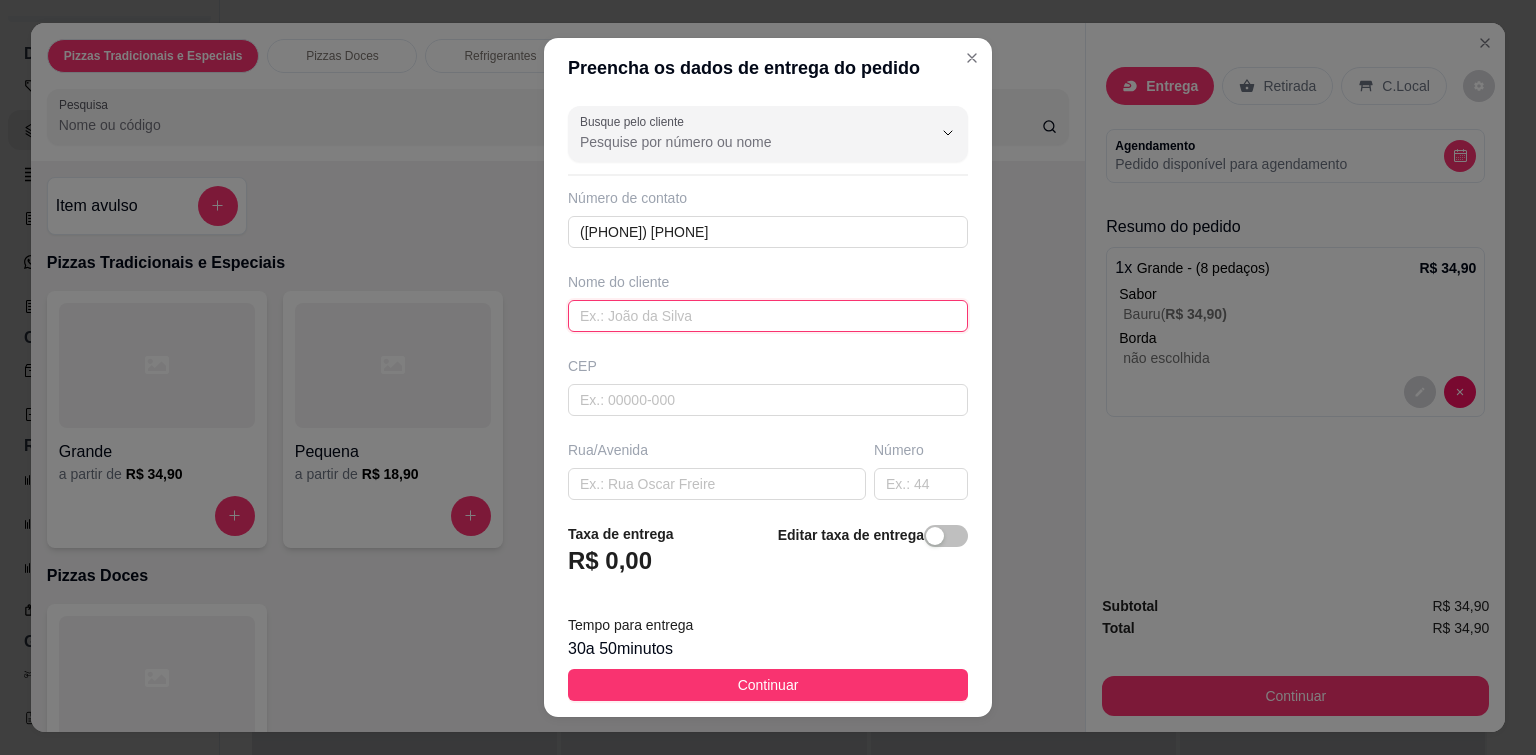 click at bounding box center [768, 316] 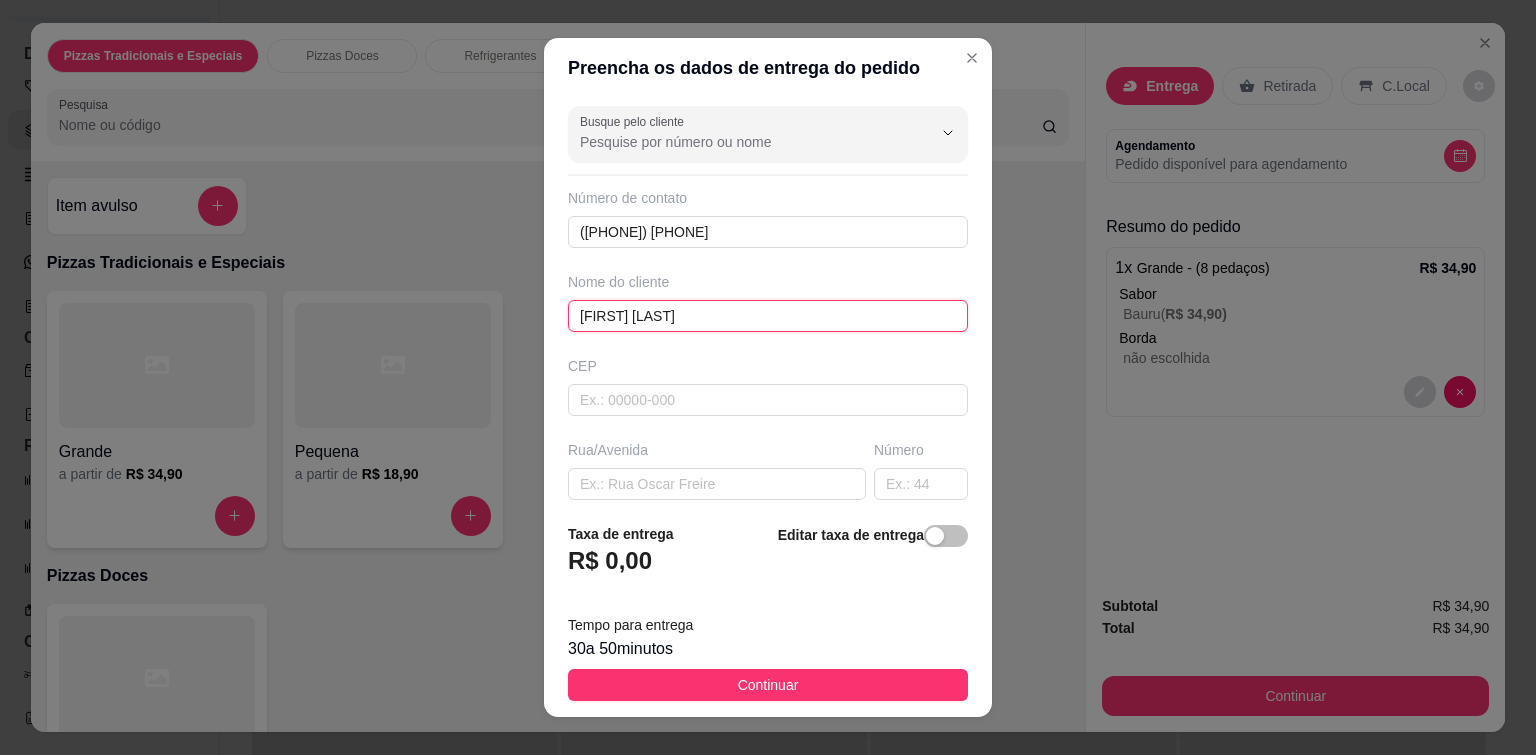 type on "[FIRST] [LAST]" 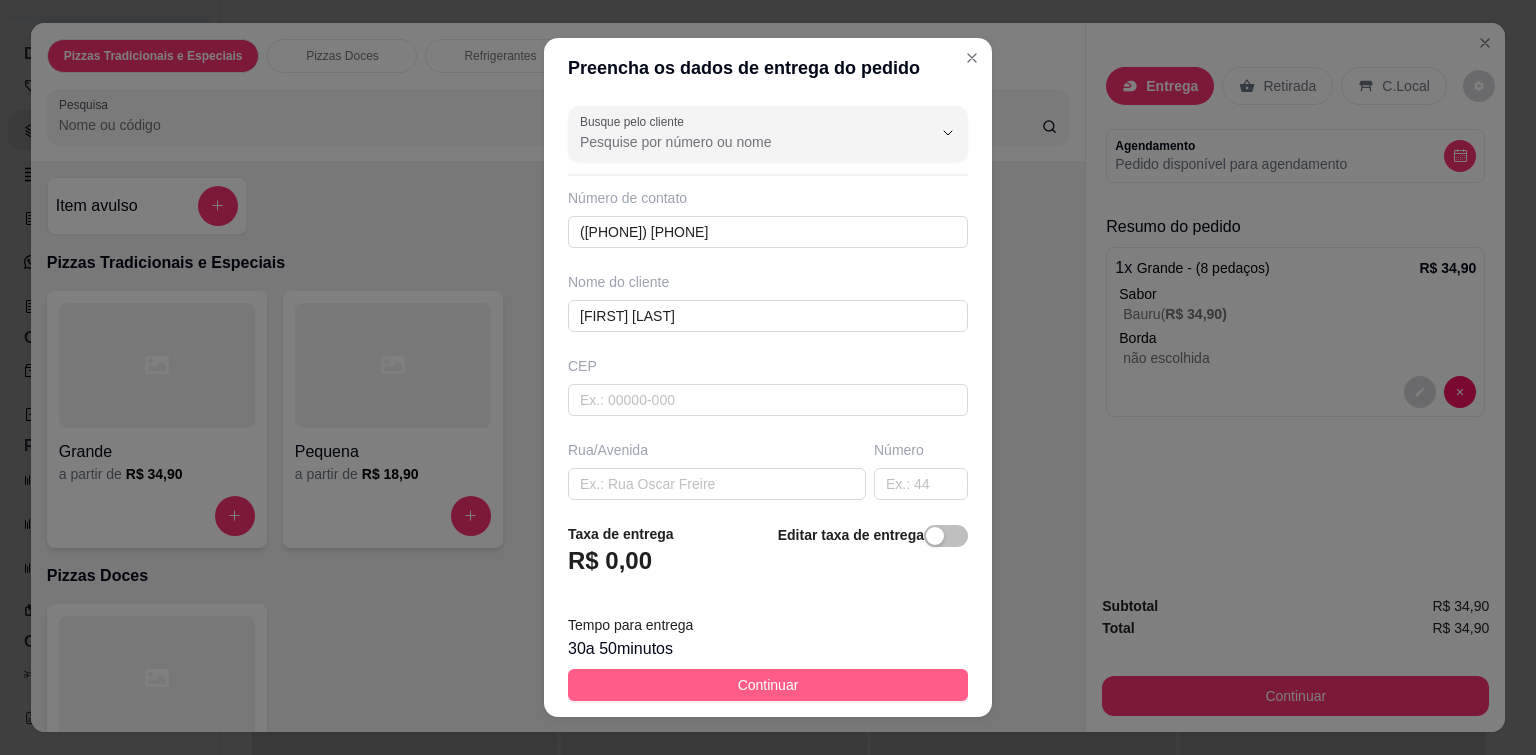 click on "Continuar" at bounding box center (768, 685) 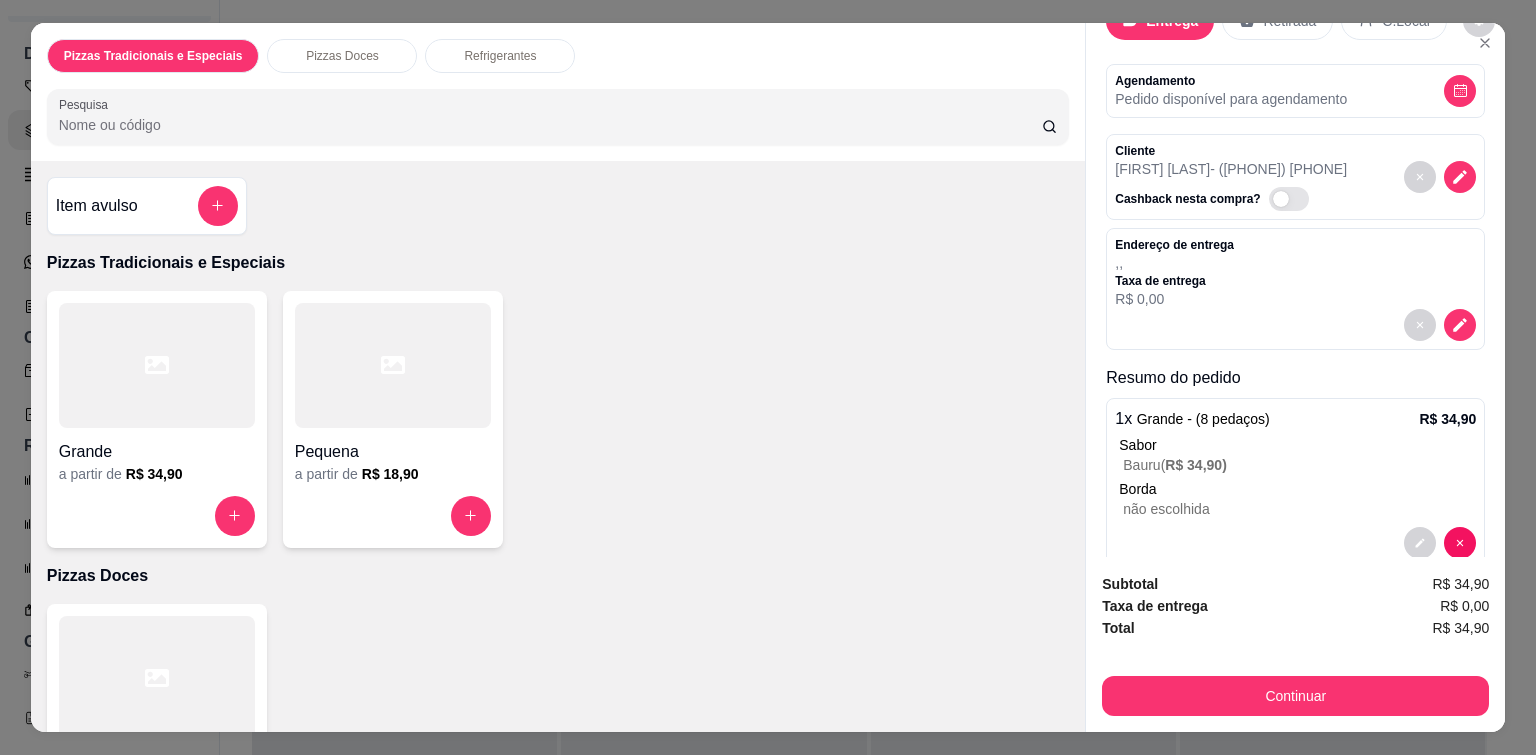 scroll, scrollTop: 100, scrollLeft: 0, axis: vertical 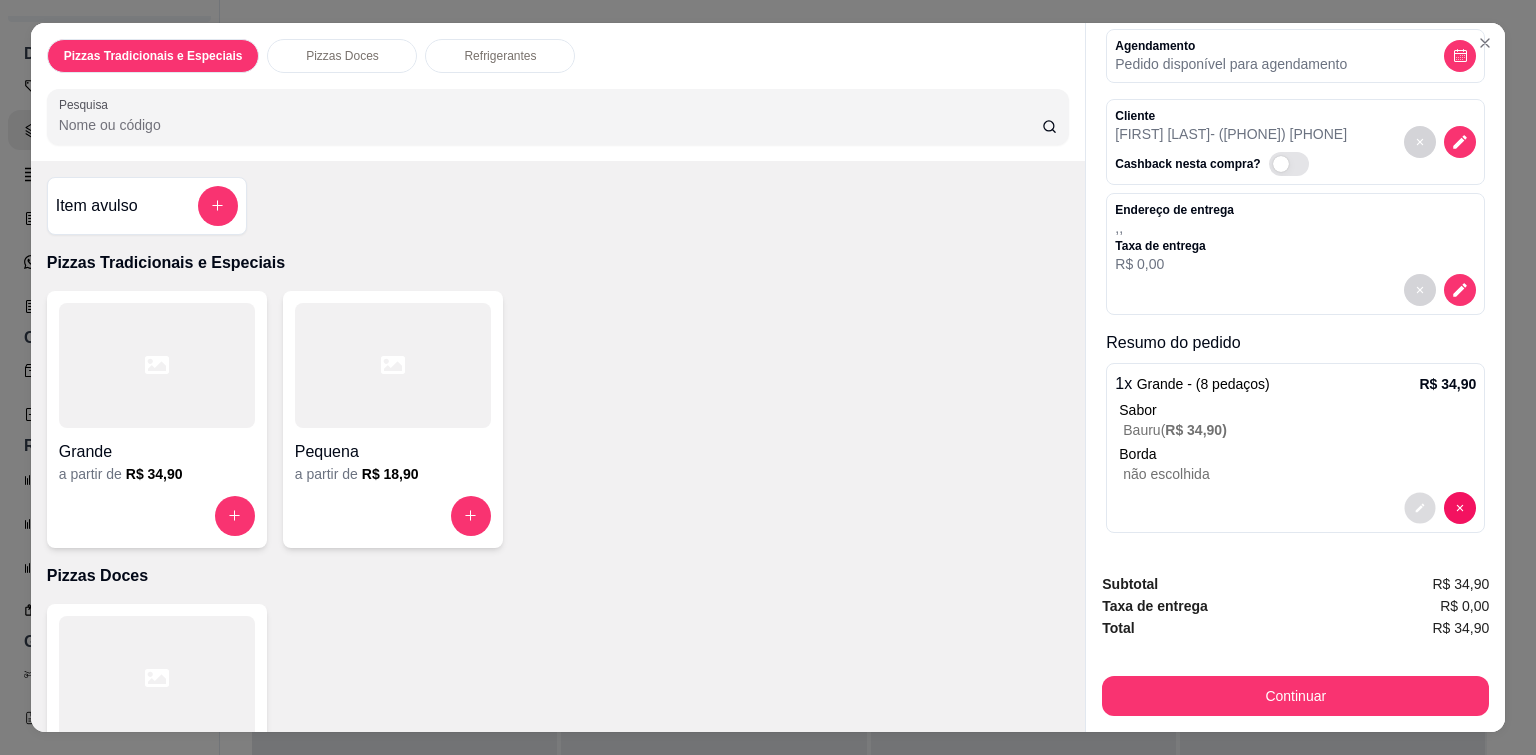 click 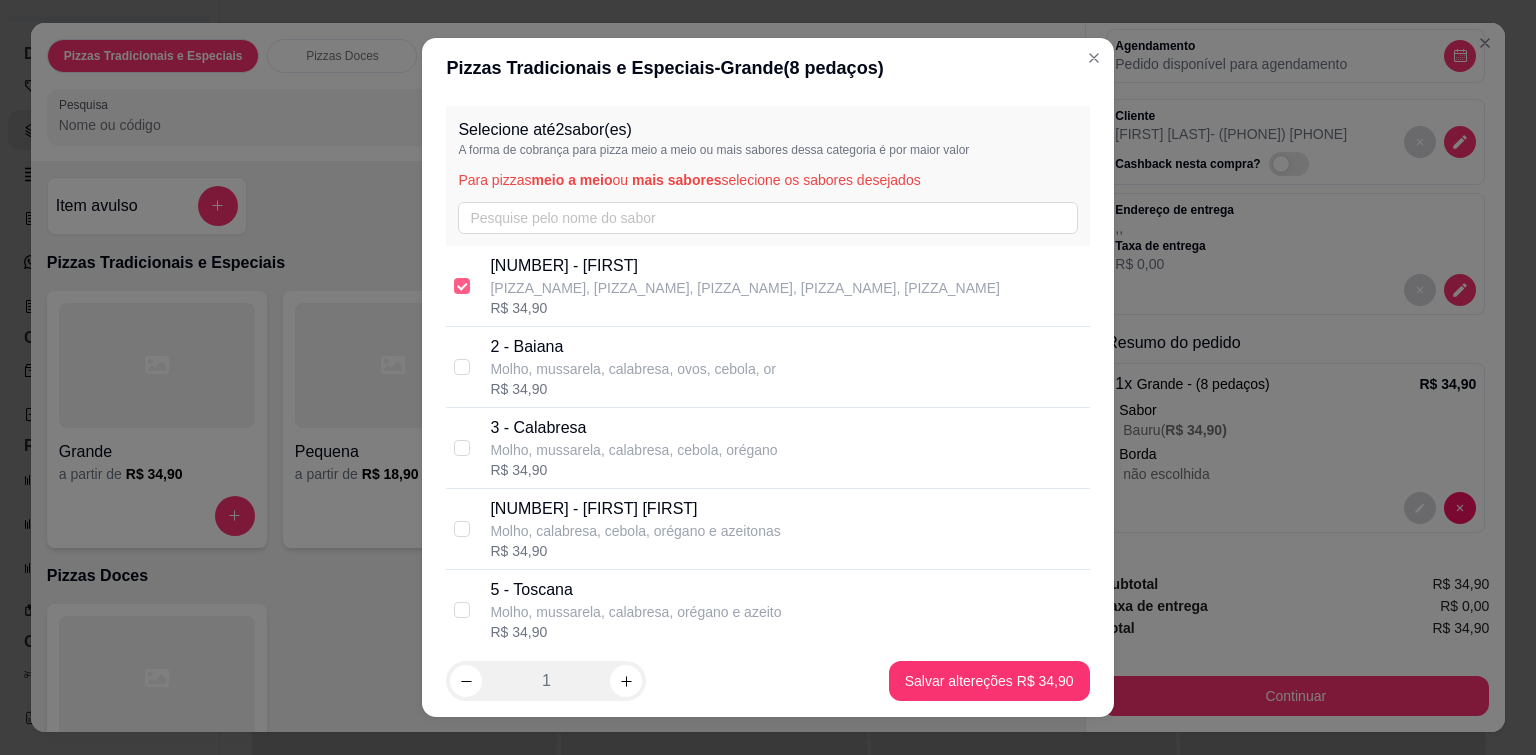 click at bounding box center (462, 286) 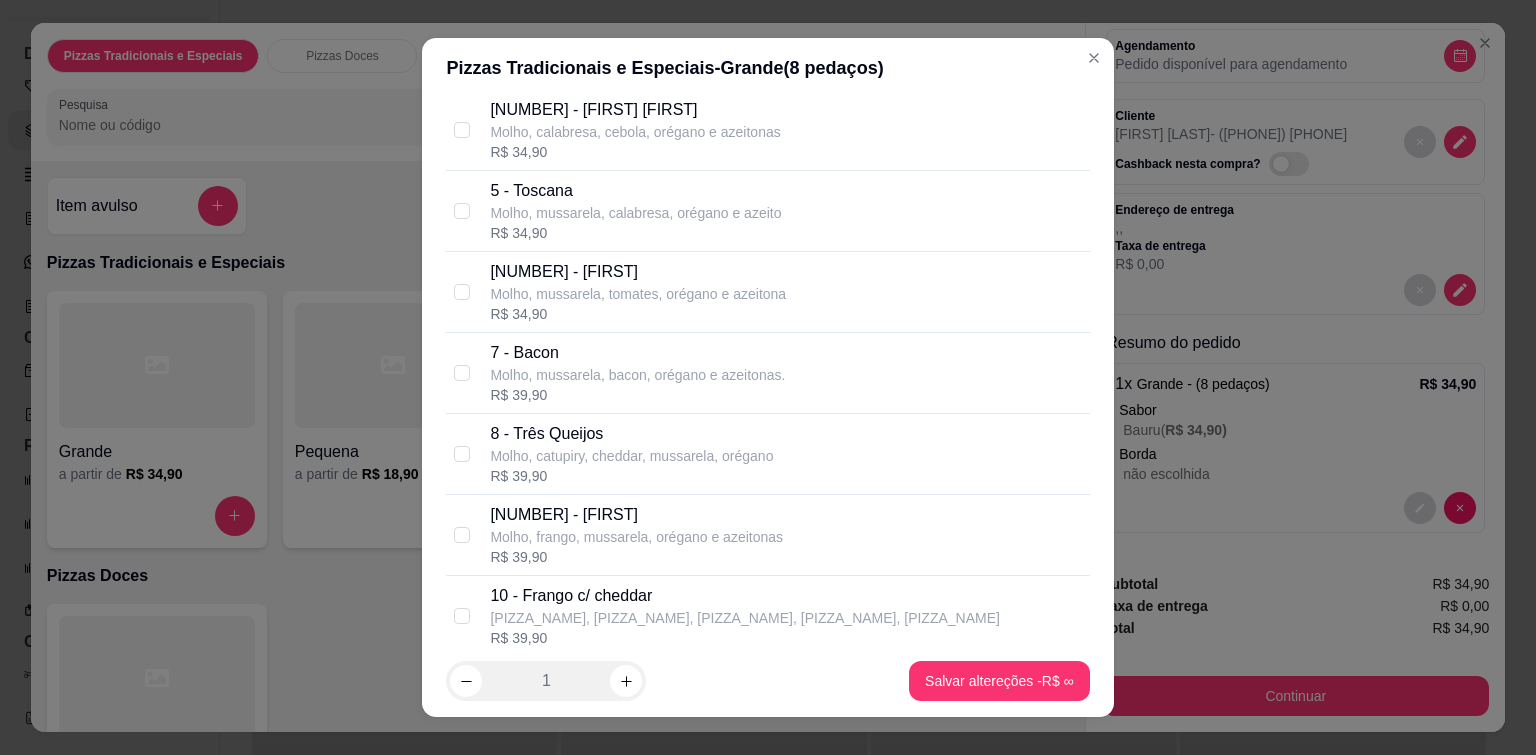 scroll, scrollTop: 400, scrollLeft: 0, axis: vertical 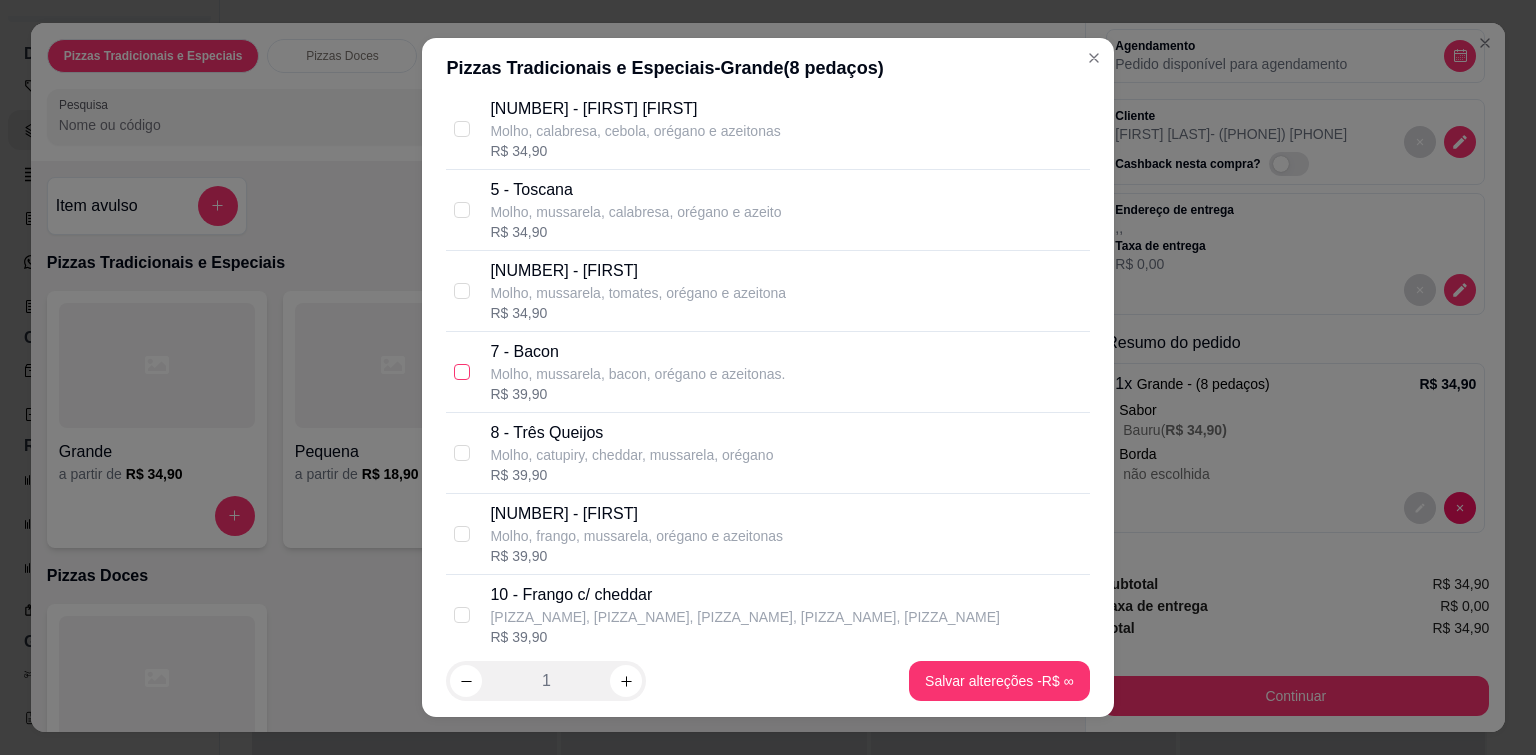 click at bounding box center [462, 372] 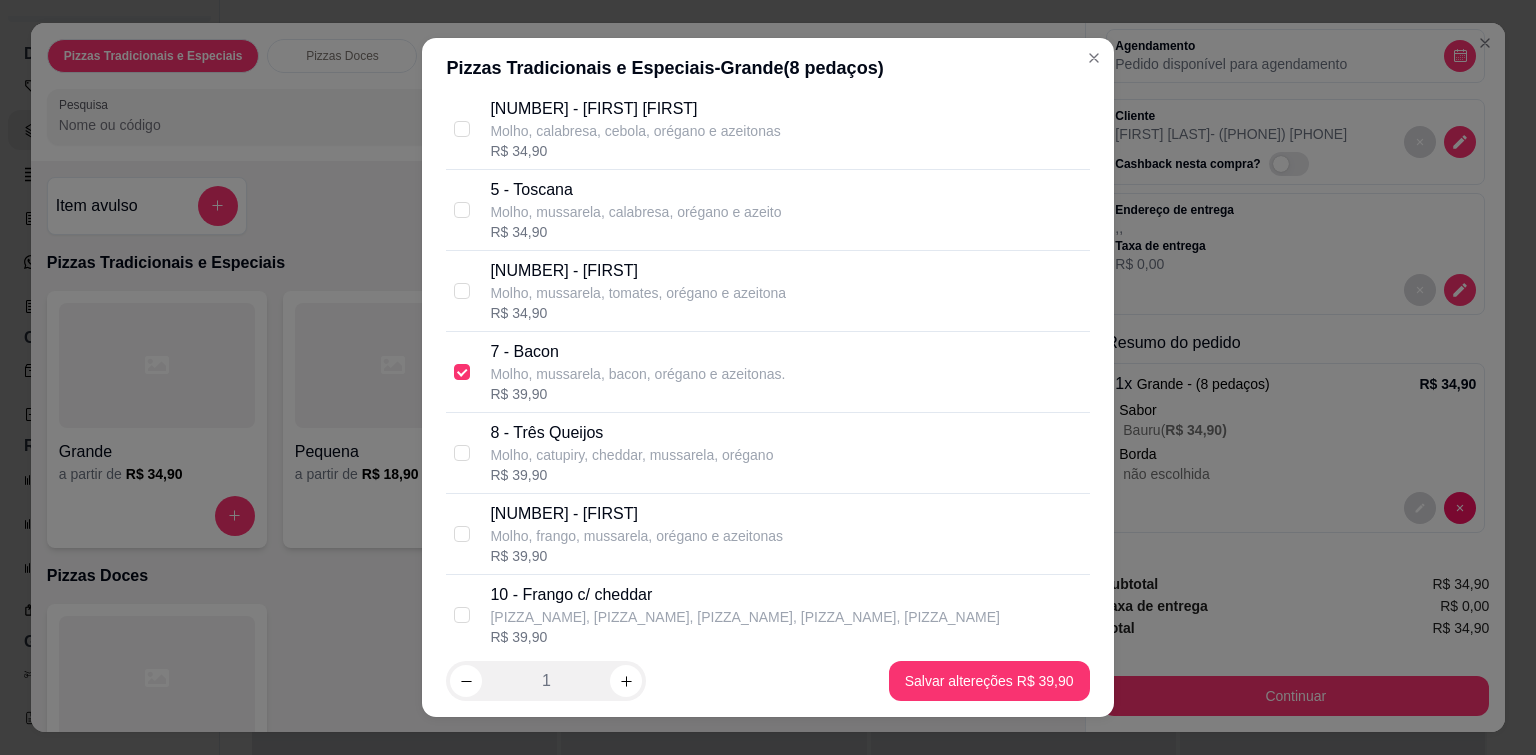 scroll, scrollTop: 600, scrollLeft: 0, axis: vertical 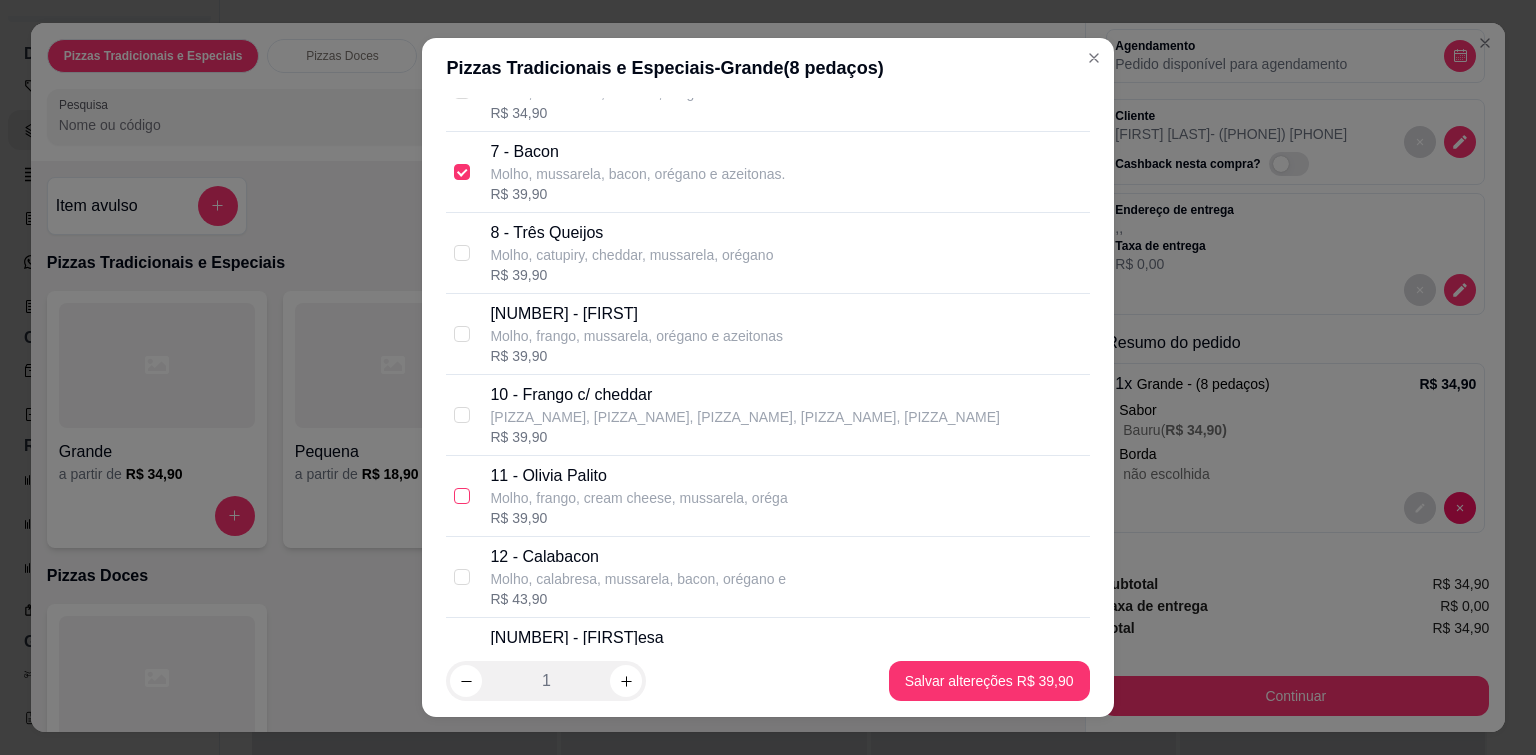 click at bounding box center [462, 496] 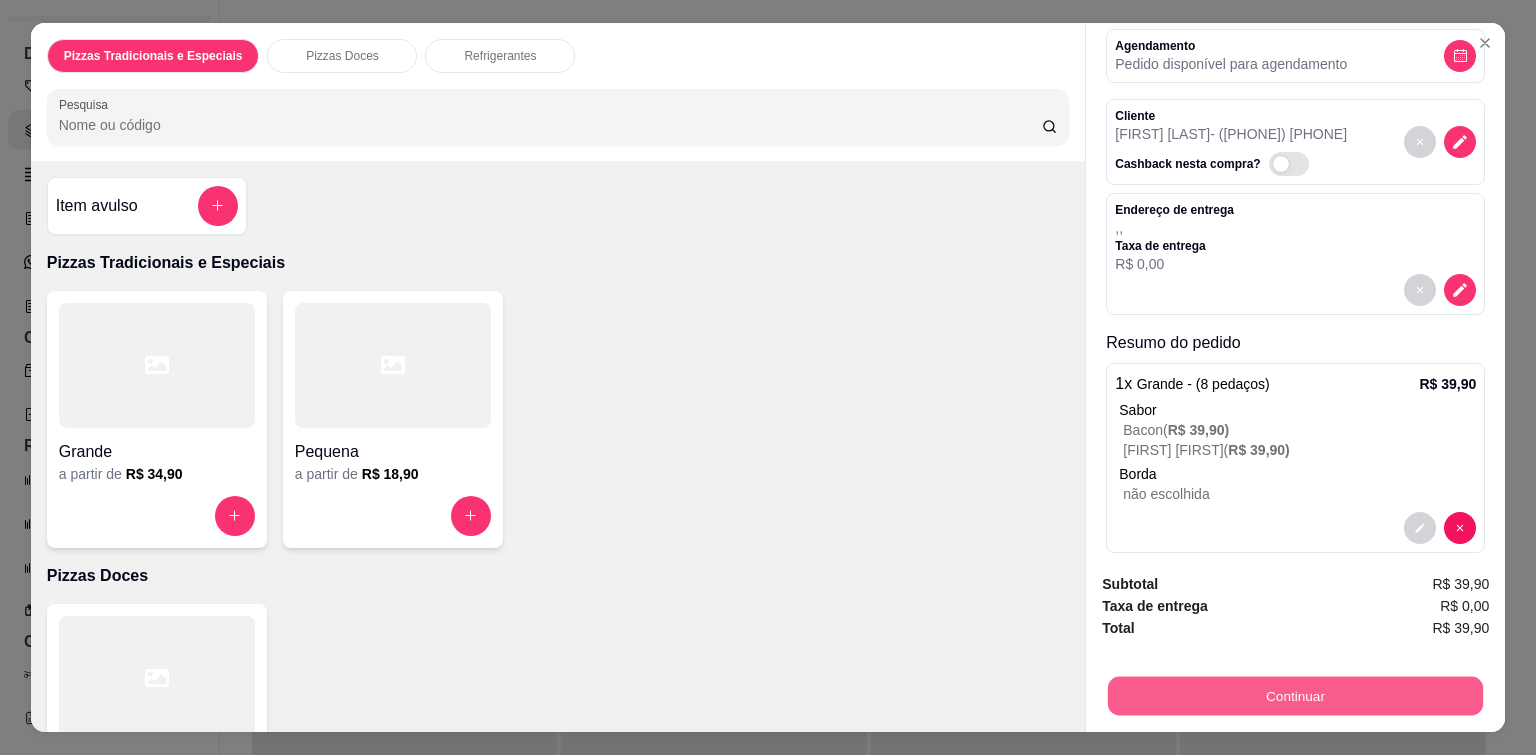 click on "Continuar" at bounding box center (1295, 696) 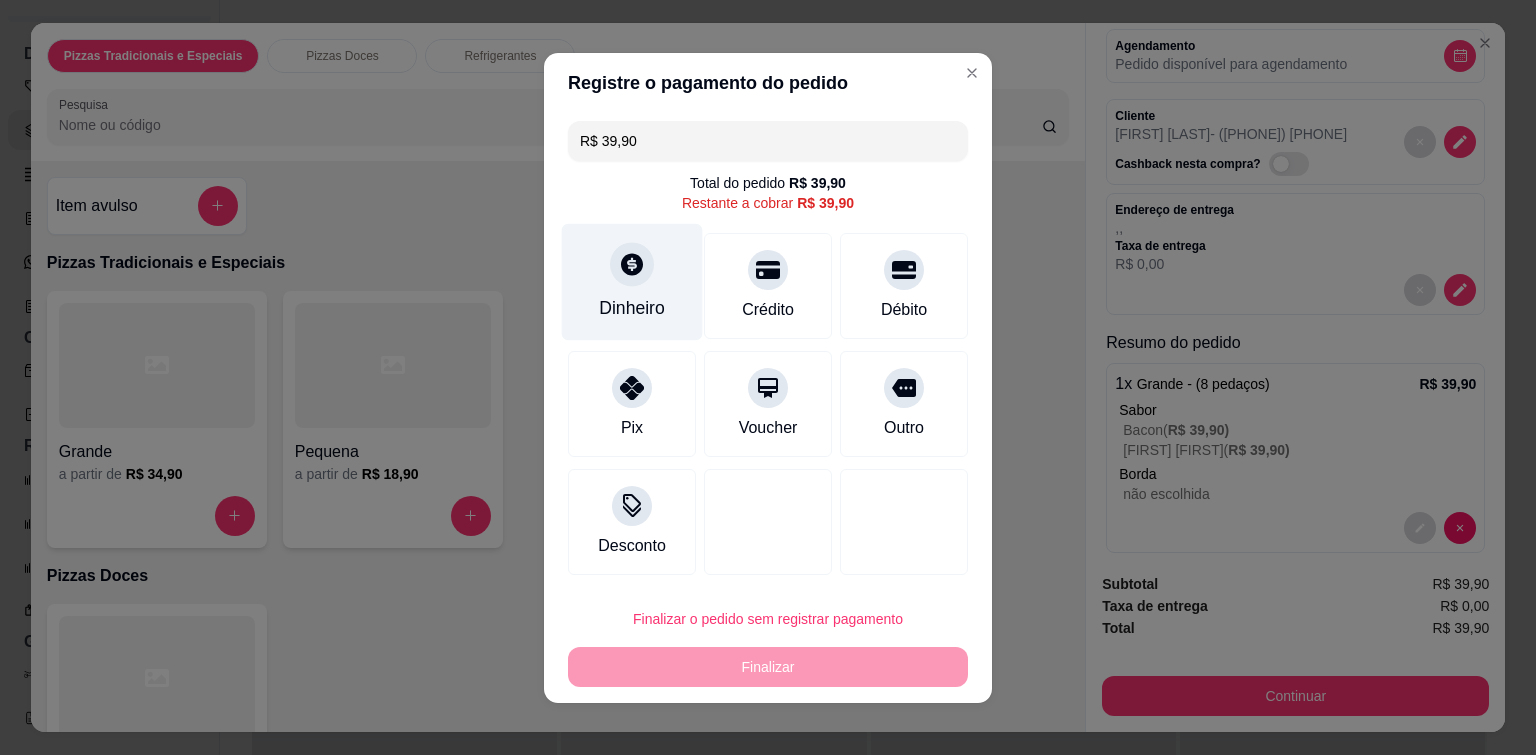 click at bounding box center (632, 264) 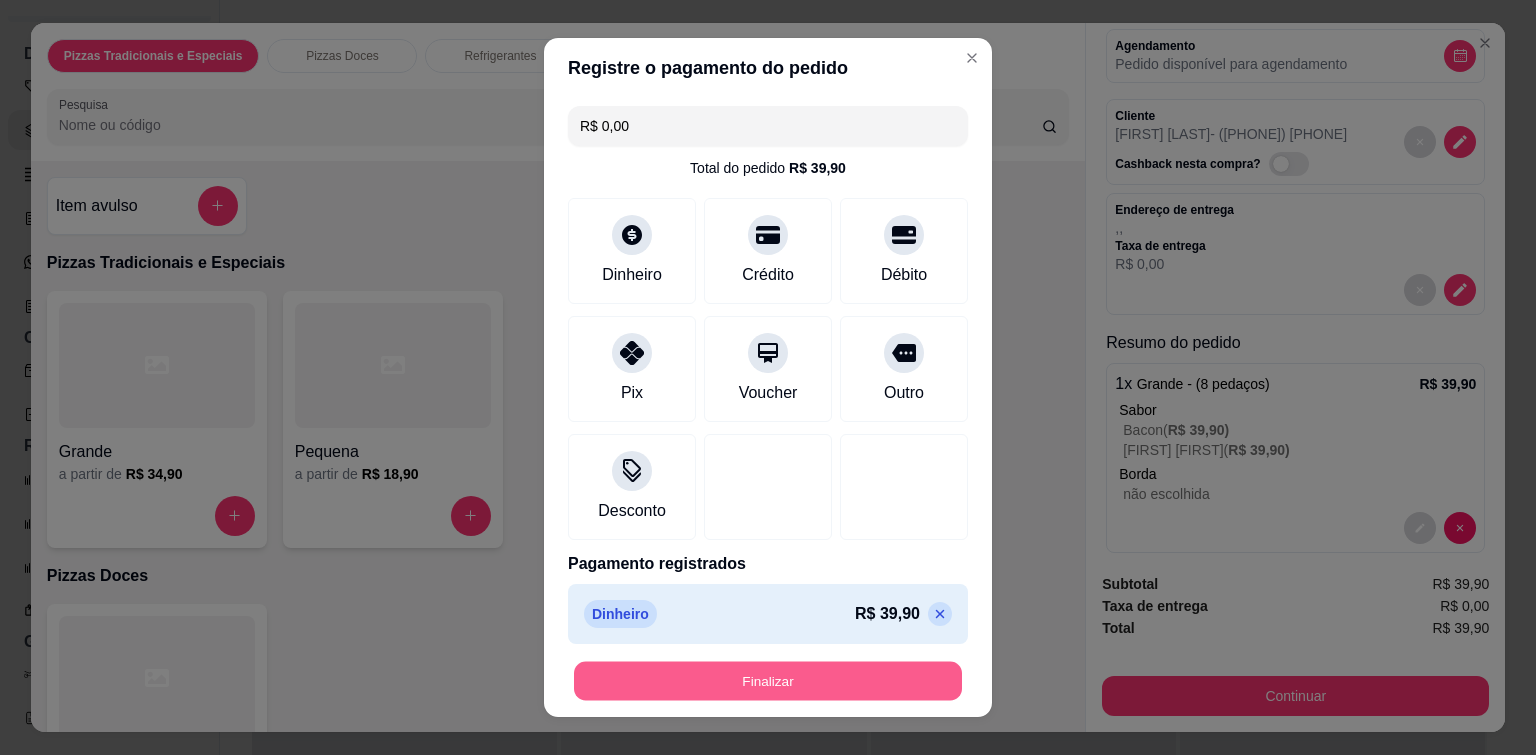 click on "Finalizar" at bounding box center (768, 681) 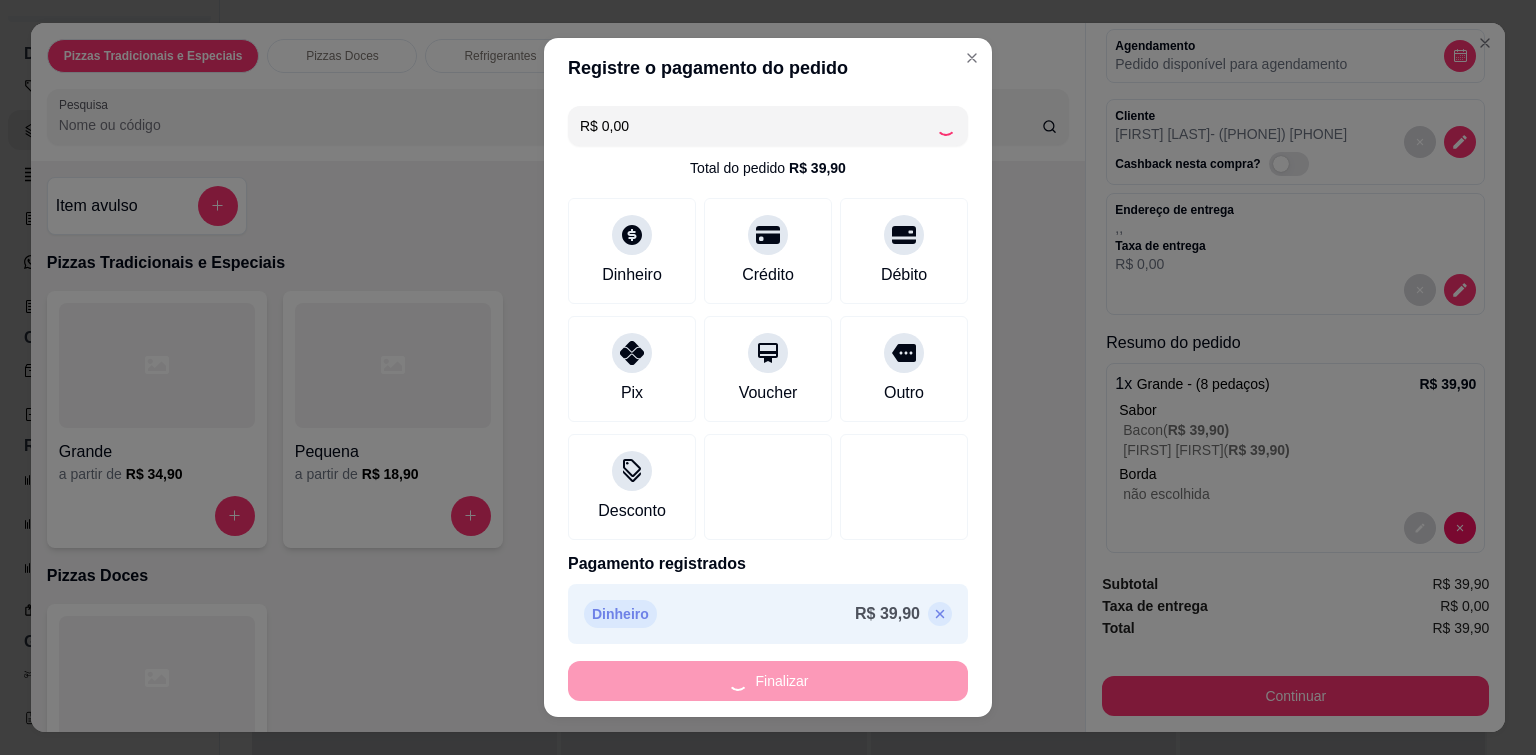 type on "-[PRICE]" 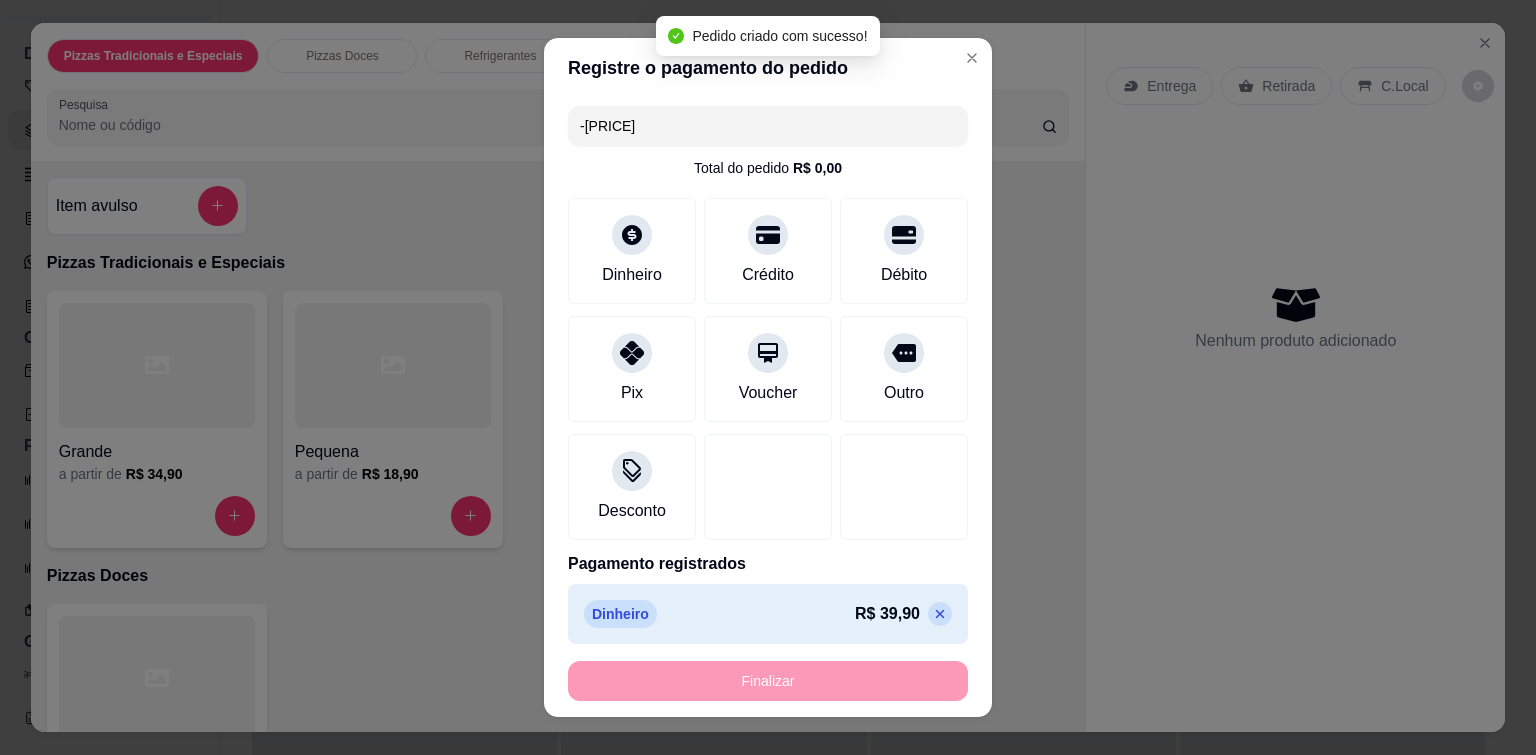 scroll, scrollTop: 0, scrollLeft: 0, axis: both 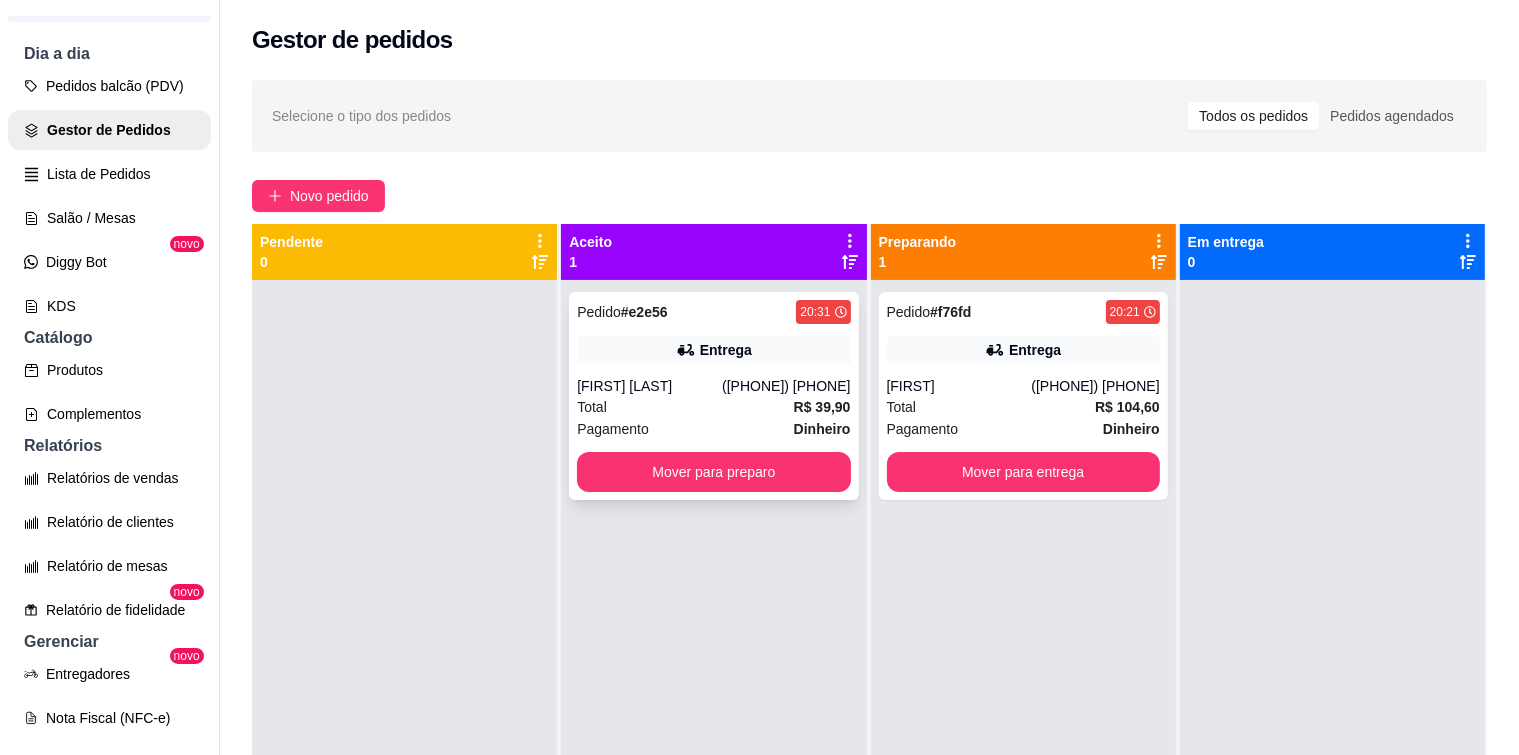 click on "Entrega" at bounding box center (726, 350) 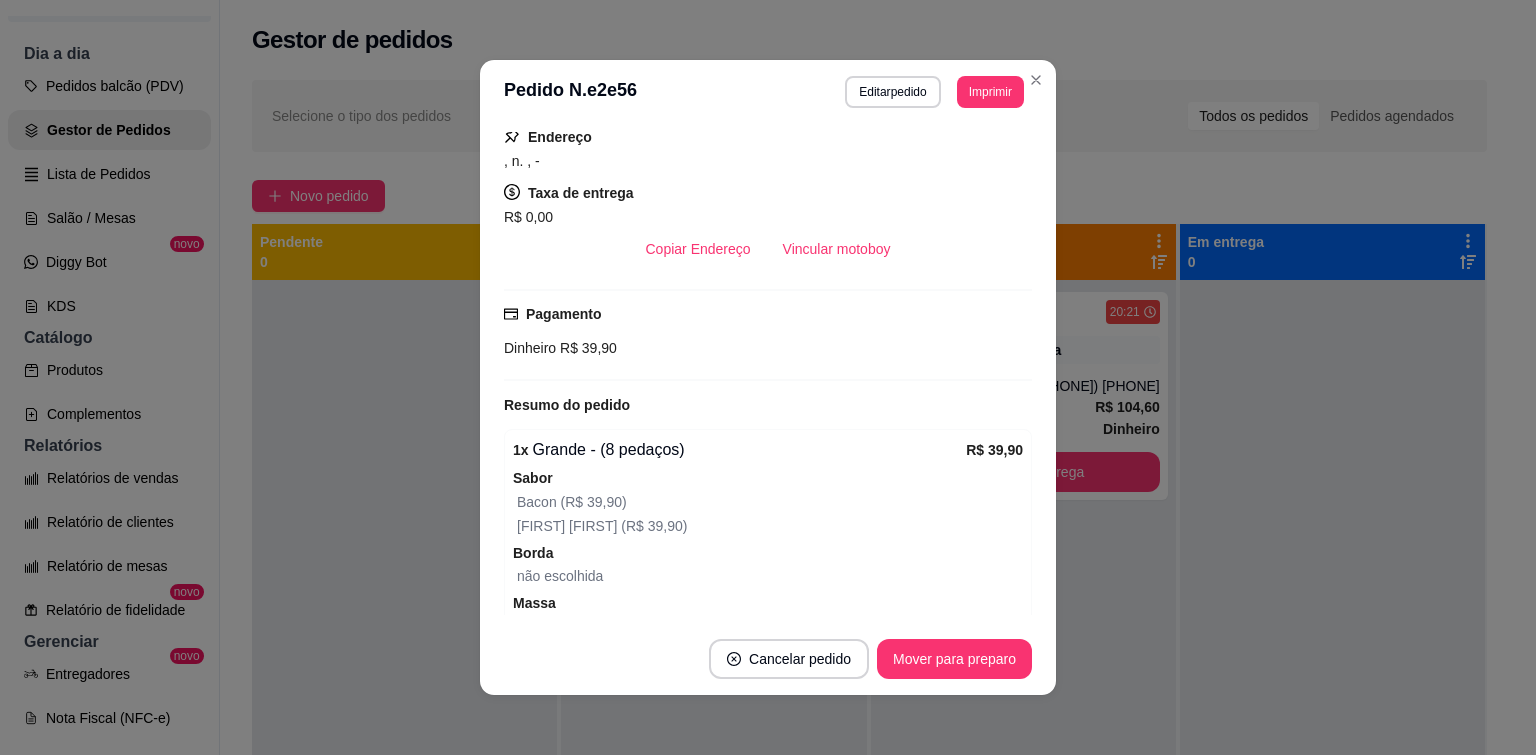 scroll, scrollTop: 200, scrollLeft: 0, axis: vertical 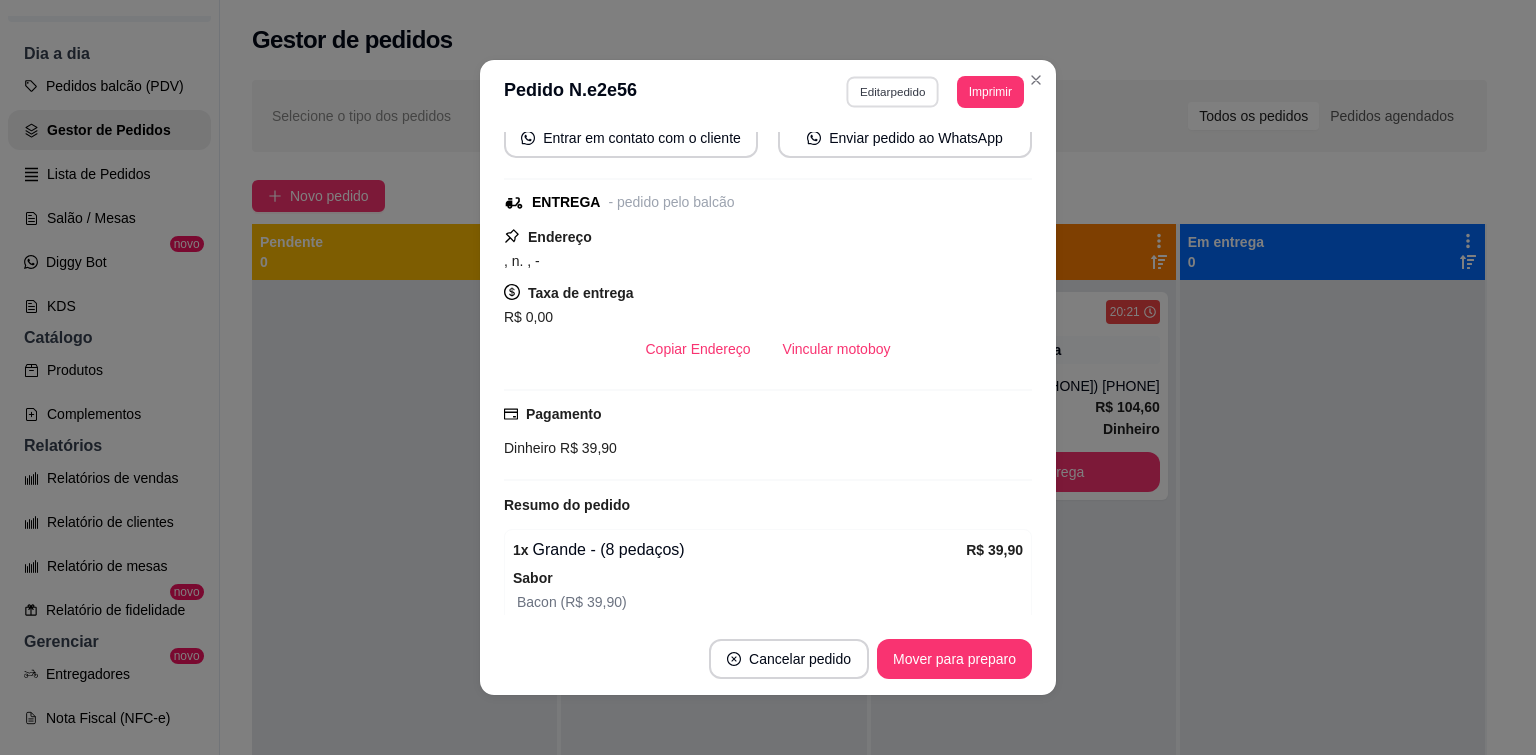 click on "Editar  pedido" at bounding box center [893, 91] 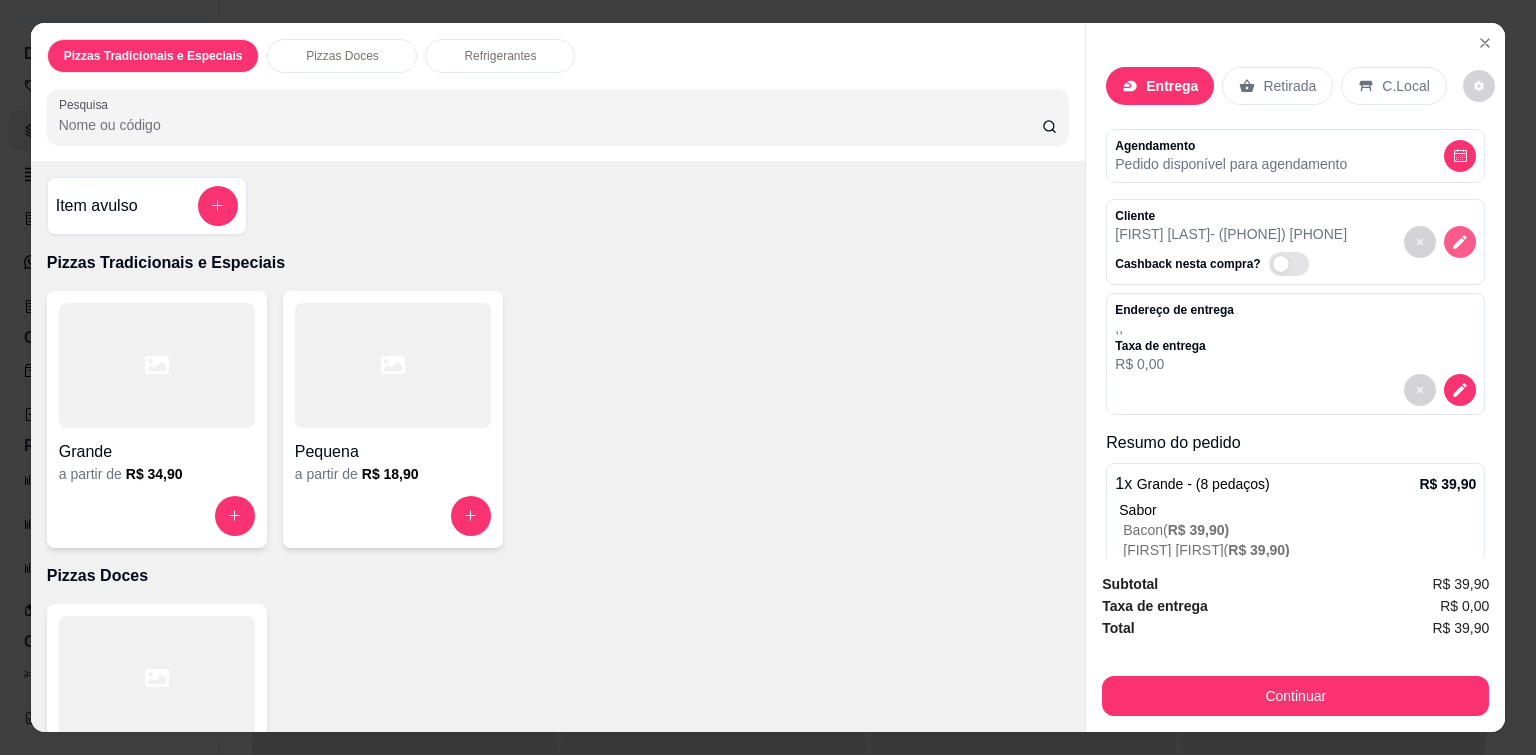 click 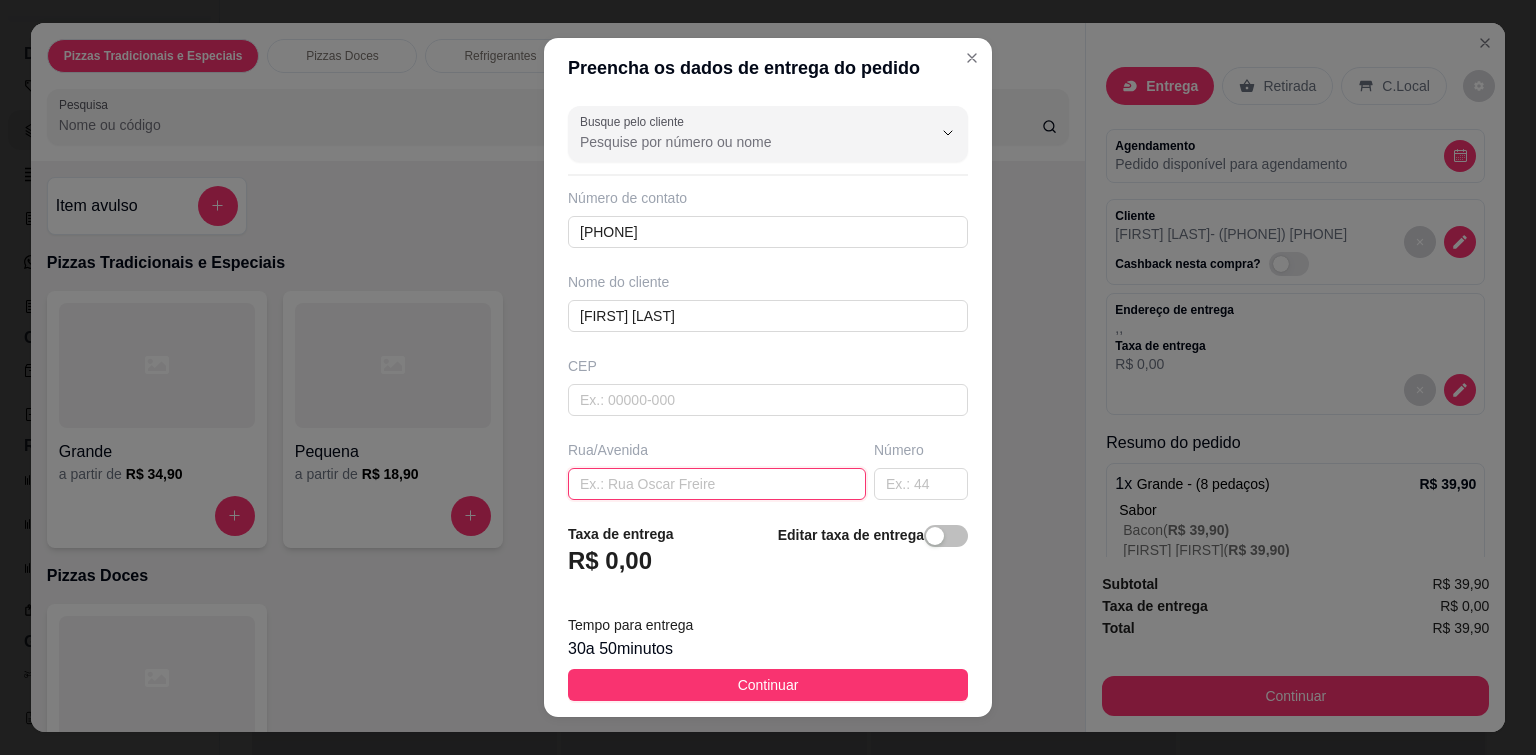 click at bounding box center [717, 484] 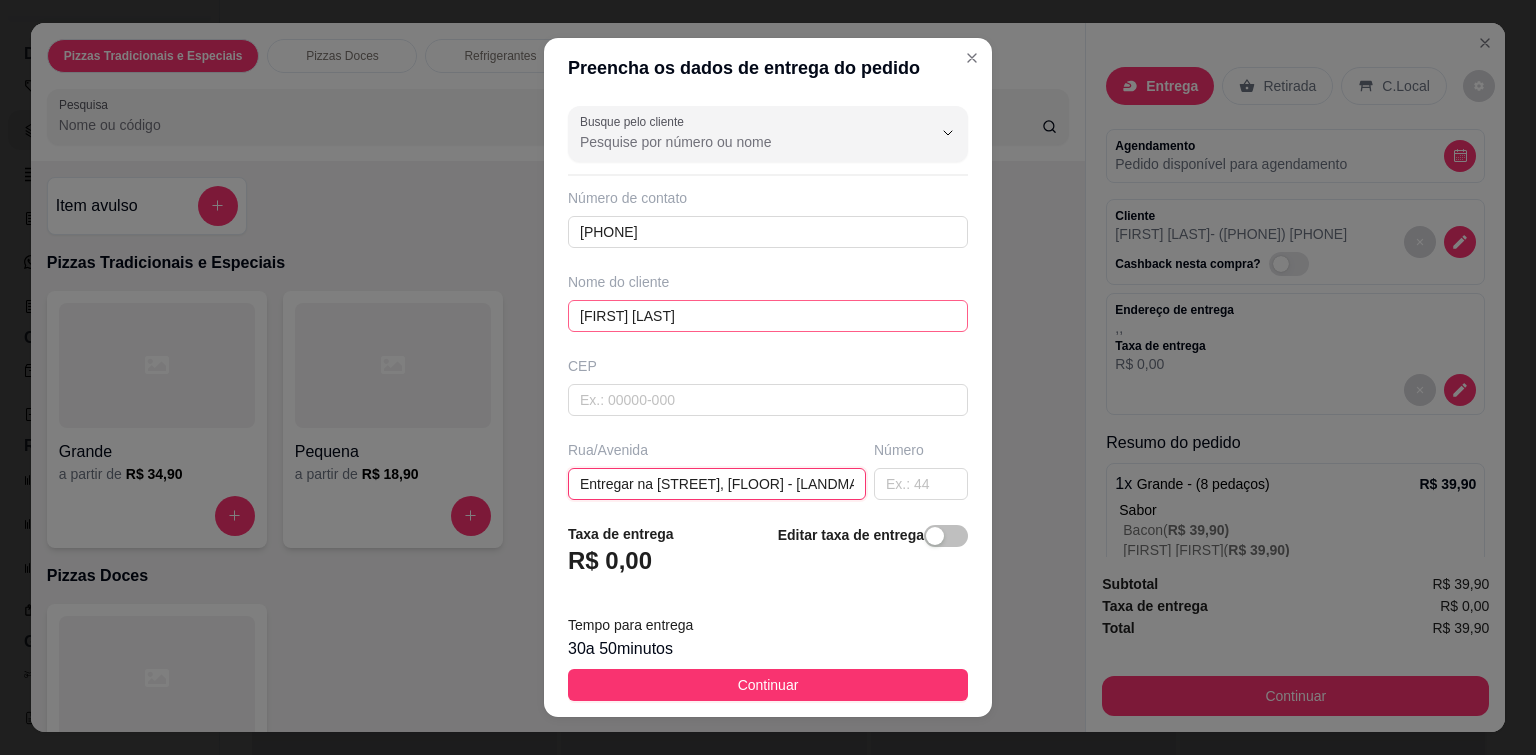 scroll, scrollTop: 0, scrollLeft: 210, axis: horizontal 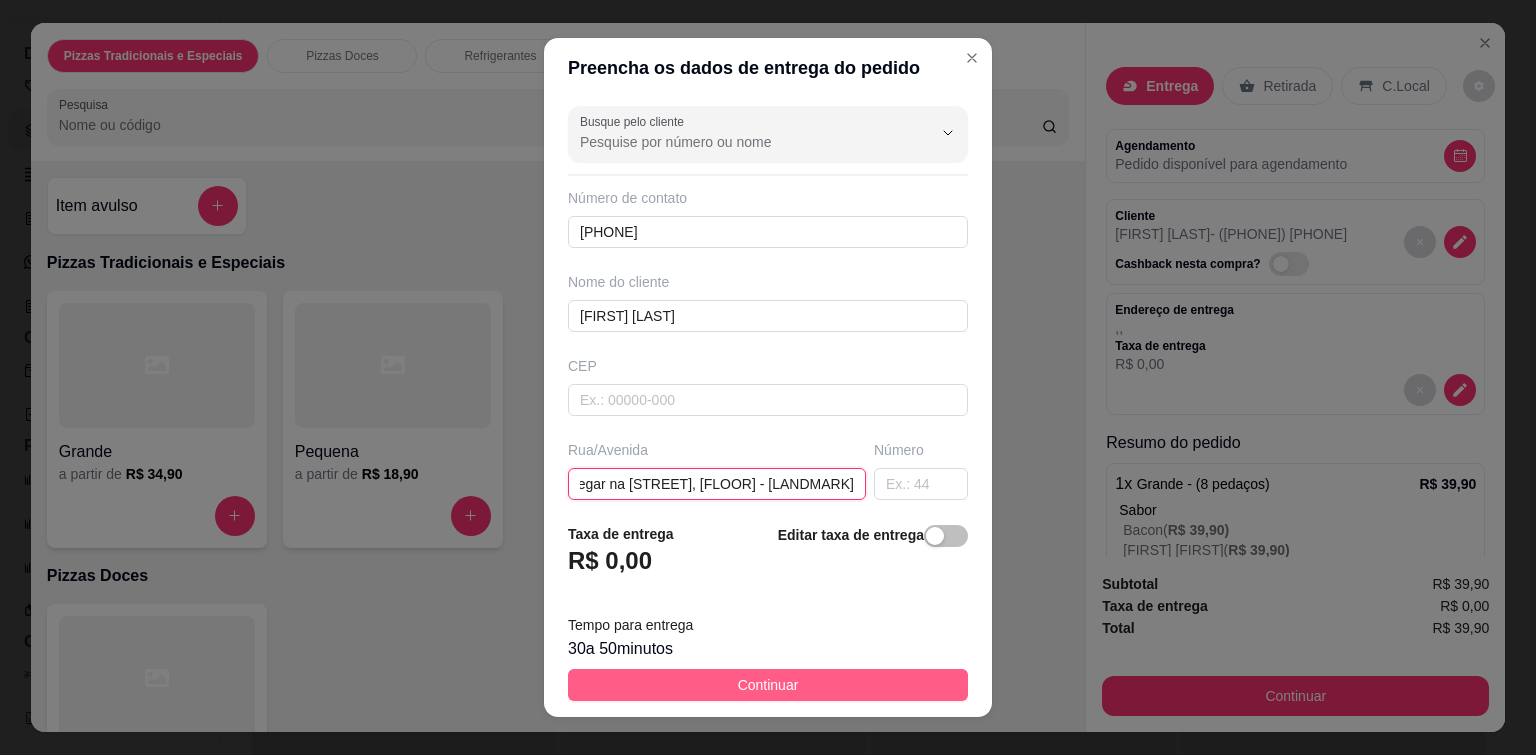 type on "Entregar na [STREET], [FLOOR] - [LANDMARK]" 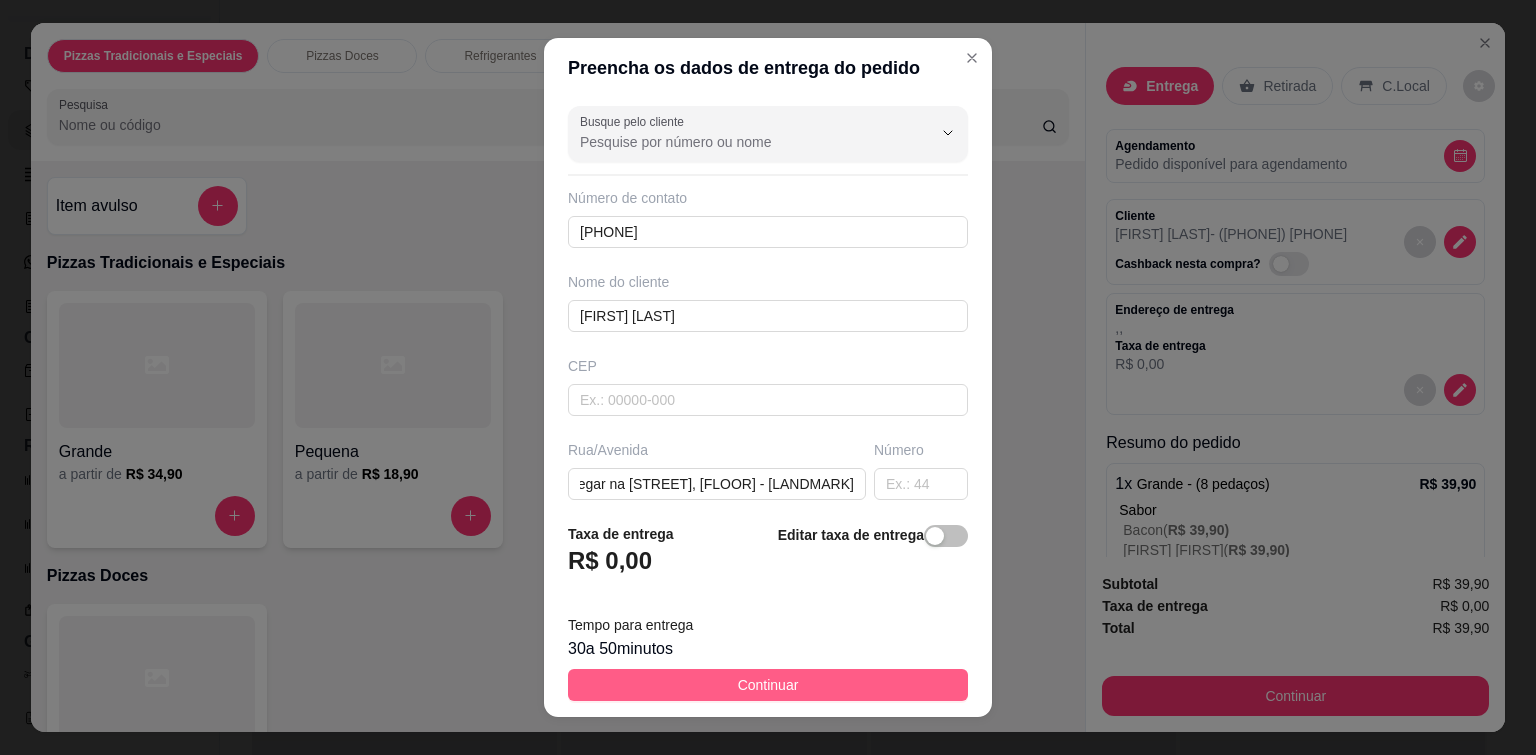 scroll, scrollTop: 0, scrollLeft: 0, axis: both 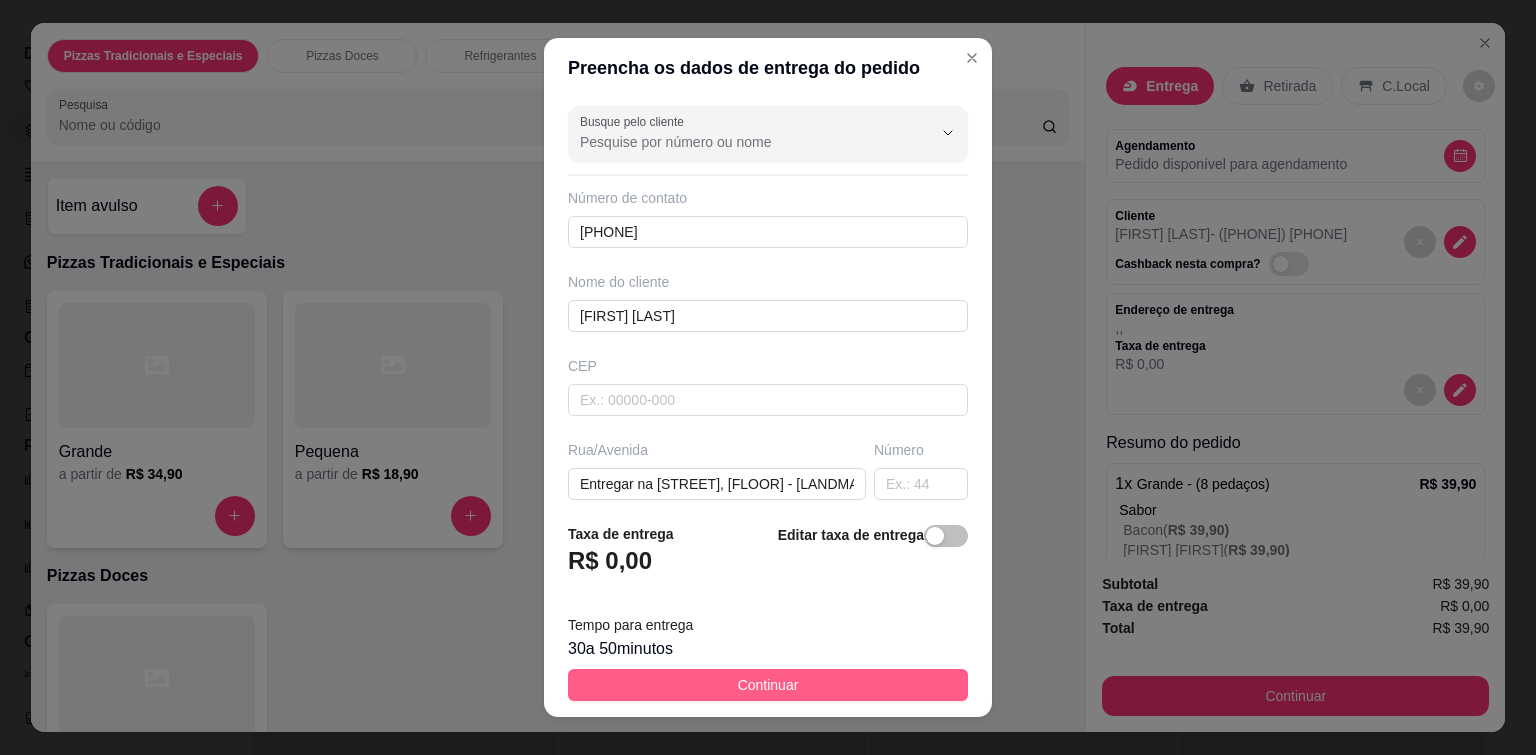 click on "Continuar" at bounding box center (768, 685) 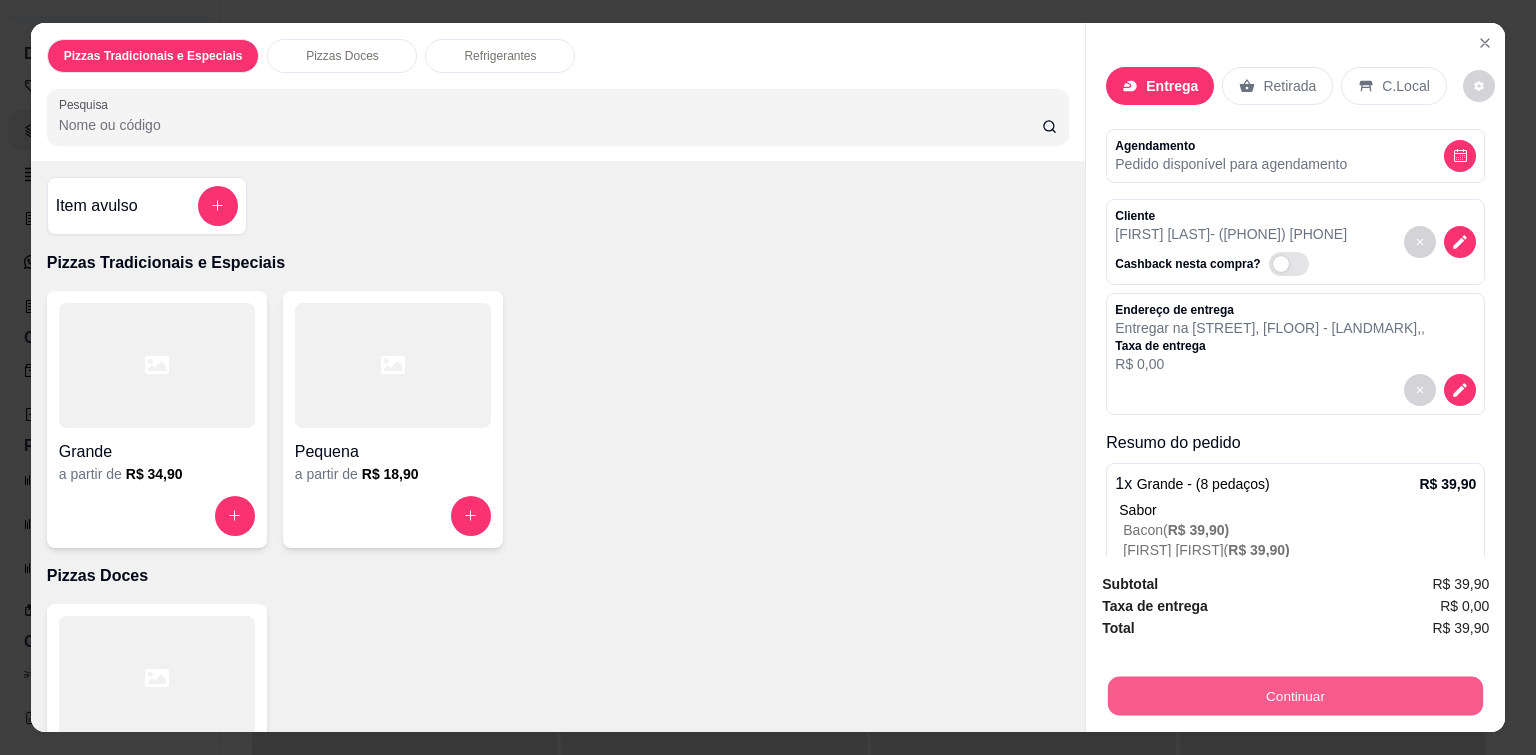 click on "Continuar" at bounding box center [1295, 696] 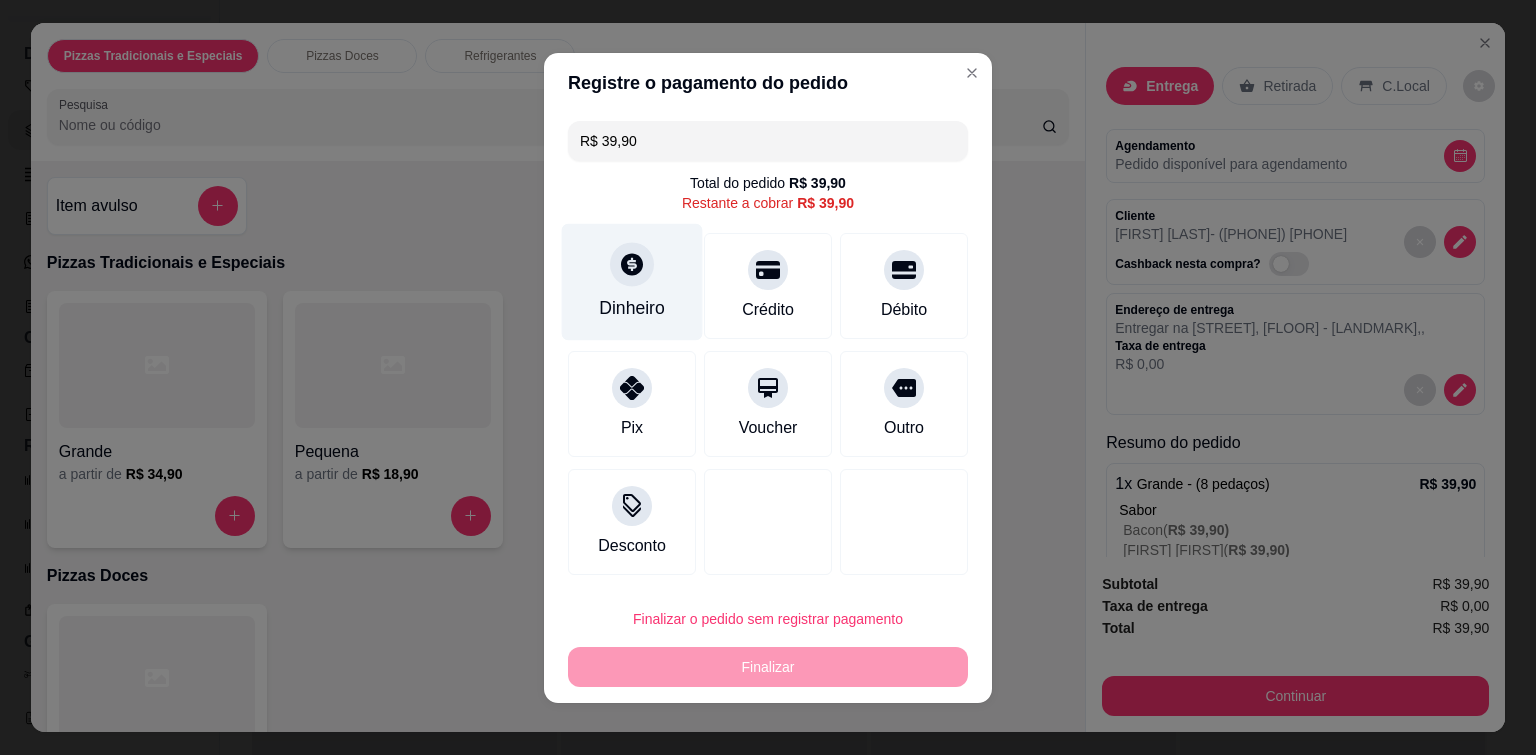 click at bounding box center (632, 264) 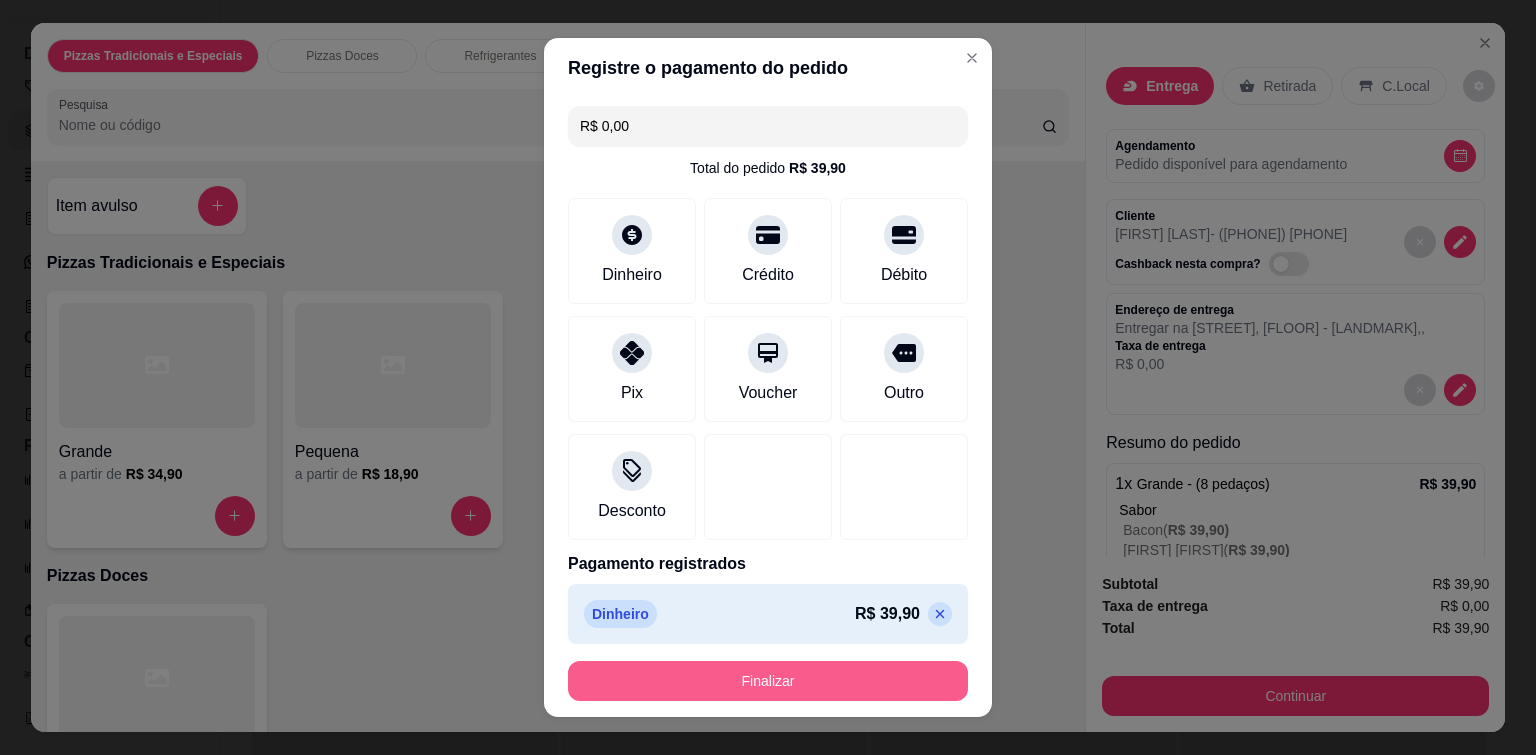 click on "Finalizar" at bounding box center (768, 681) 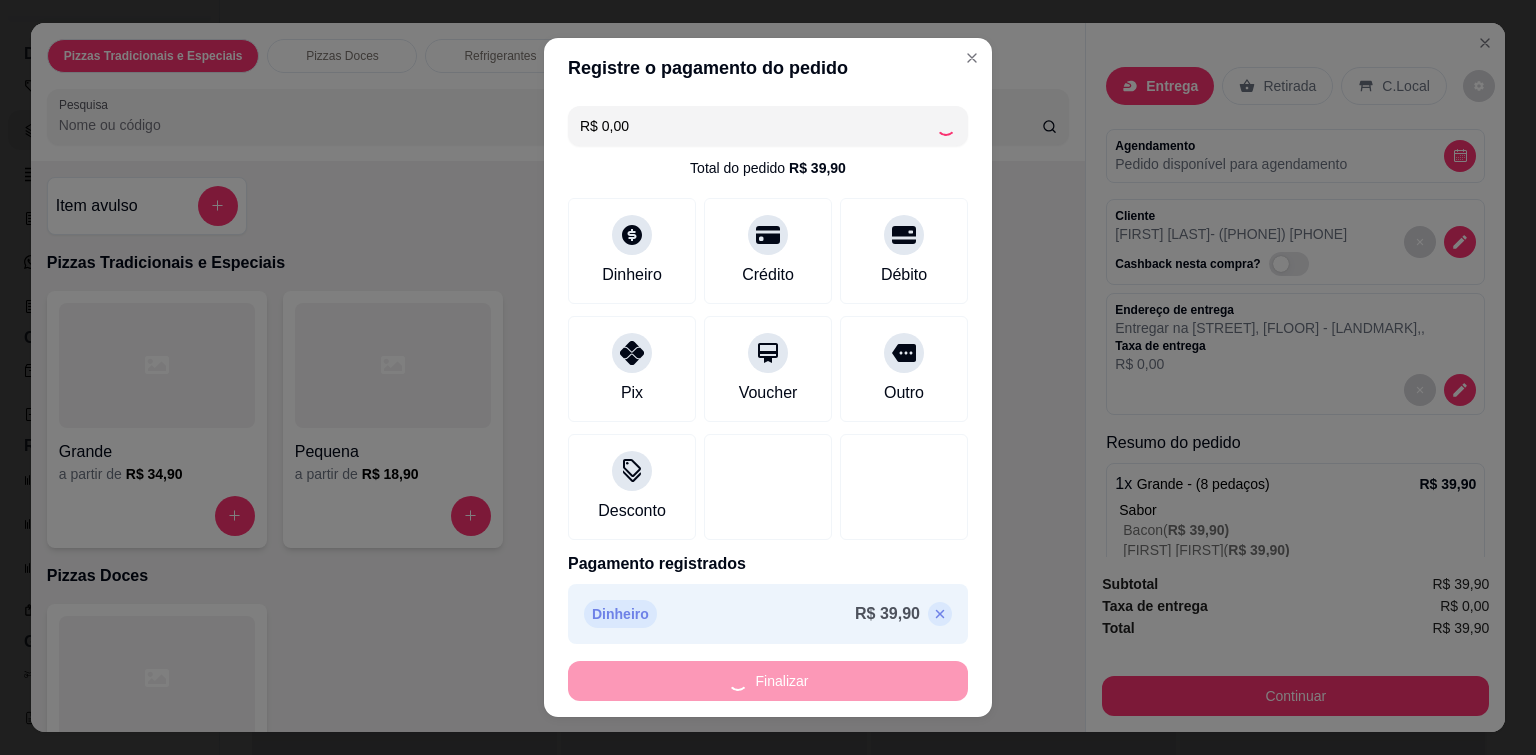 type on "-[PRICE]" 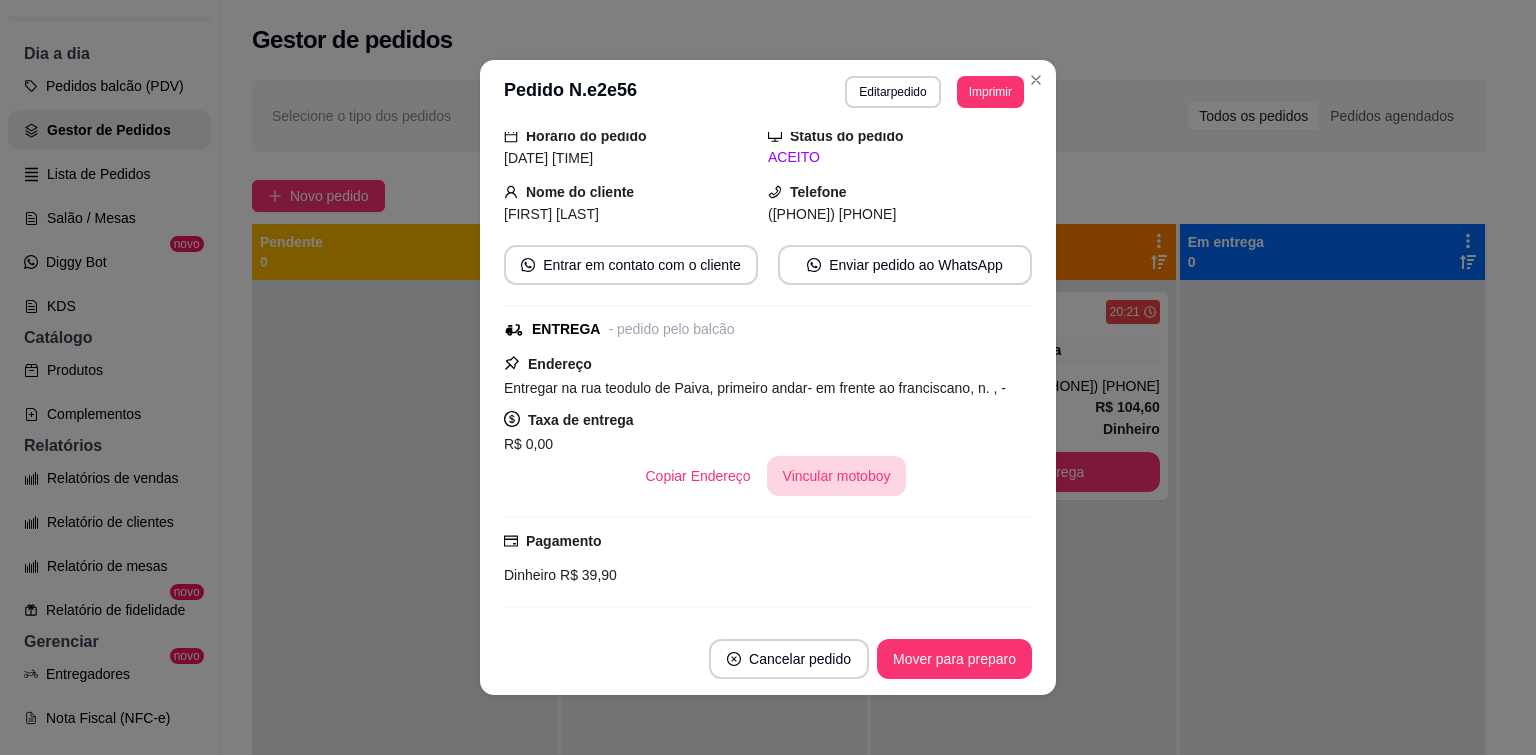 scroll, scrollTop: 0, scrollLeft: 0, axis: both 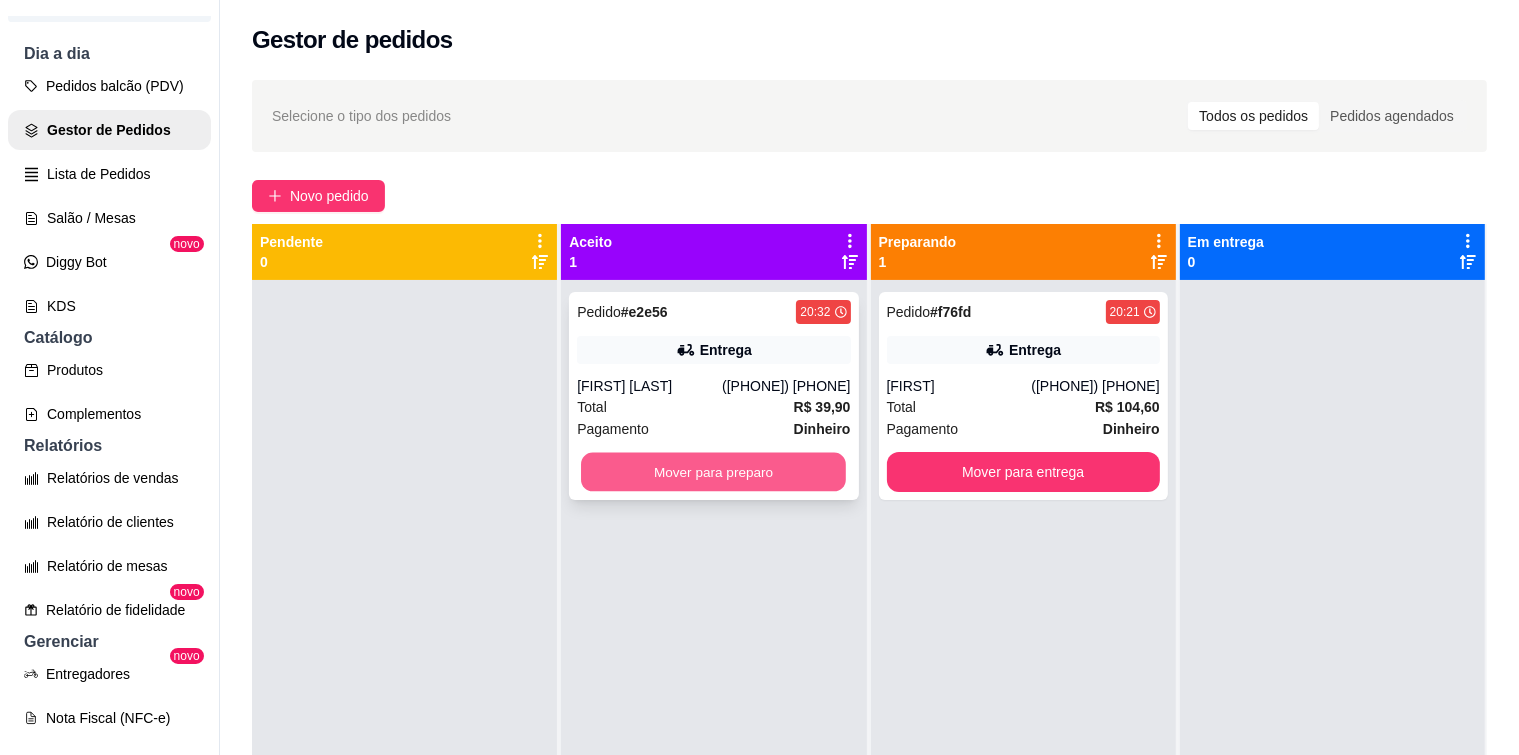 click on "Mover para preparo" at bounding box center (713, 472) 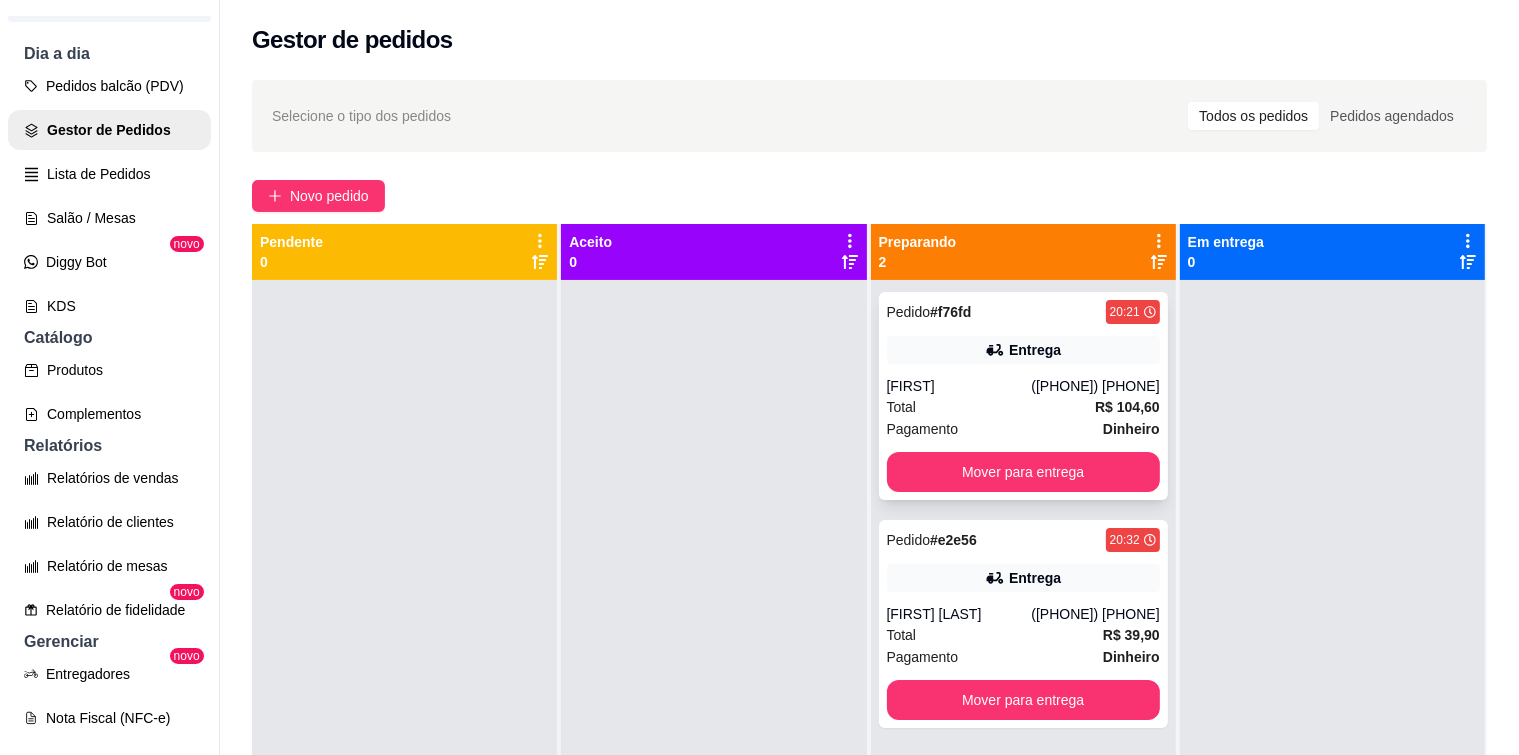 click on "Pedido  # f76fd [TIME] Entrega [FIRST] ([PHONE]) Total R$ 104,60 Pagamento Dinheiro Mover para entrega" at bounding box center [1023, 396] 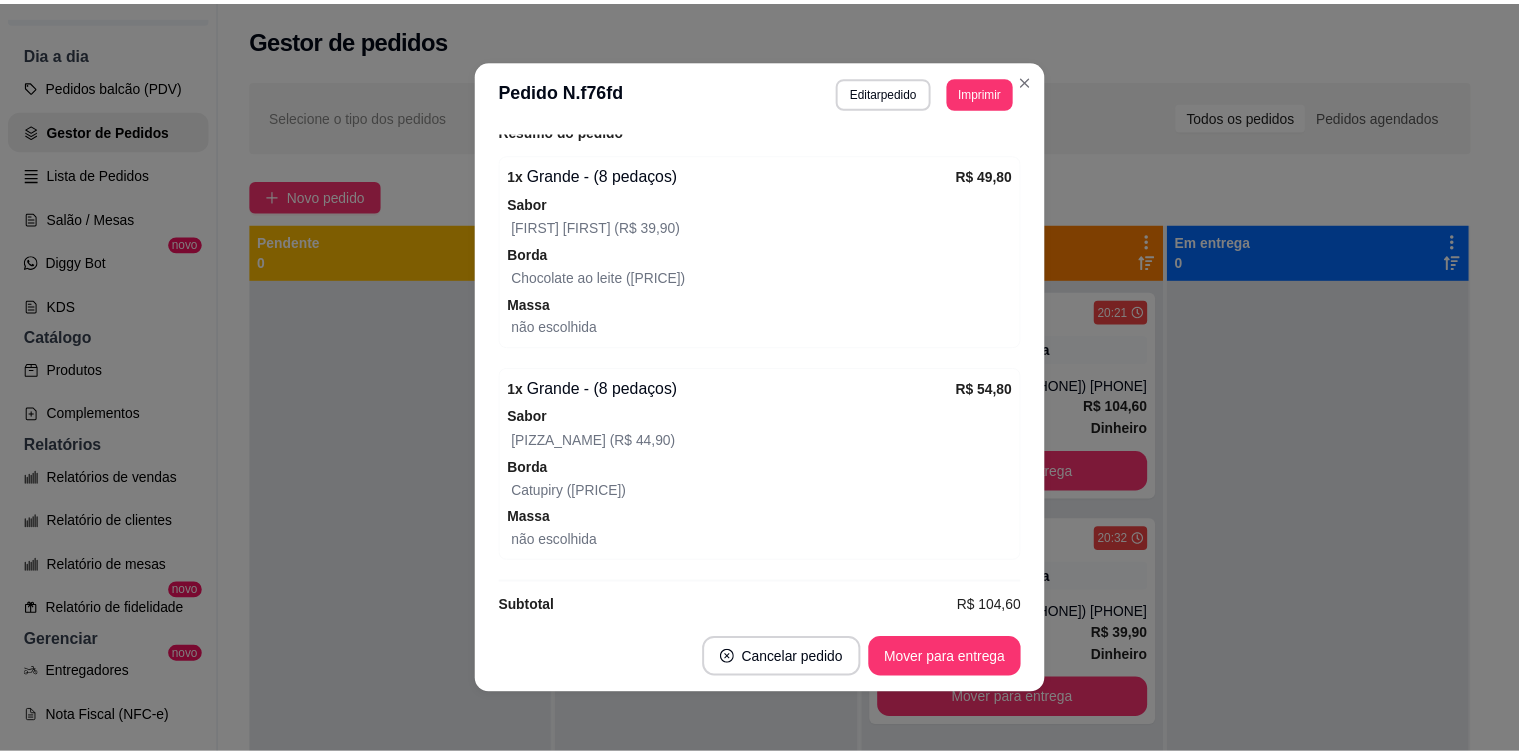 scroll, scrollTop: 596, scrollLeft: 0, axis: vertical 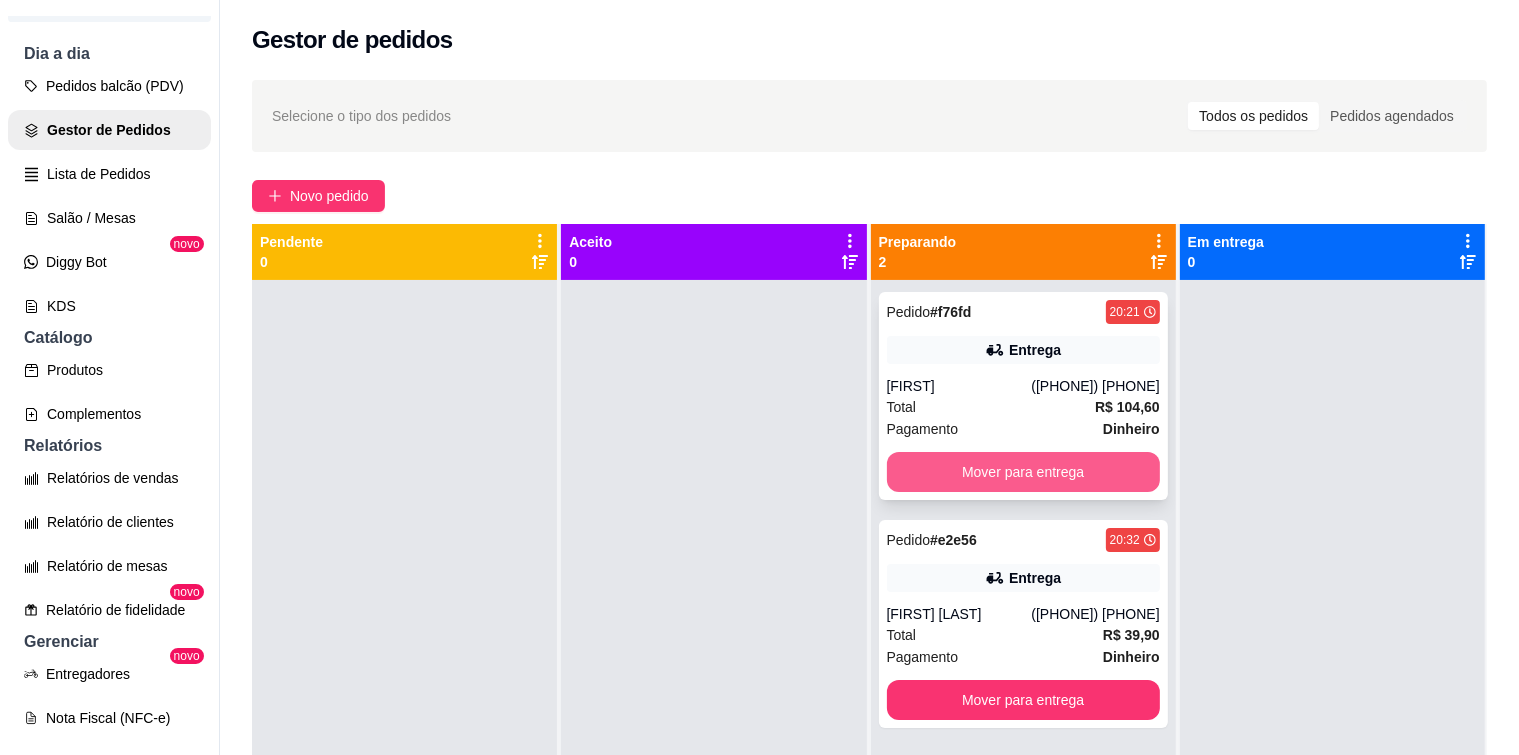 click on "Mover para entrega" at bounding box center (1023, 472) 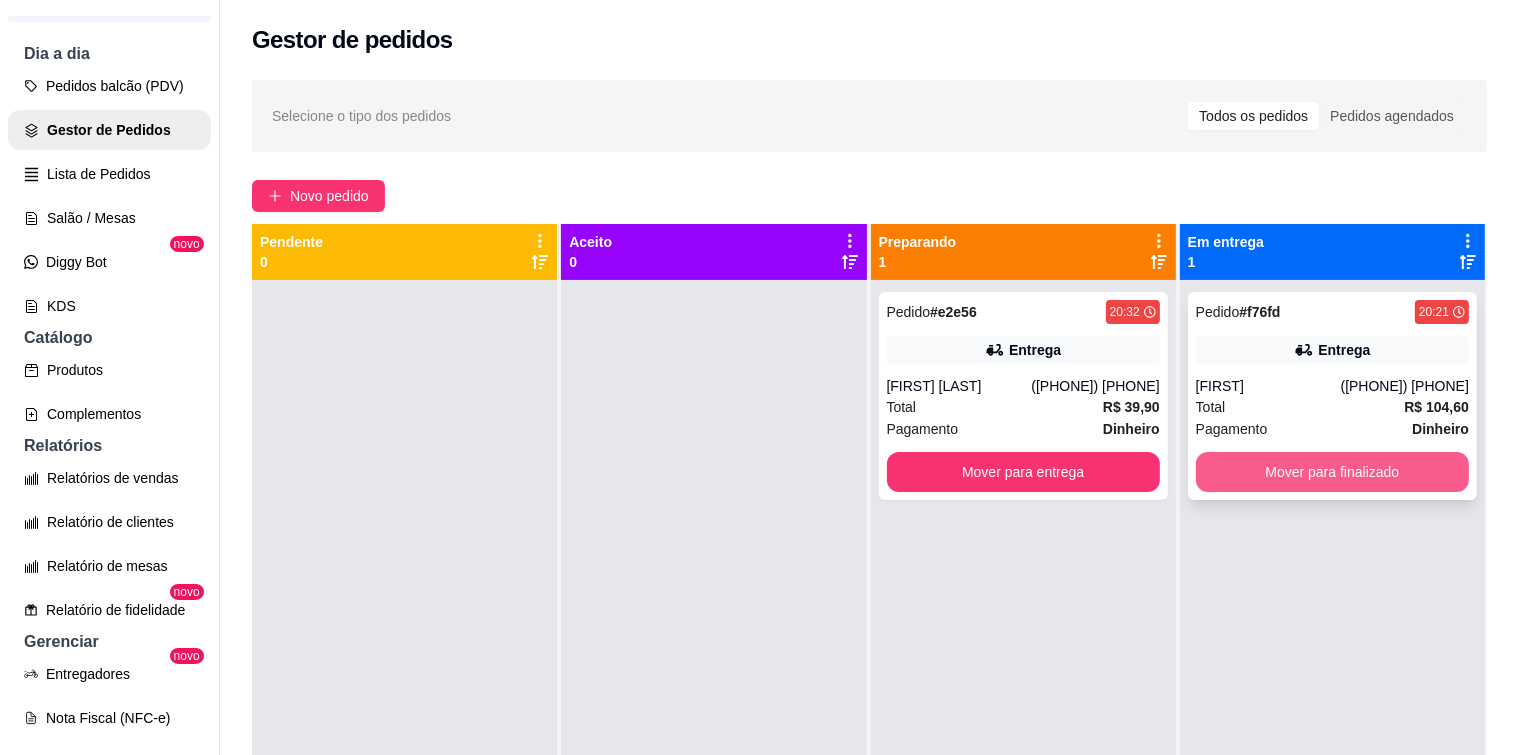 click on "Mover para finalizado" at bounding box center [1332, 472] 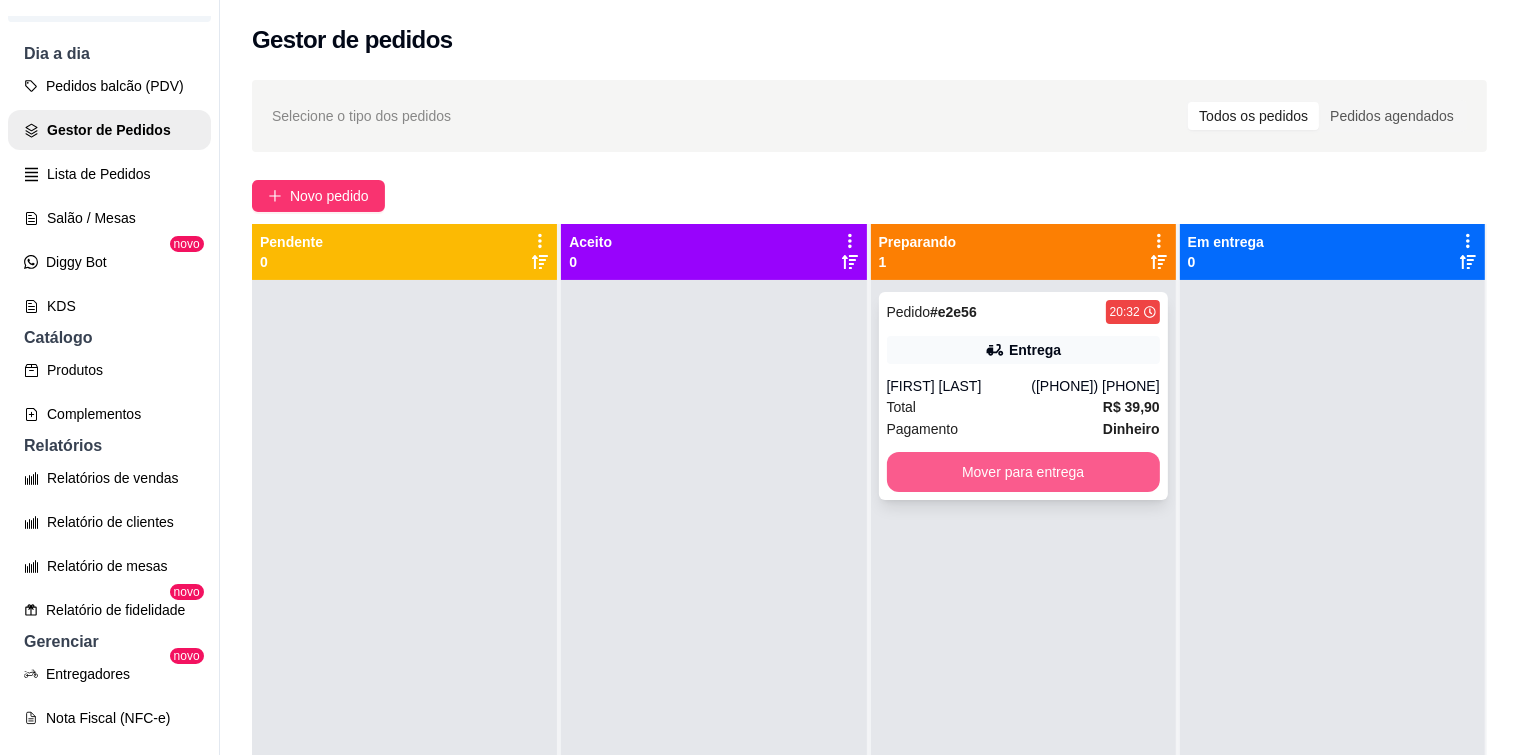click on "Mover para entrega" at bounding box center (1023, 472) 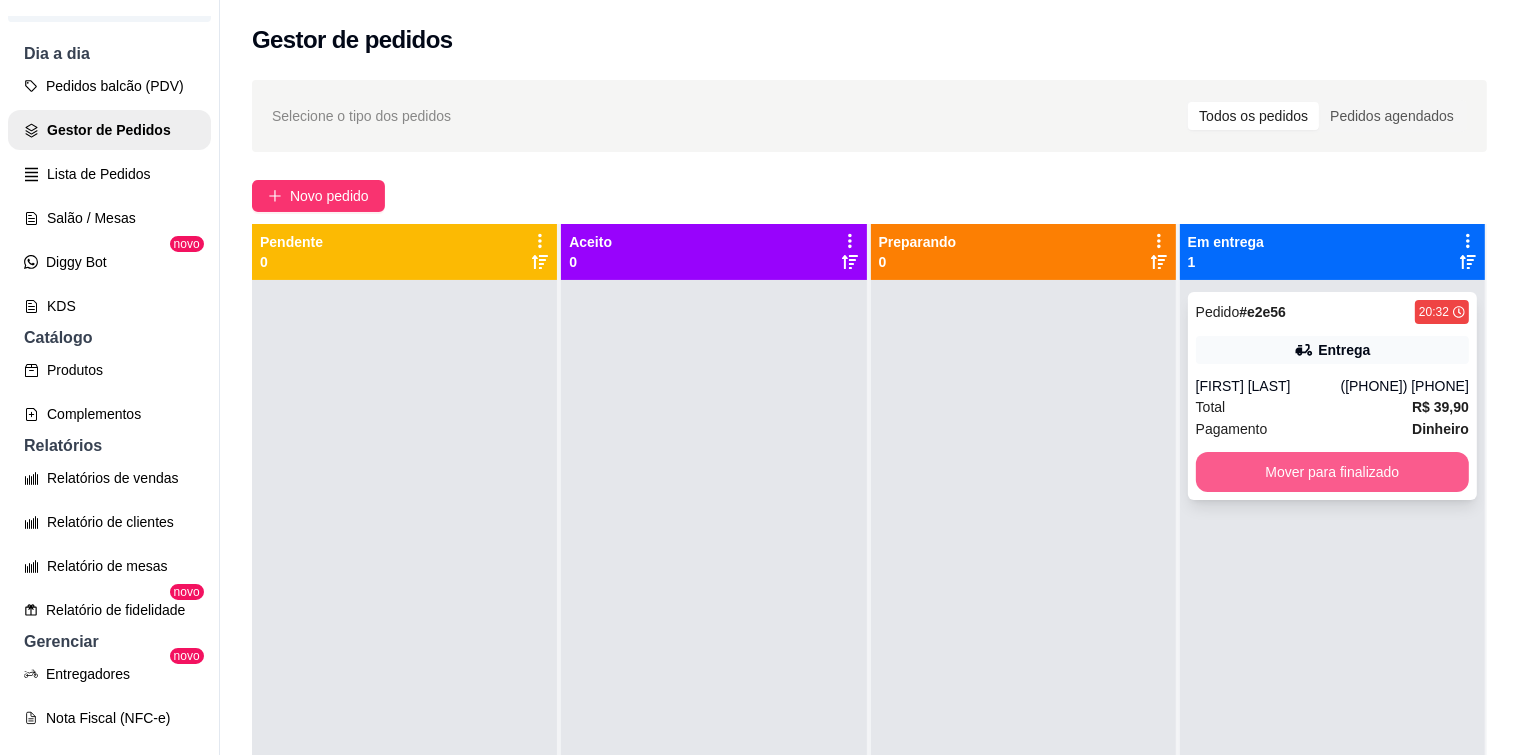 click on "Mover para finalizado" at bounding box center (1332, 472) 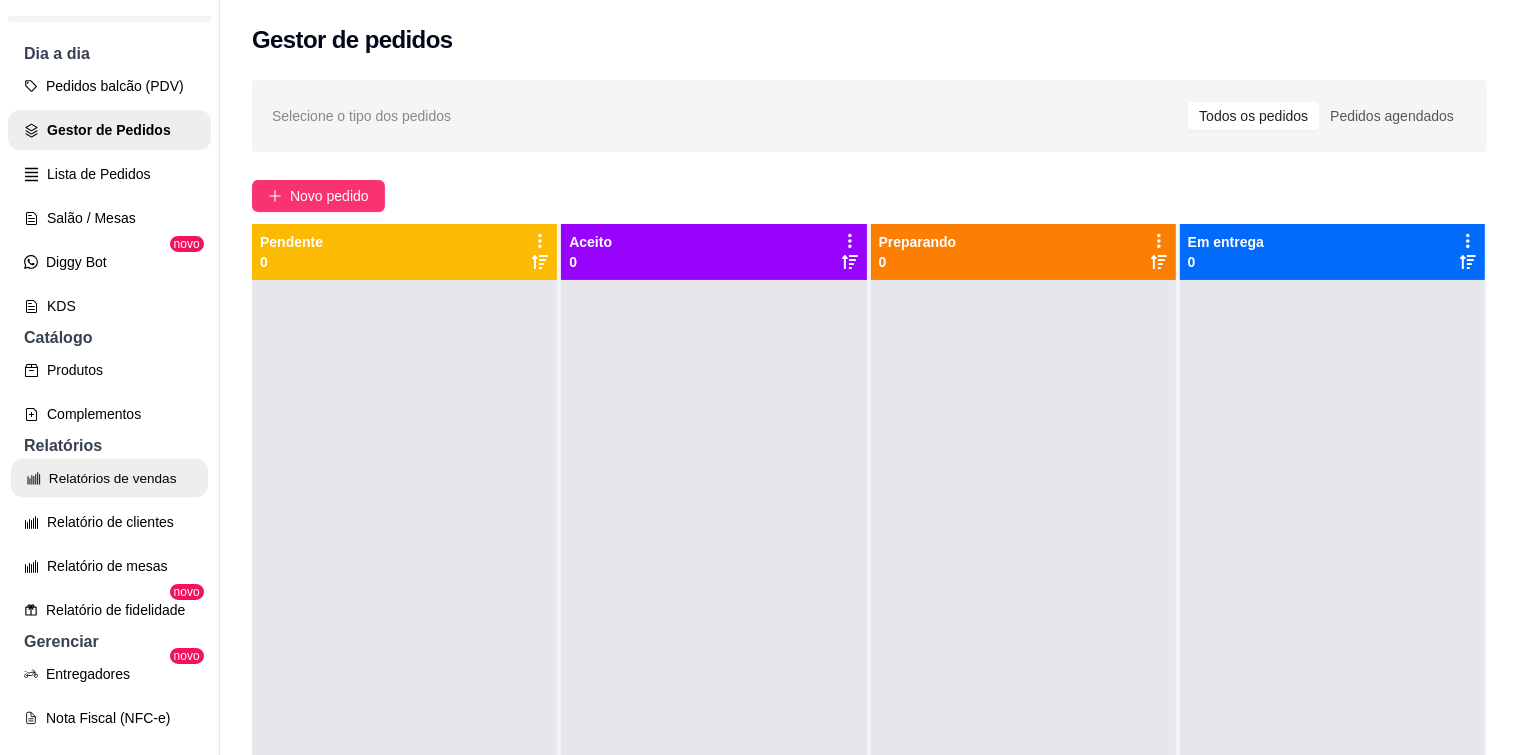 click on "Relatórios de vendas" at bounding box center (109, 478) 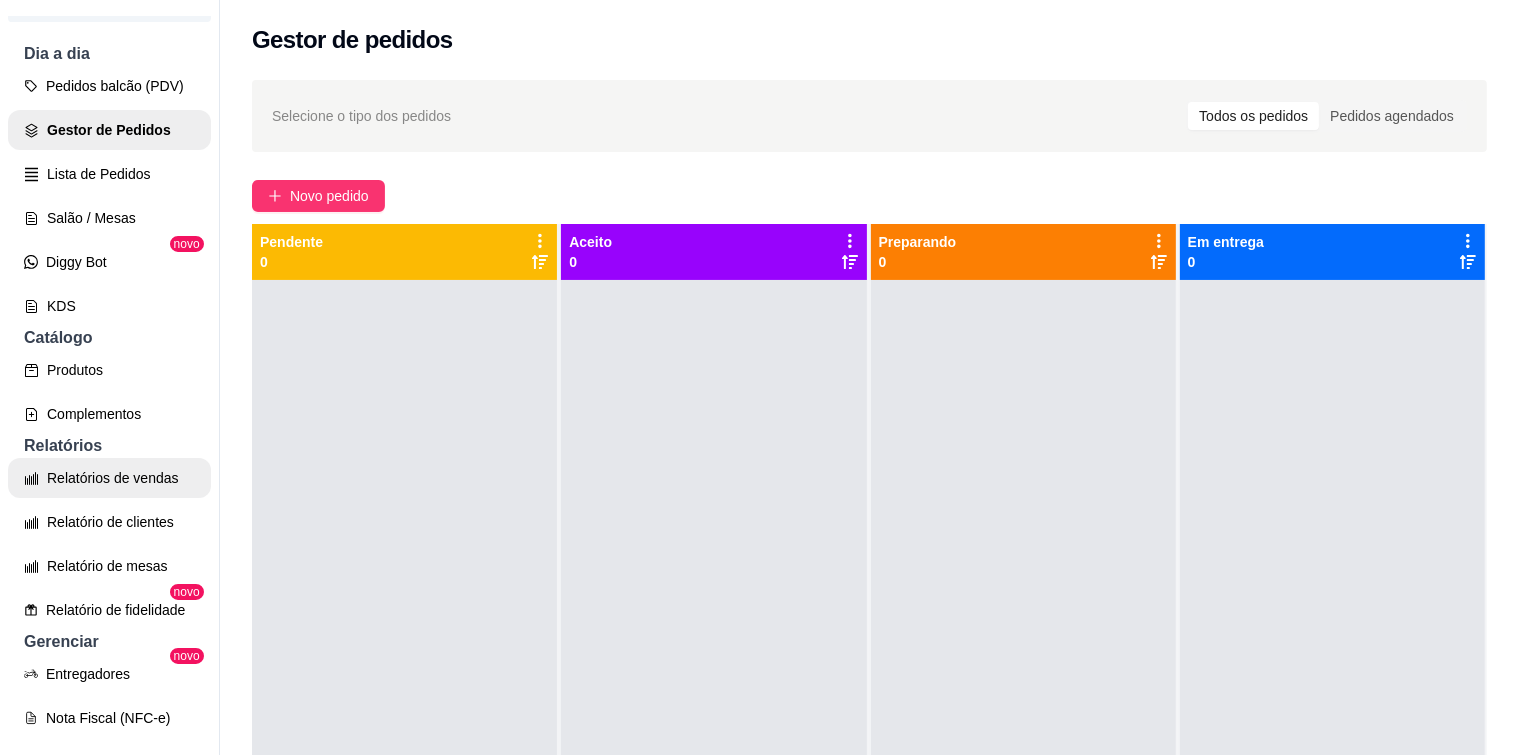 select on "ALL" 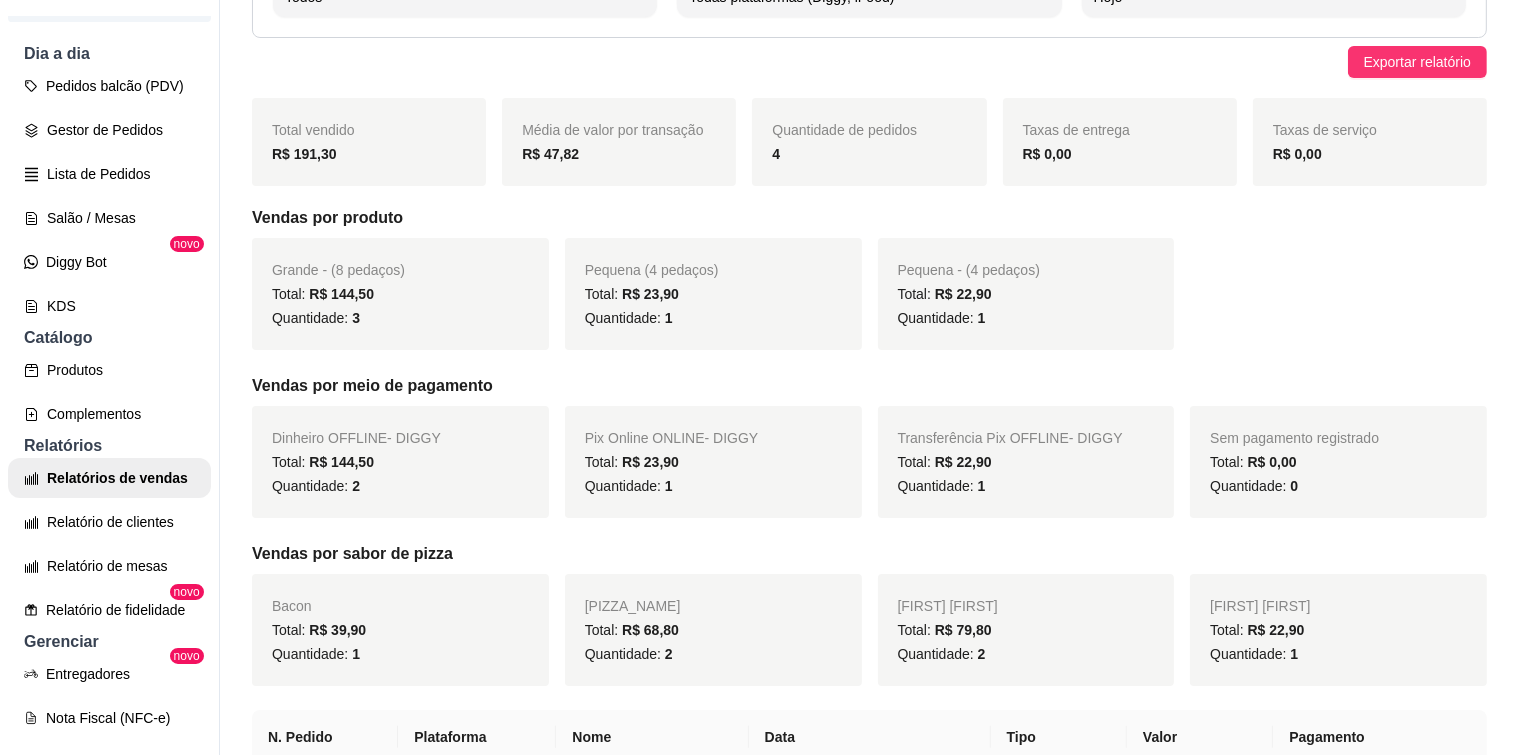 scroll, scrollTop: 200, scrollLeft: 0, axis: vertical 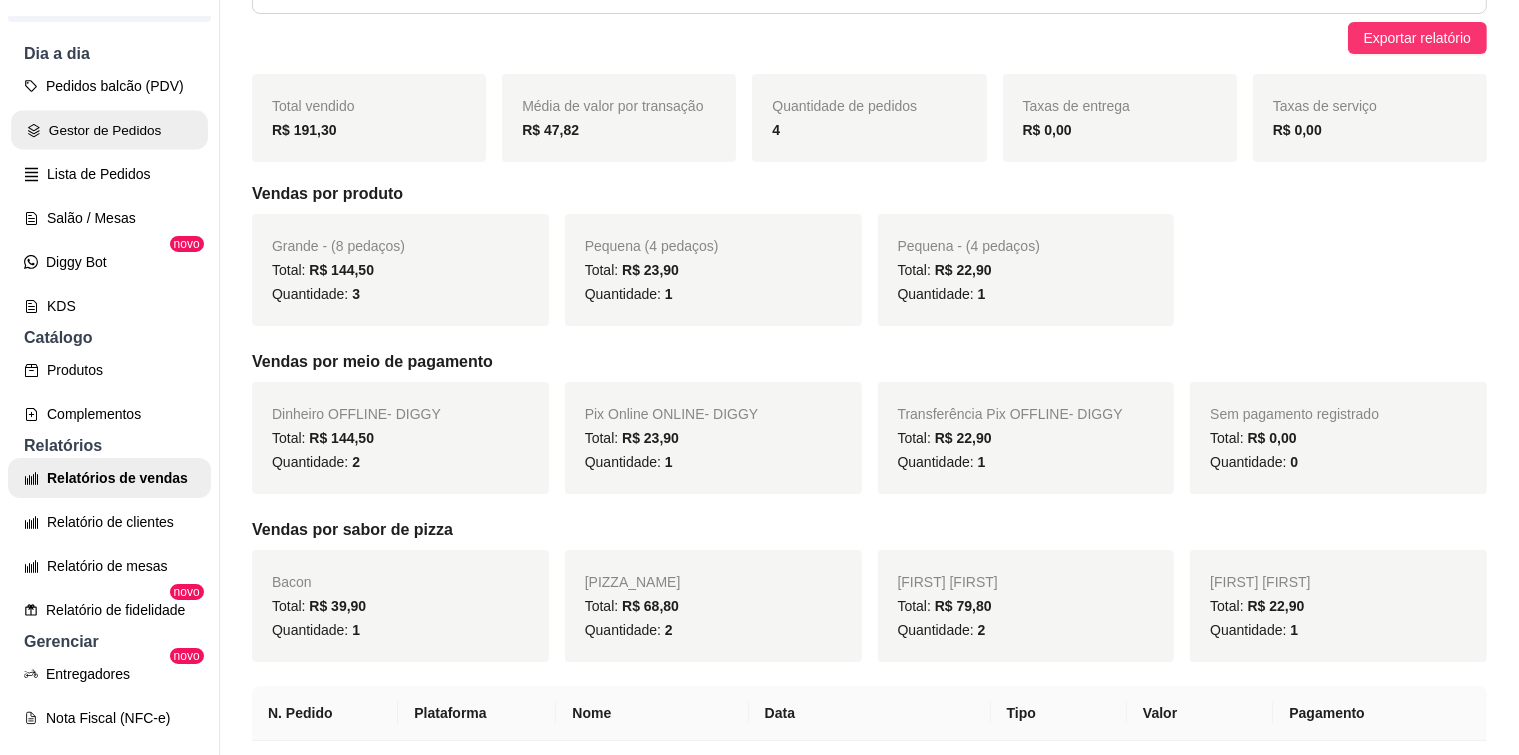 click on "Gestor de Pedidos" at bounding box center [109, 130] 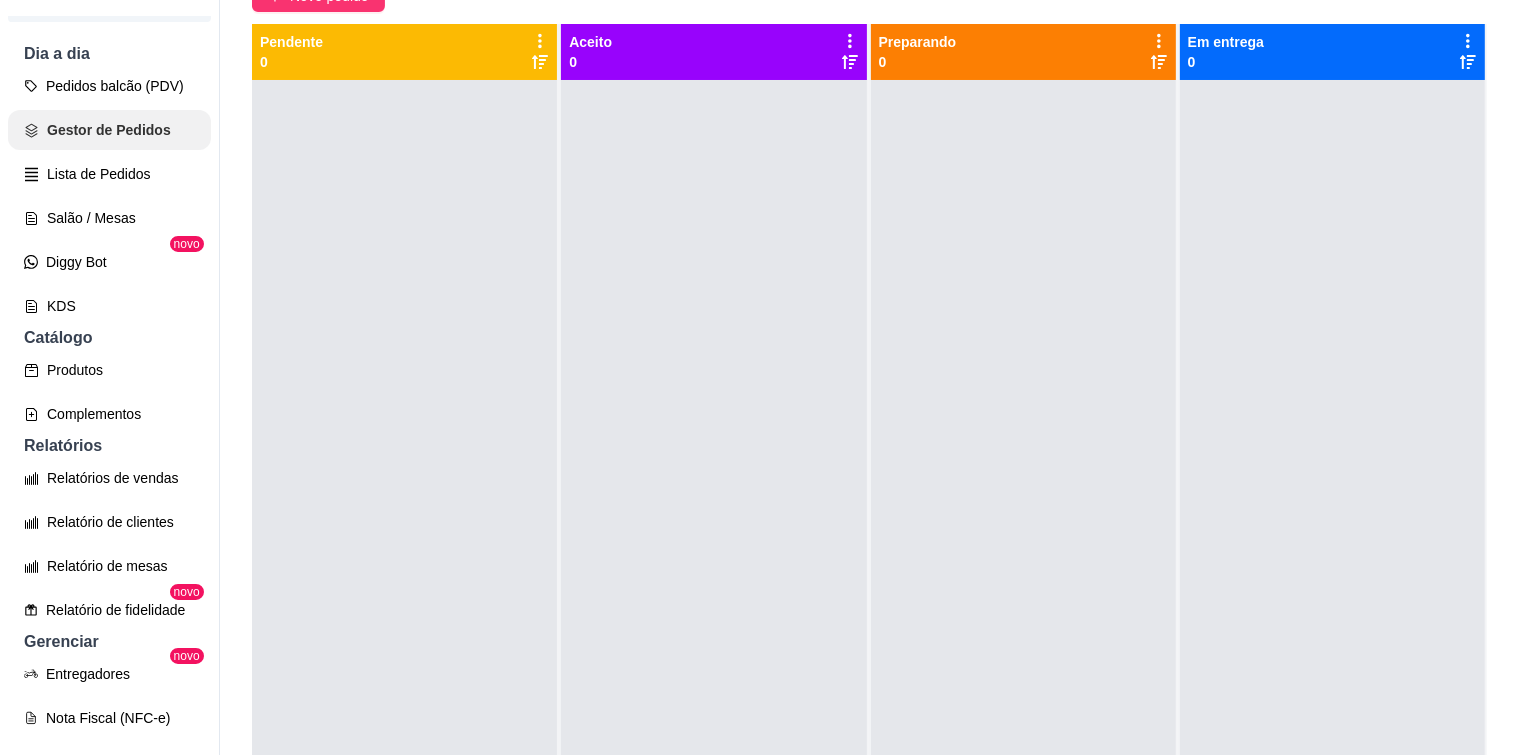 scroll, scrollTop: 0, scrollLeft: 0, axis: both 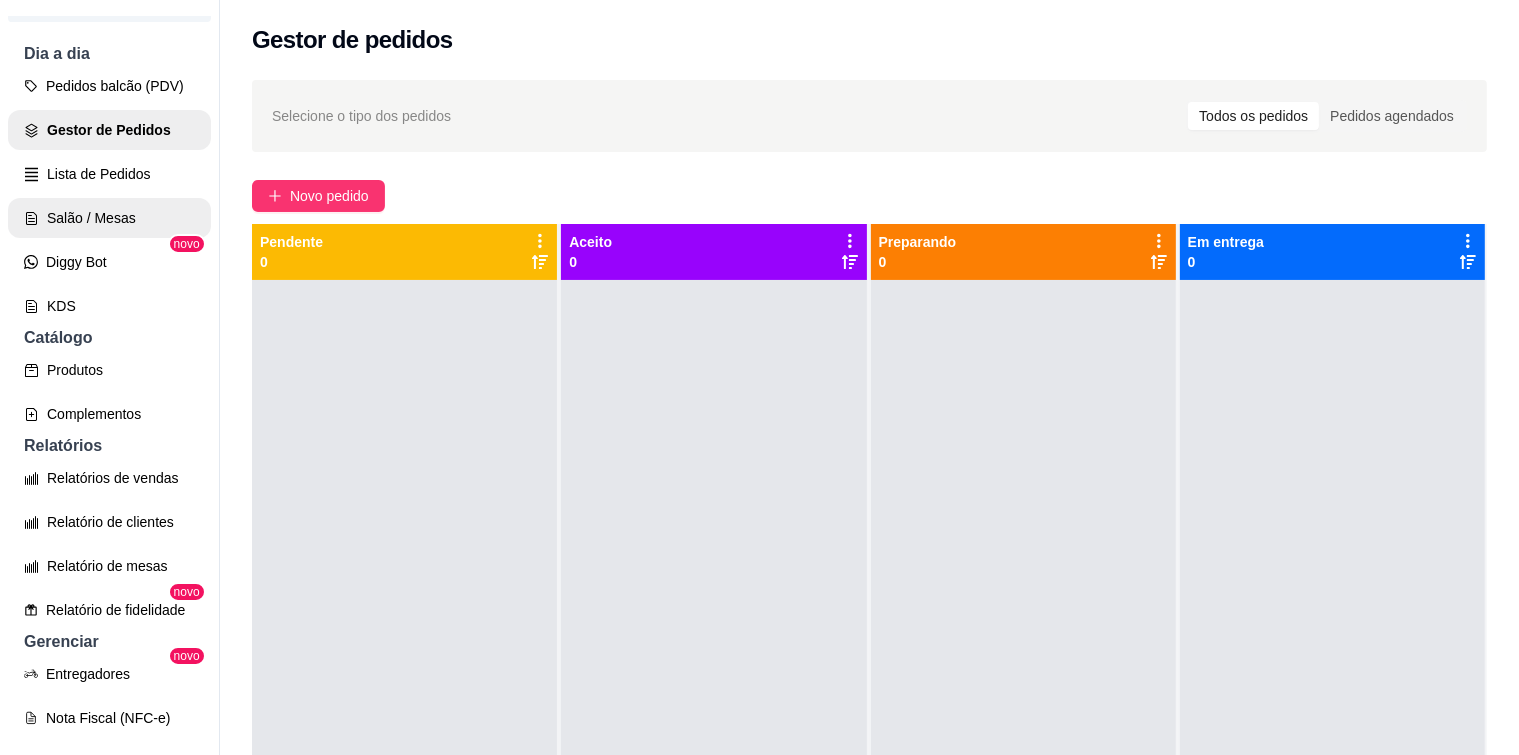 click on "Diggy Bot" at bounding box center [109, 262] 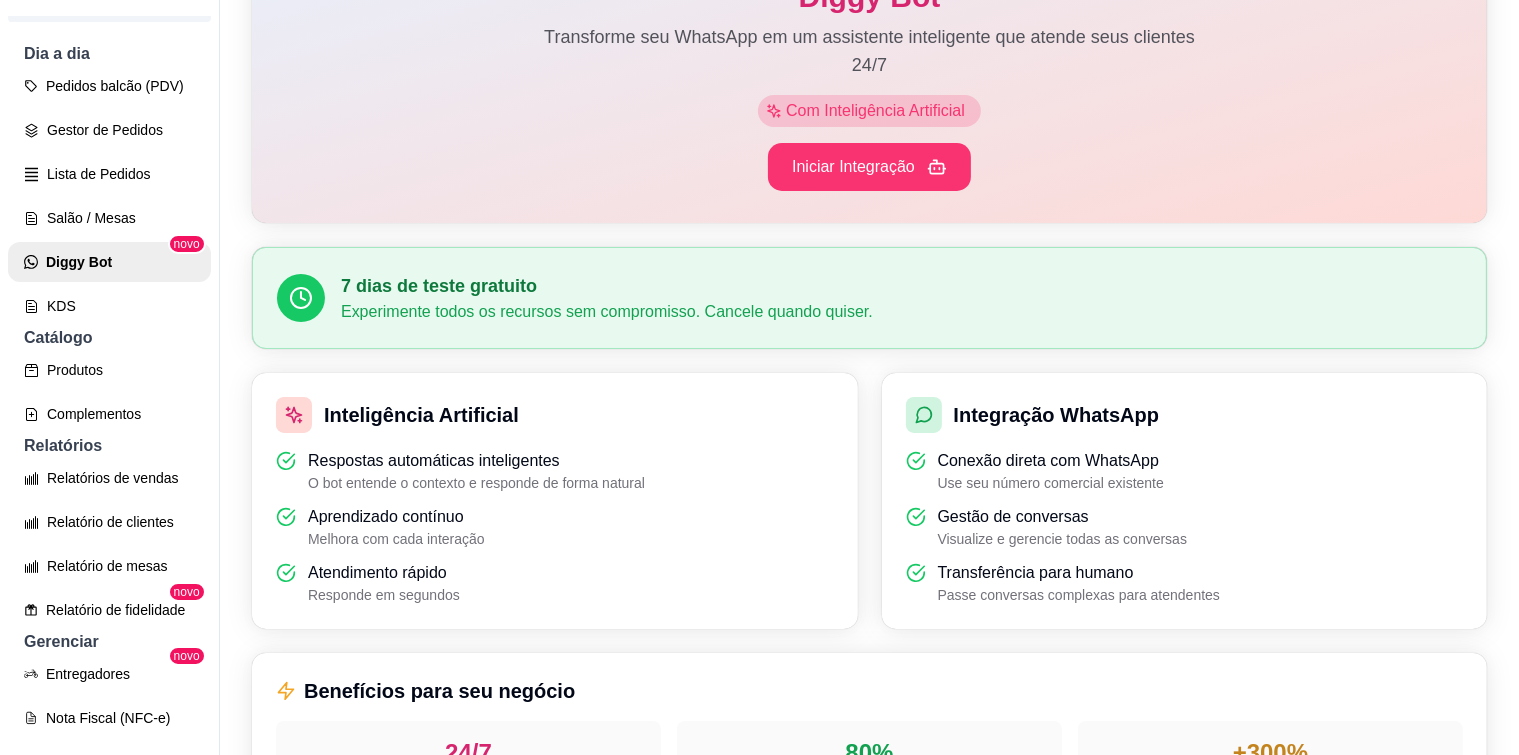 scroll, scrollTop: 400, scrollLeft: 0, axis: vertical 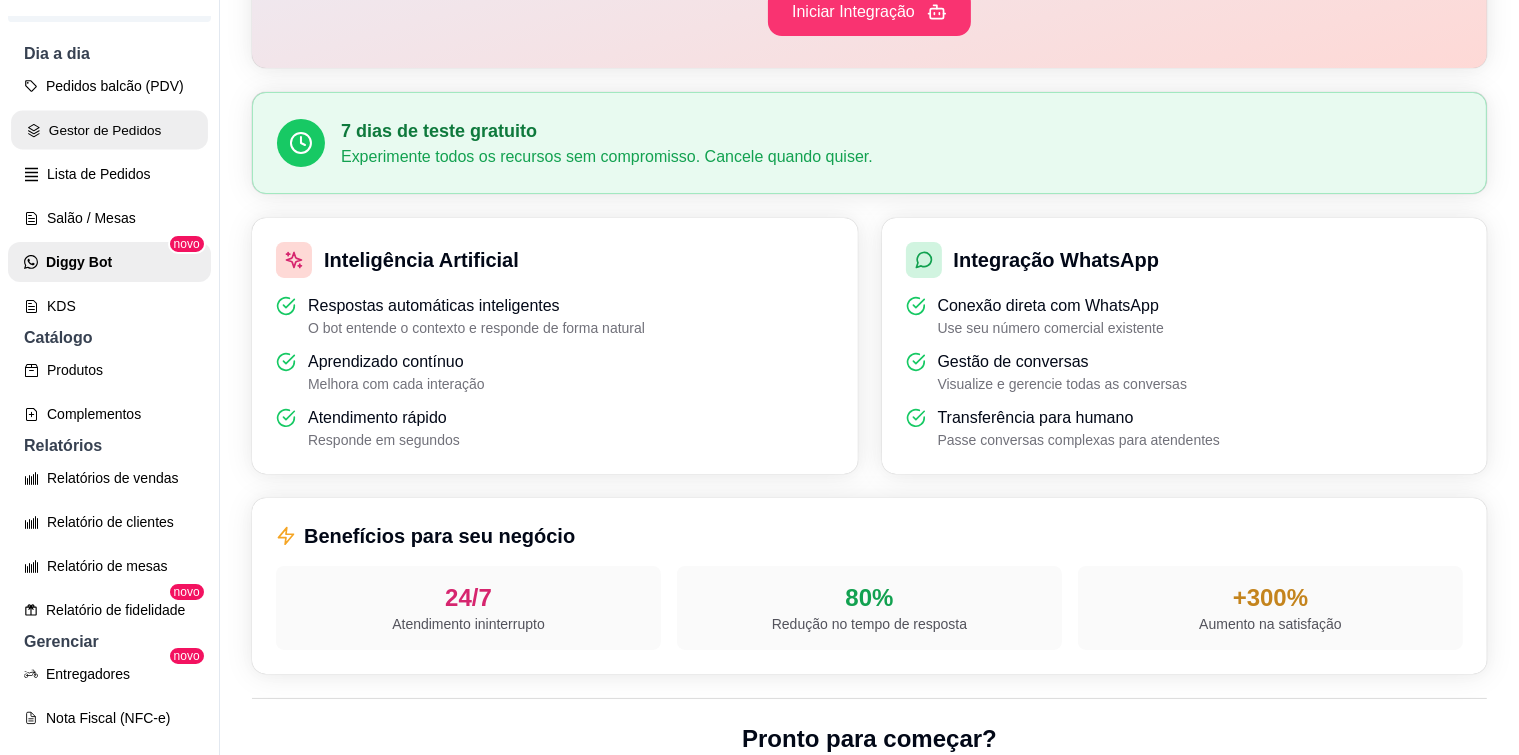 click on "Gestor de Pedidos" at bounding box center [109, 130] 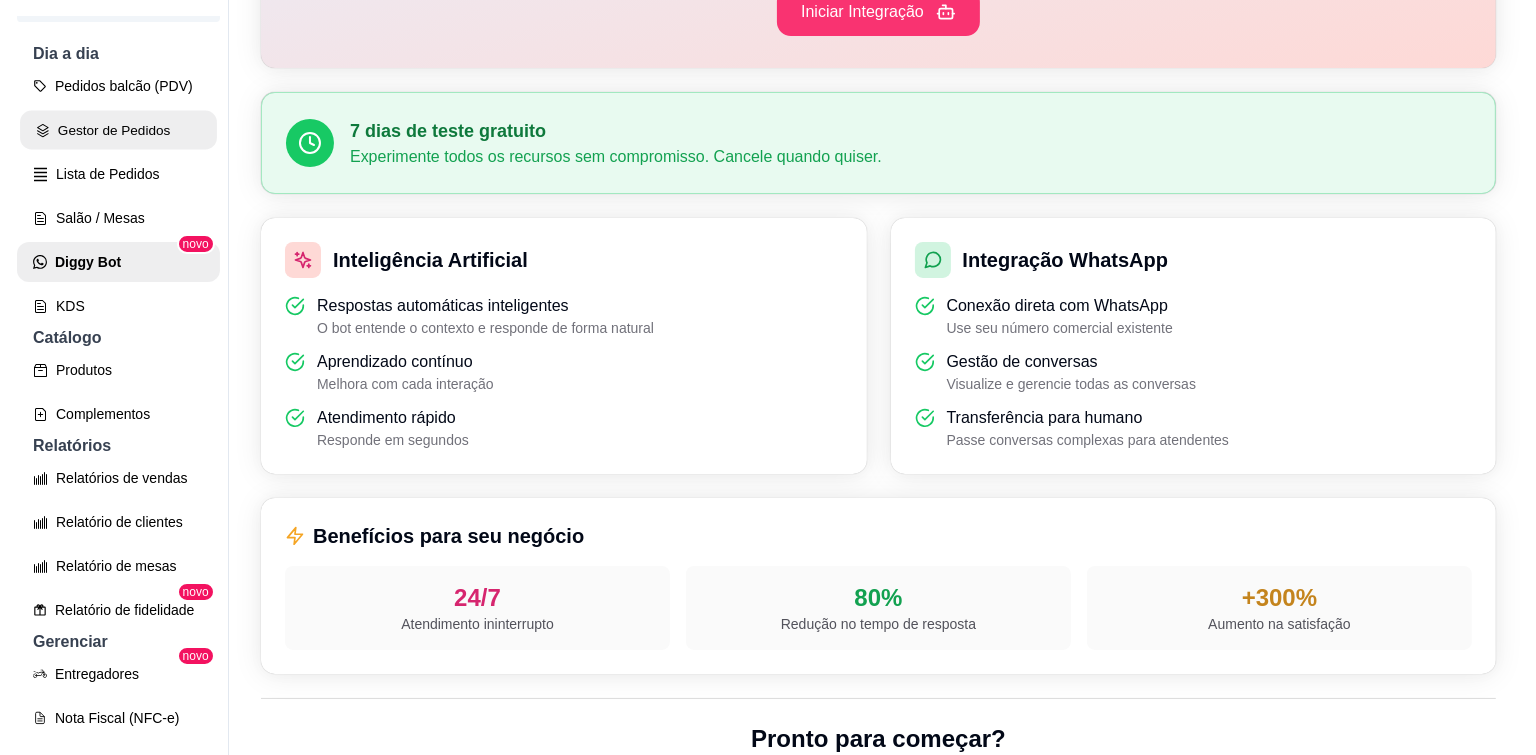 scroll, scrollTop: 0, scrollLeft: 0, axis: both 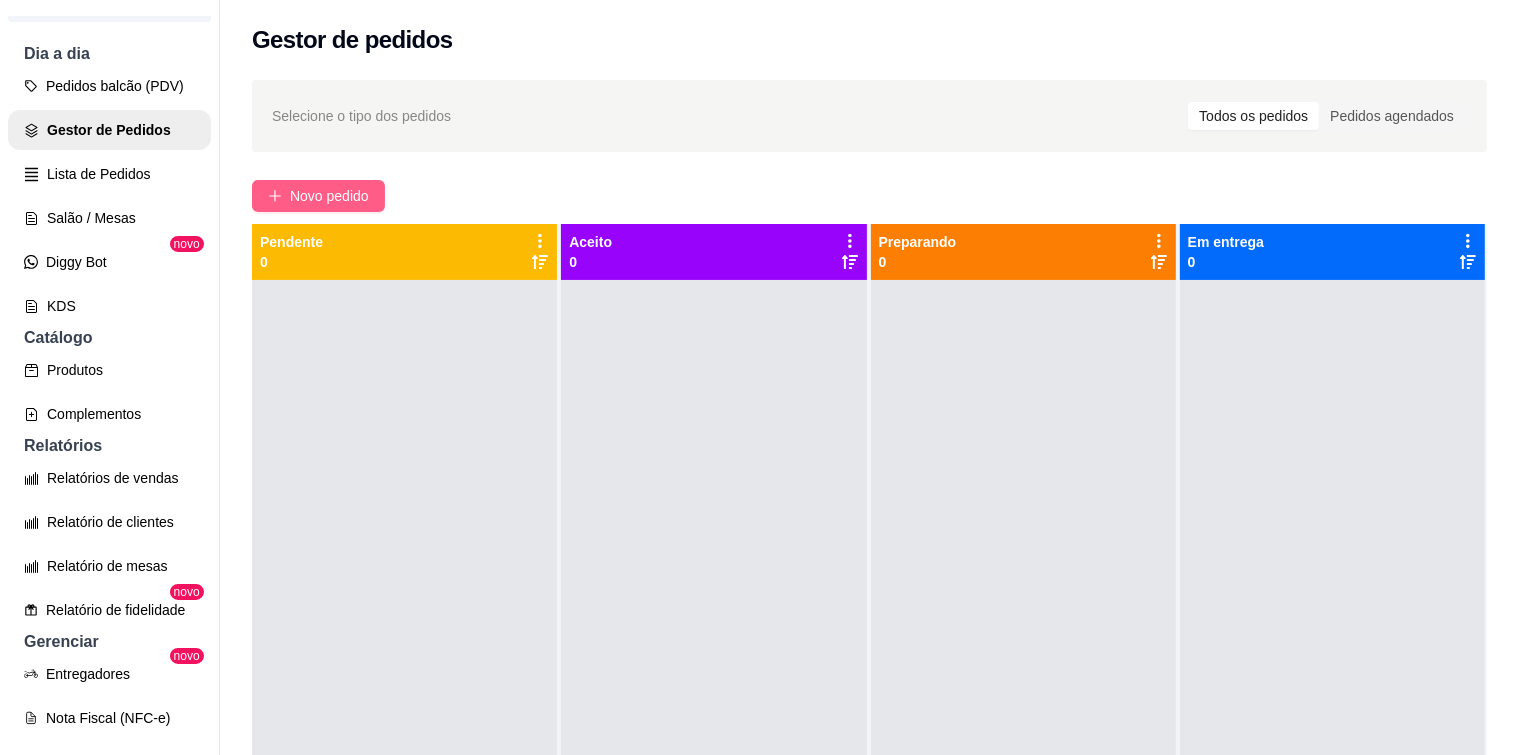 click on "Novo pedido" at bounding box center [329, 196] 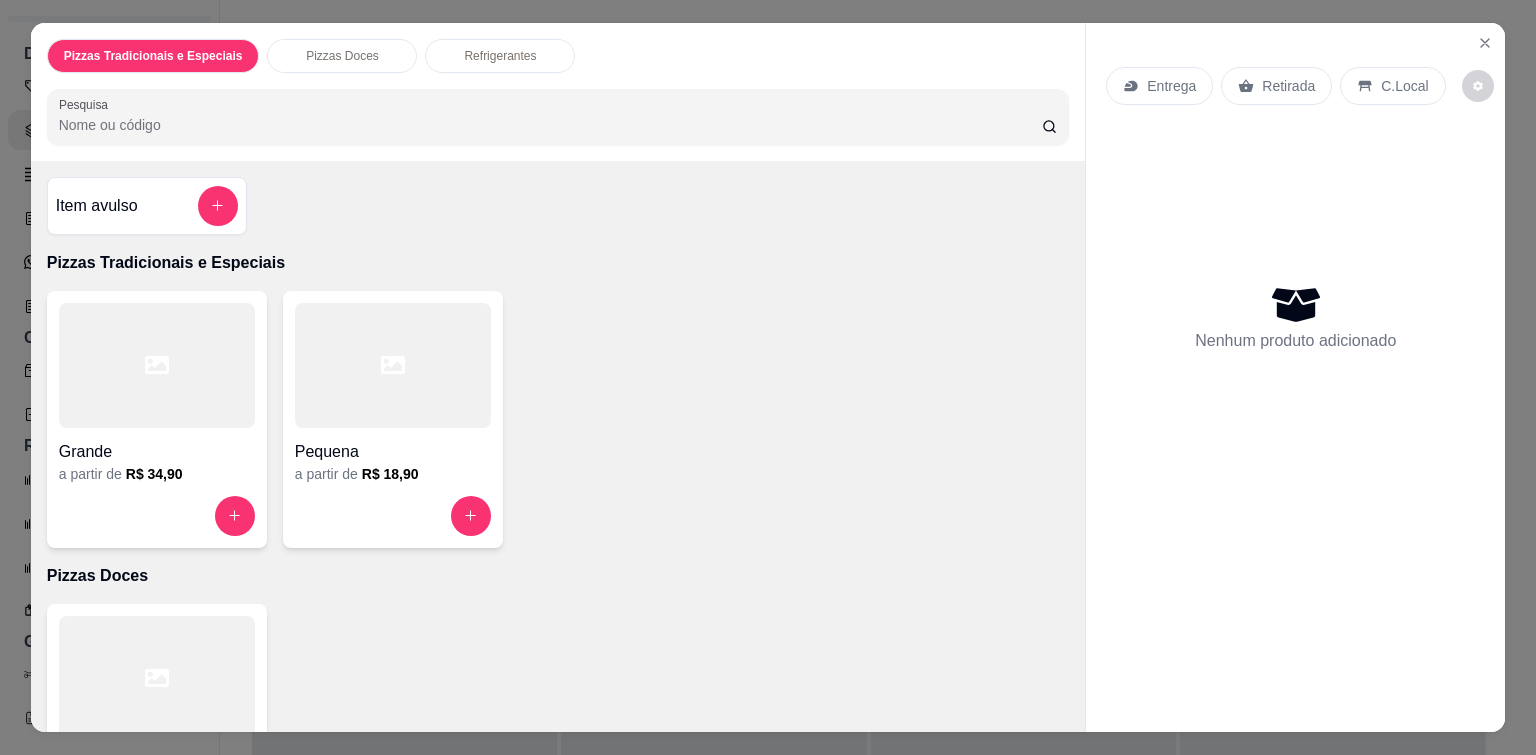 click at bounding box center (393, 516) 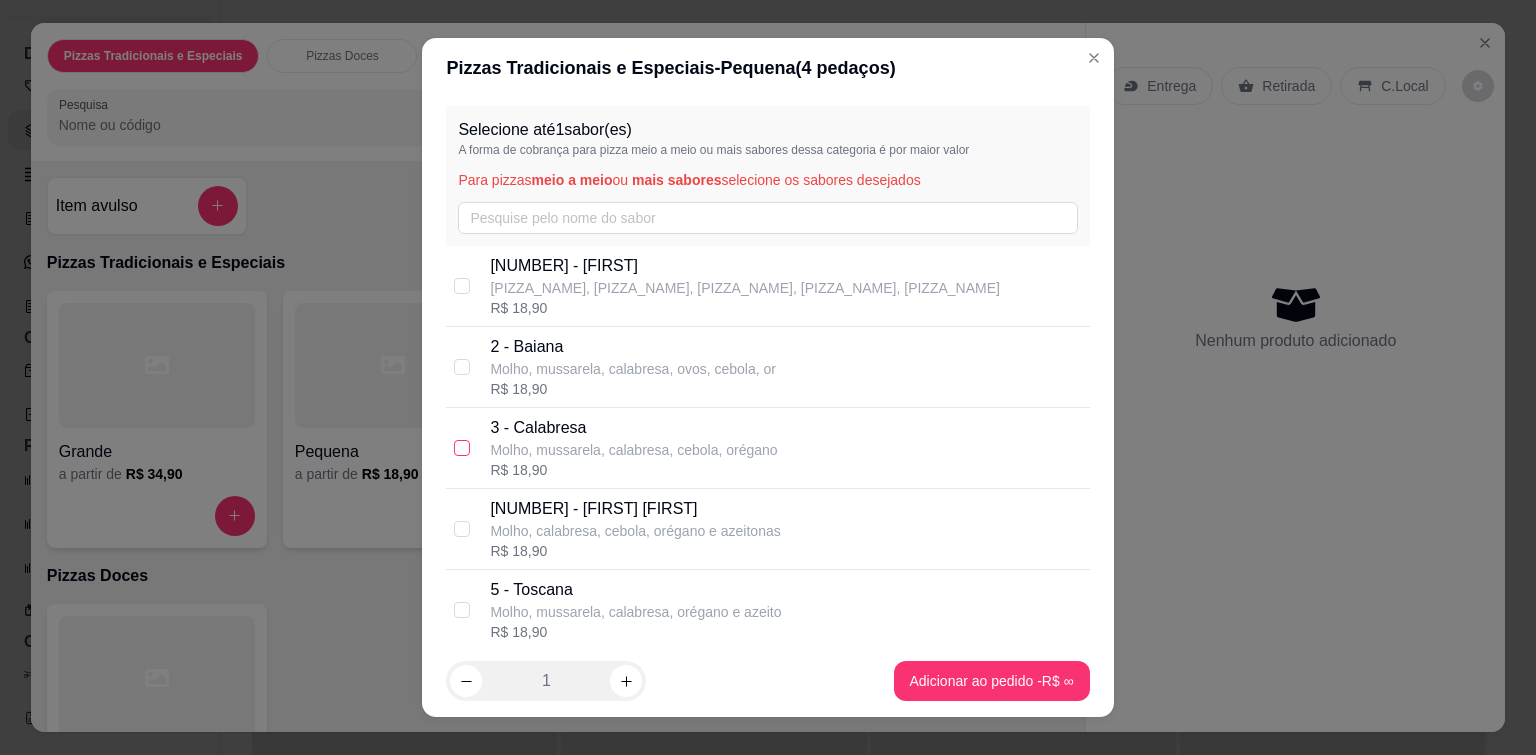 click at bounding box center (462, 448) 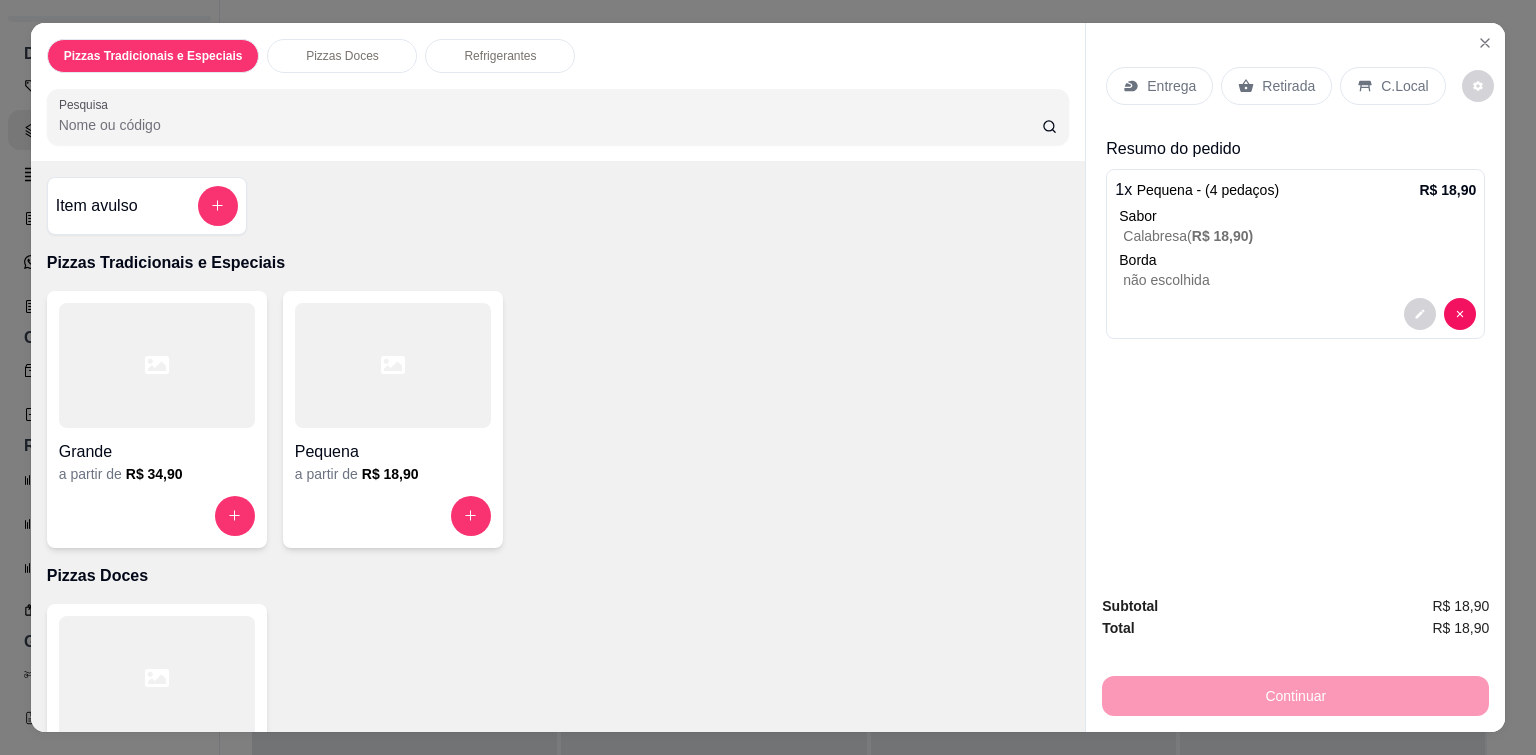 click on "Entrega" at bounding box center [1171, 86] 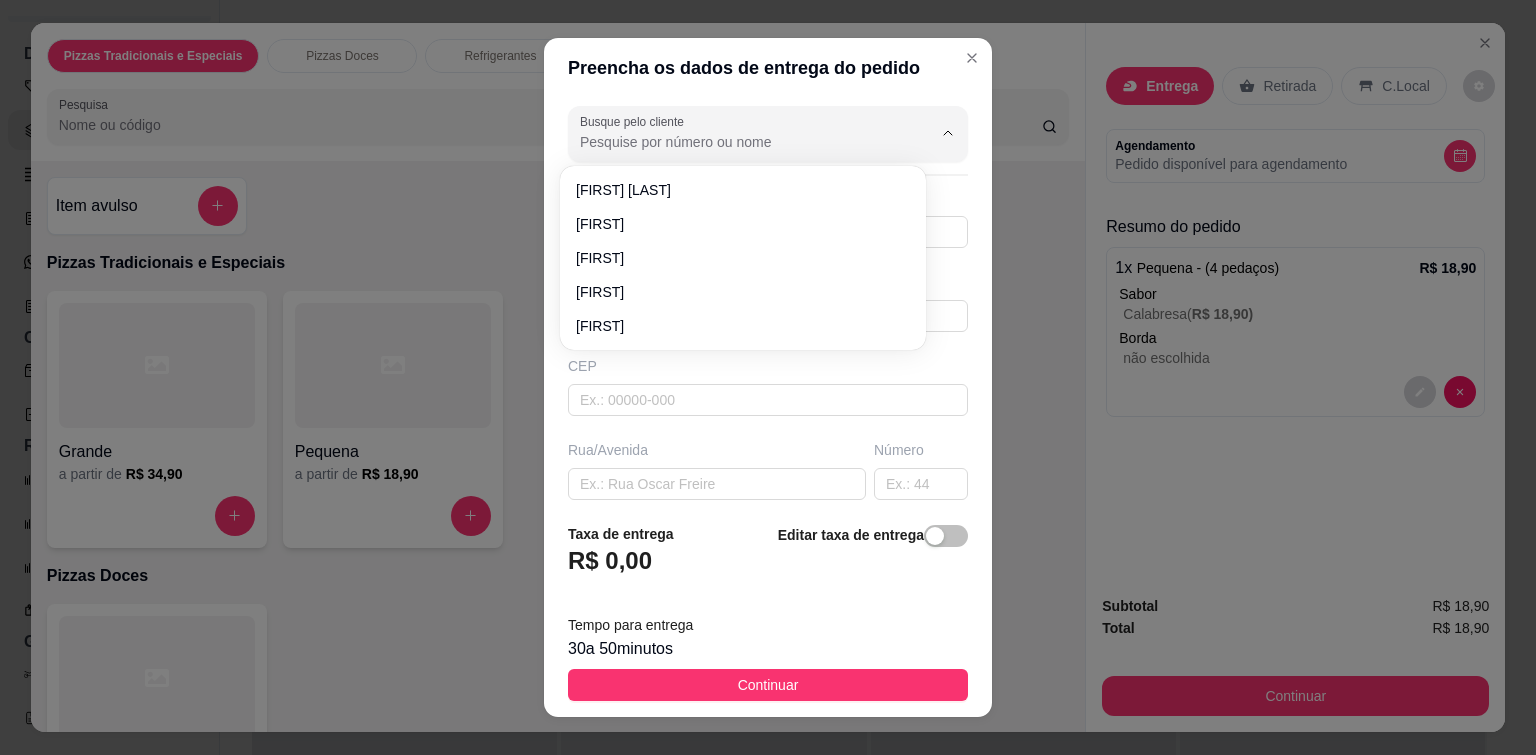 click on "Busque pelo cliente" at bounding box center [740, 142] 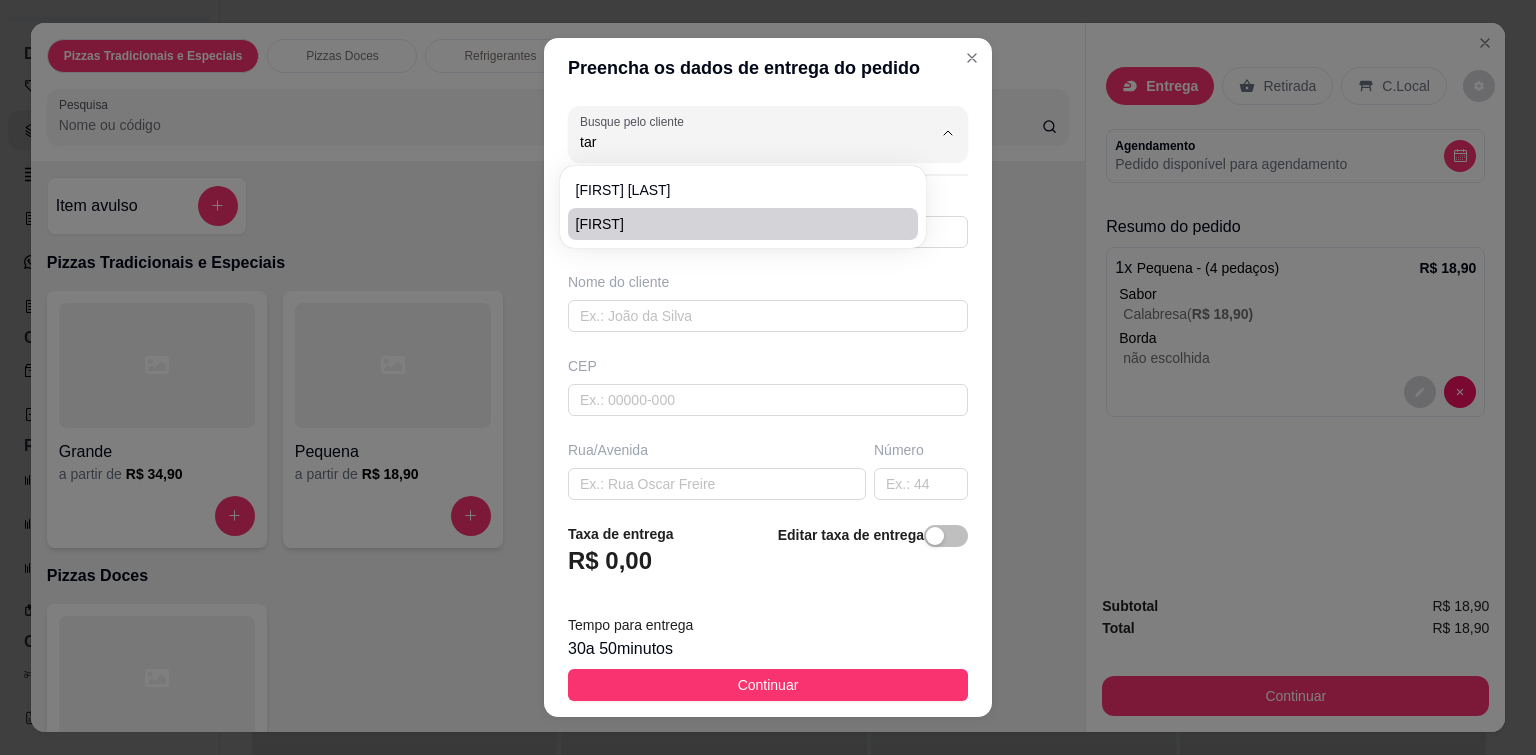 click on "[FIRST]" at bounding box center [733, 224] 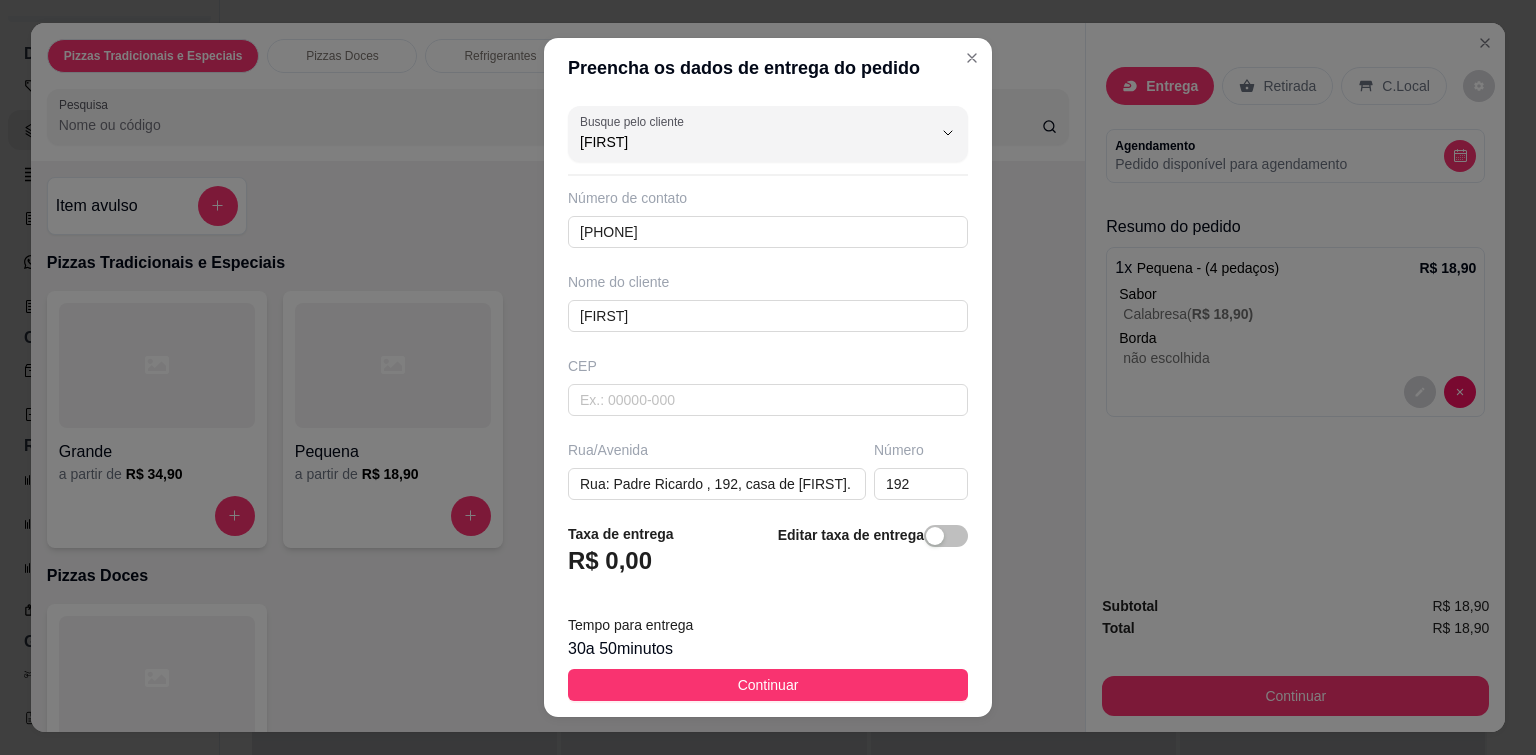 type on "[FIRST]" 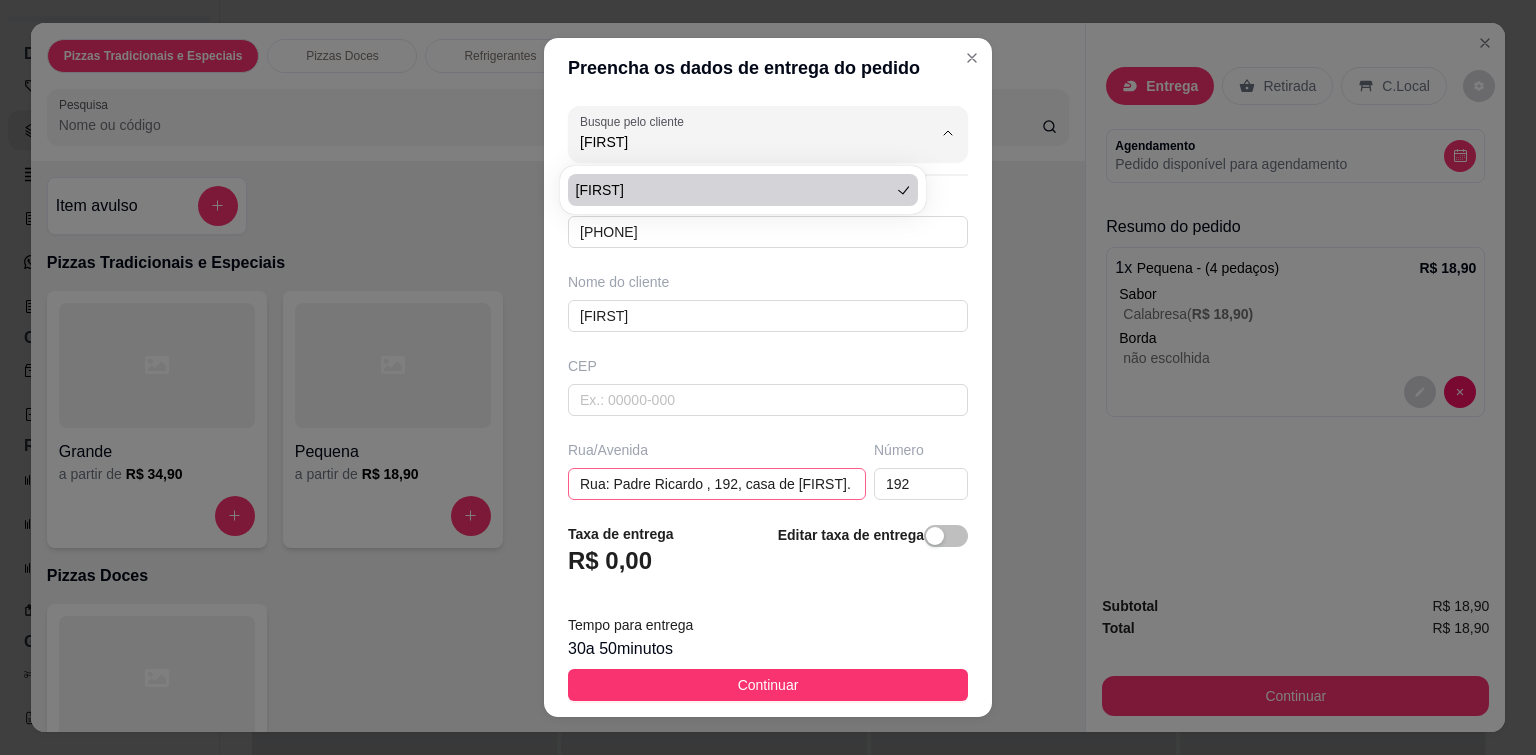 click on "Rua: Padre Ricardo , 192, casa de [FIRST]." at bounding box center (717, 484) 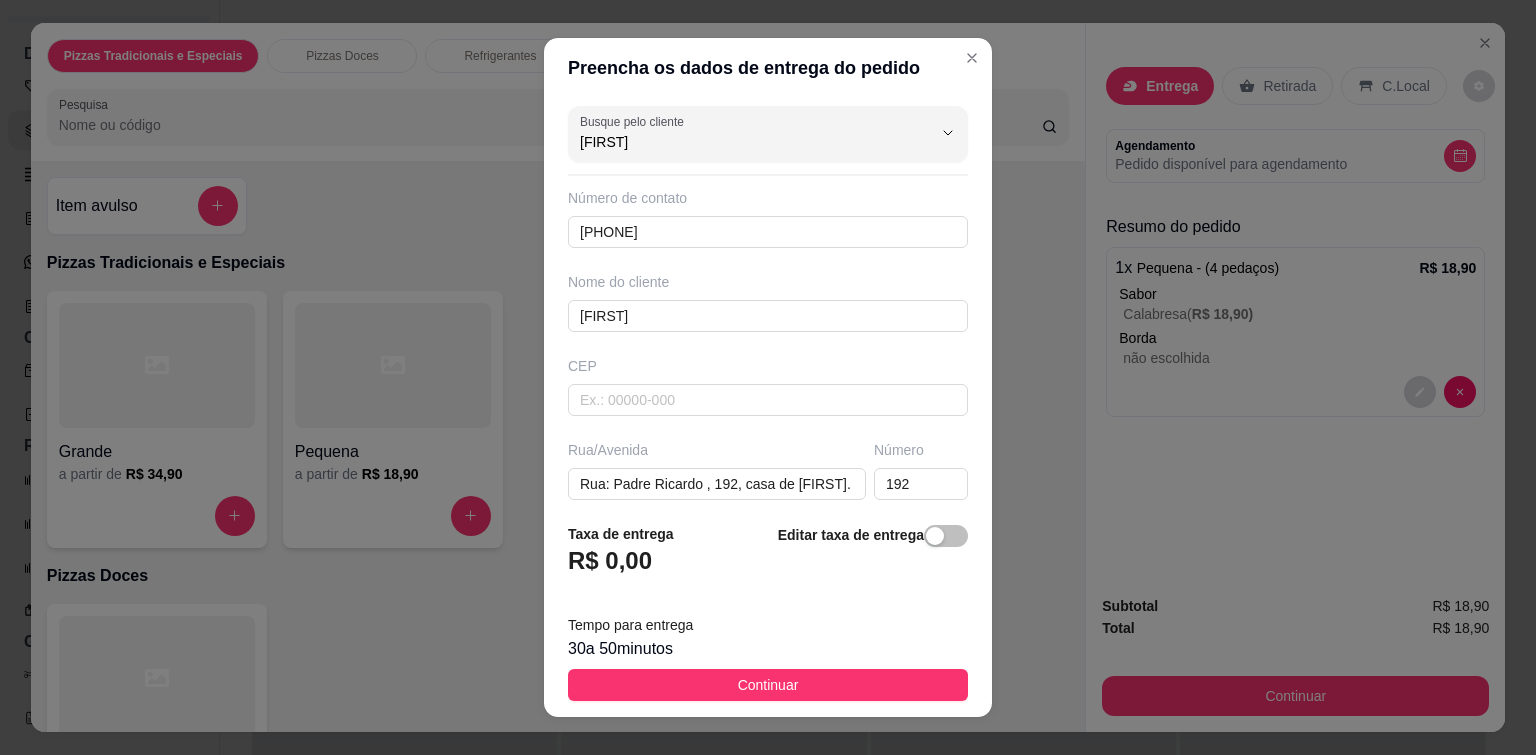 click on "Rua/Avenida Rua: Padre Ricardo , 192, casa de [FIRST]." at bounding box center [717, 470] 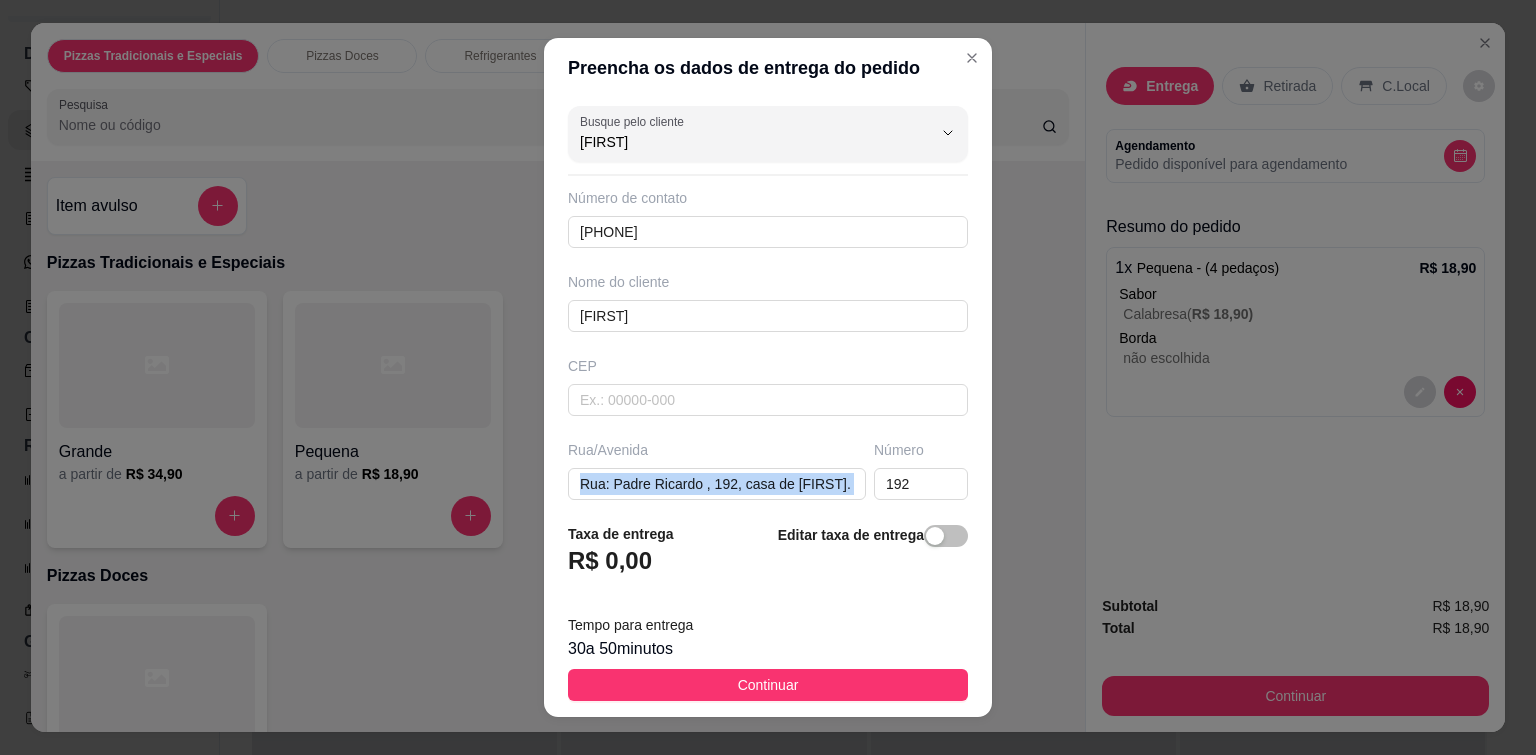click on "Rua/Avenida Rua: Padre Ricardo , 192, casa de [FIRST]." at bounding box center [717, 470] 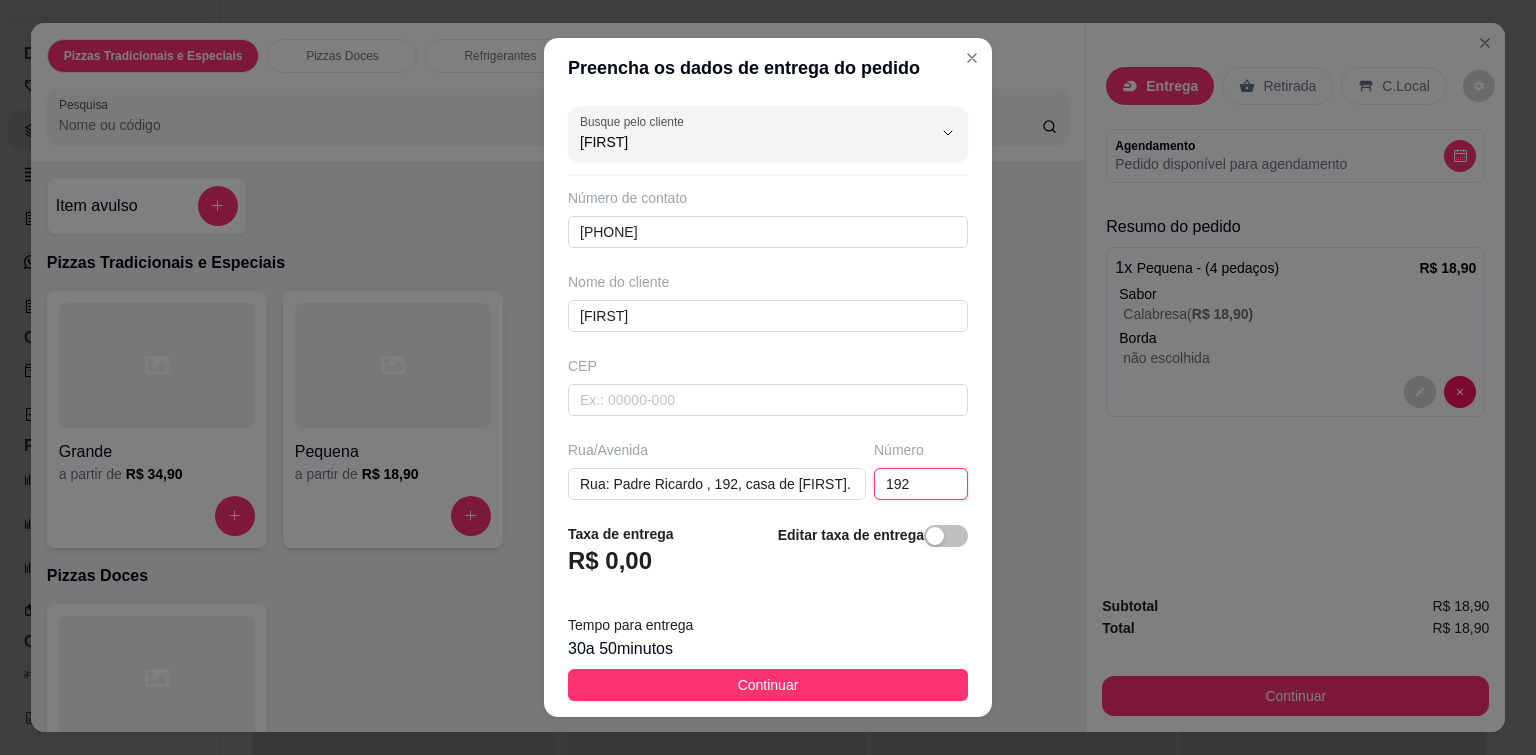 click on "192" at bounding box center [921, 484] 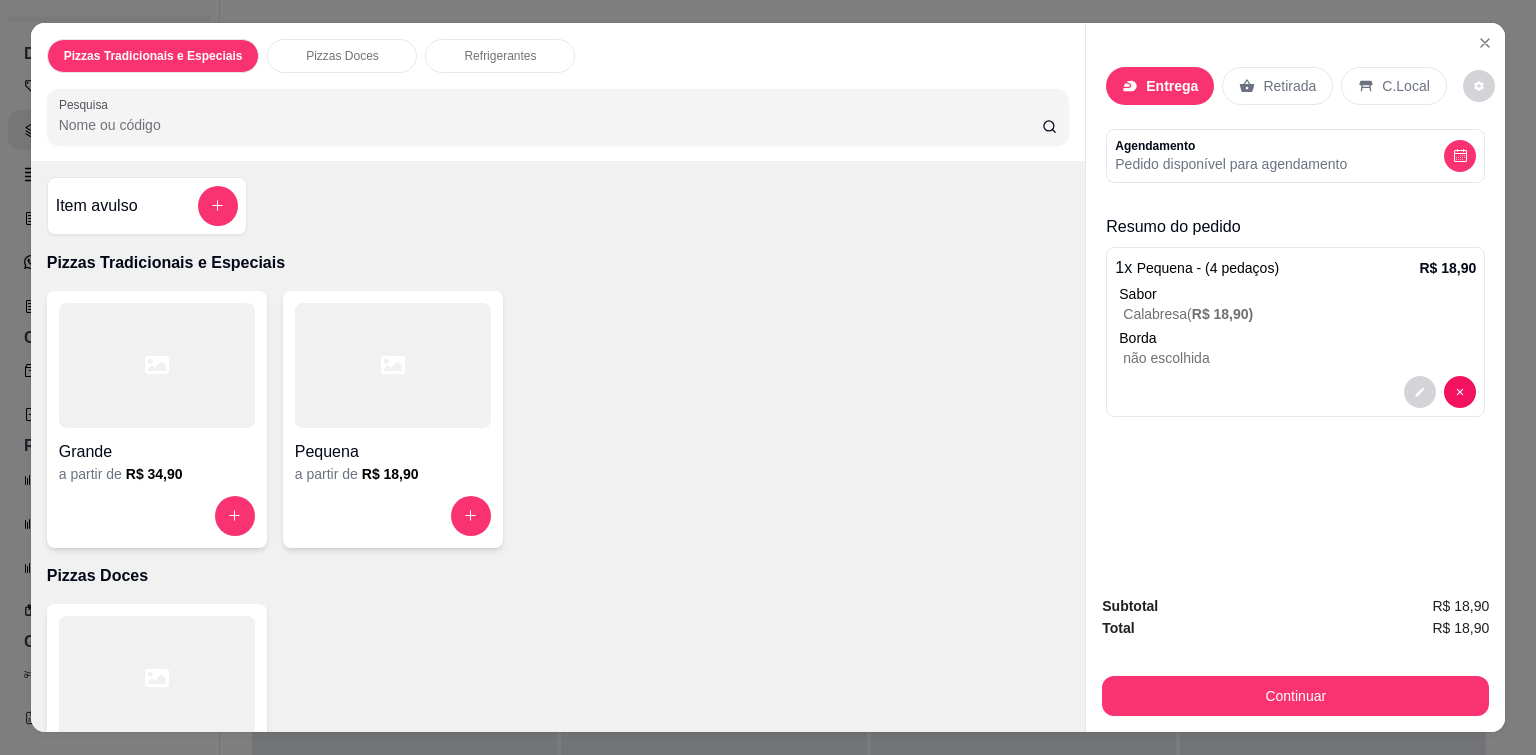 click on "Entrega" at bounding box center [1172, 86] 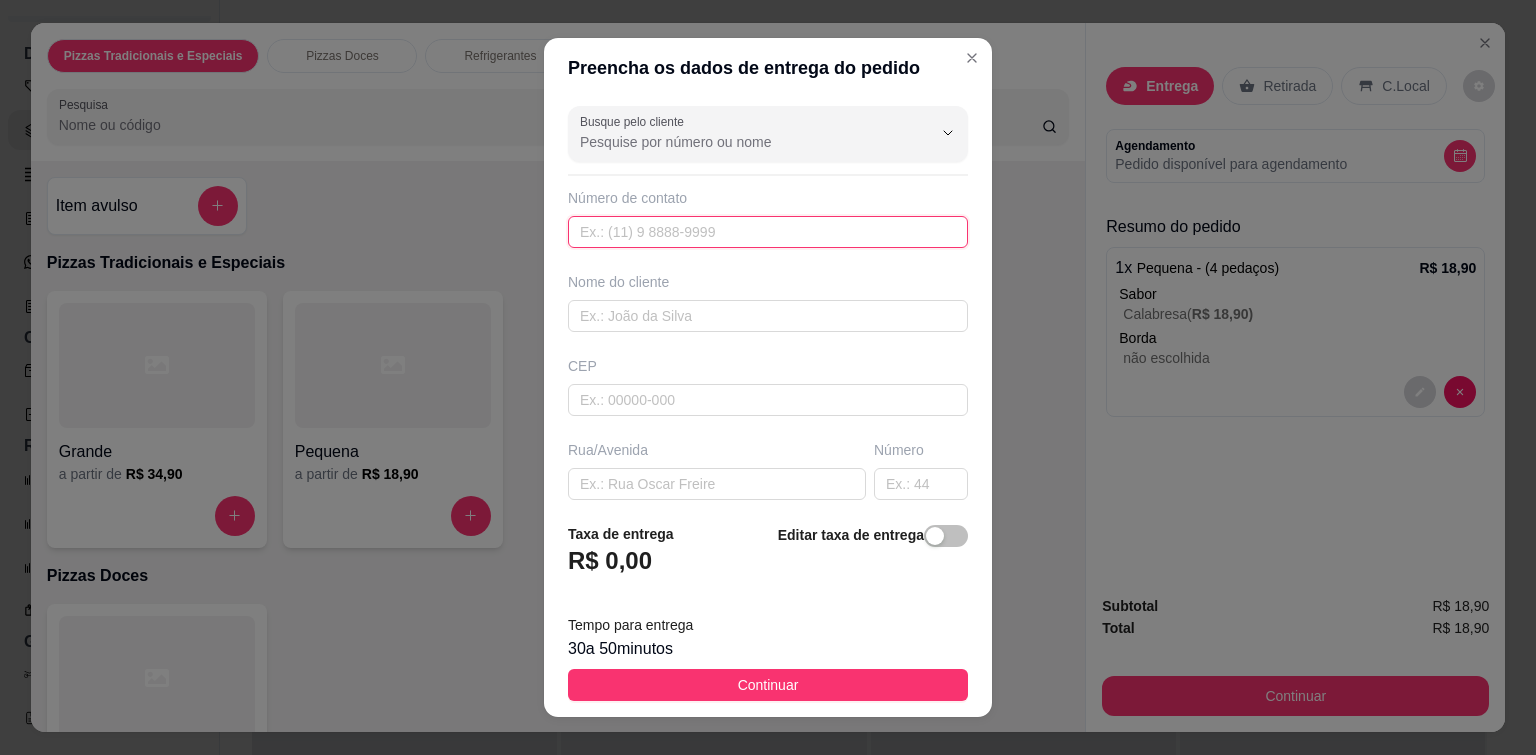 click at bounding box center (768, 232) 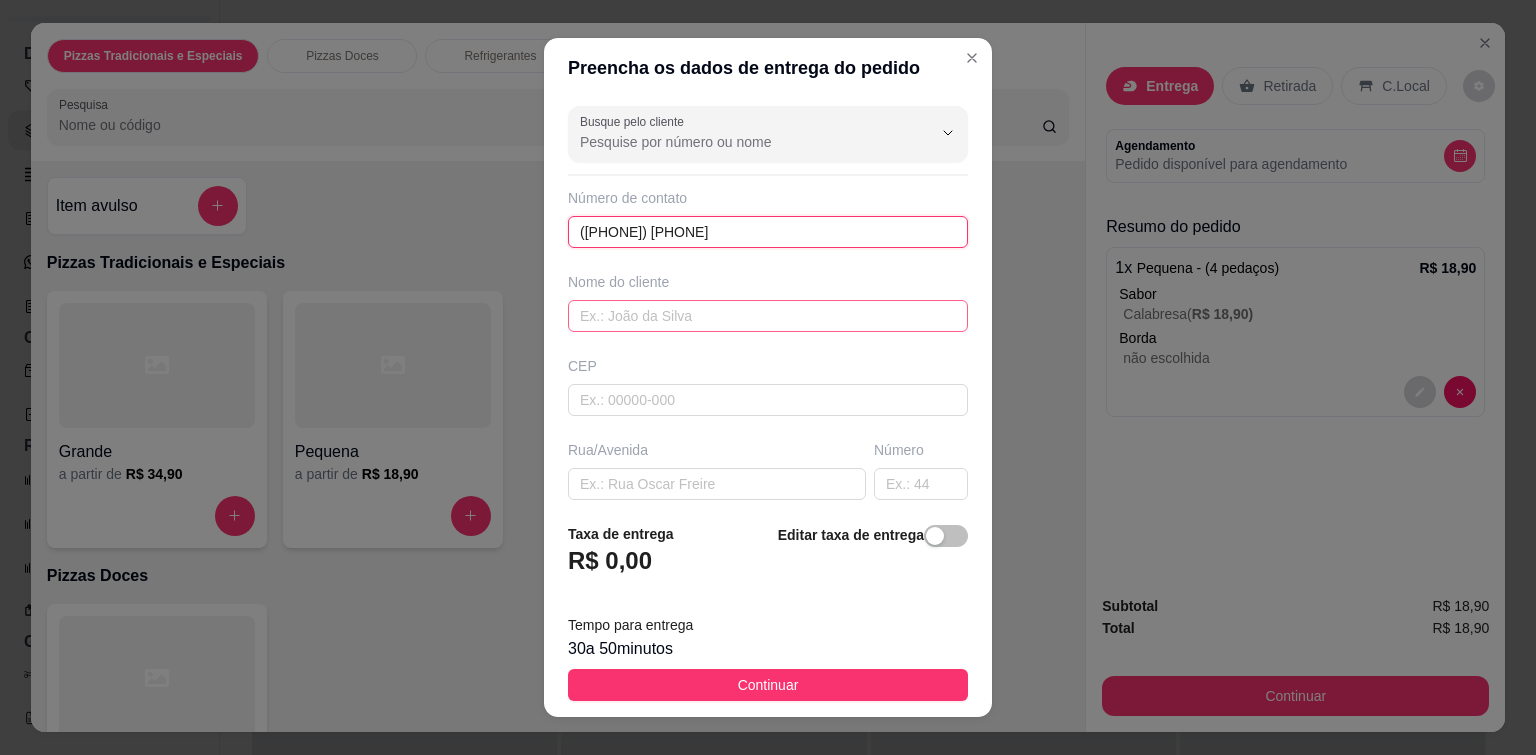 type on "([PHONE]) [PHONE]" 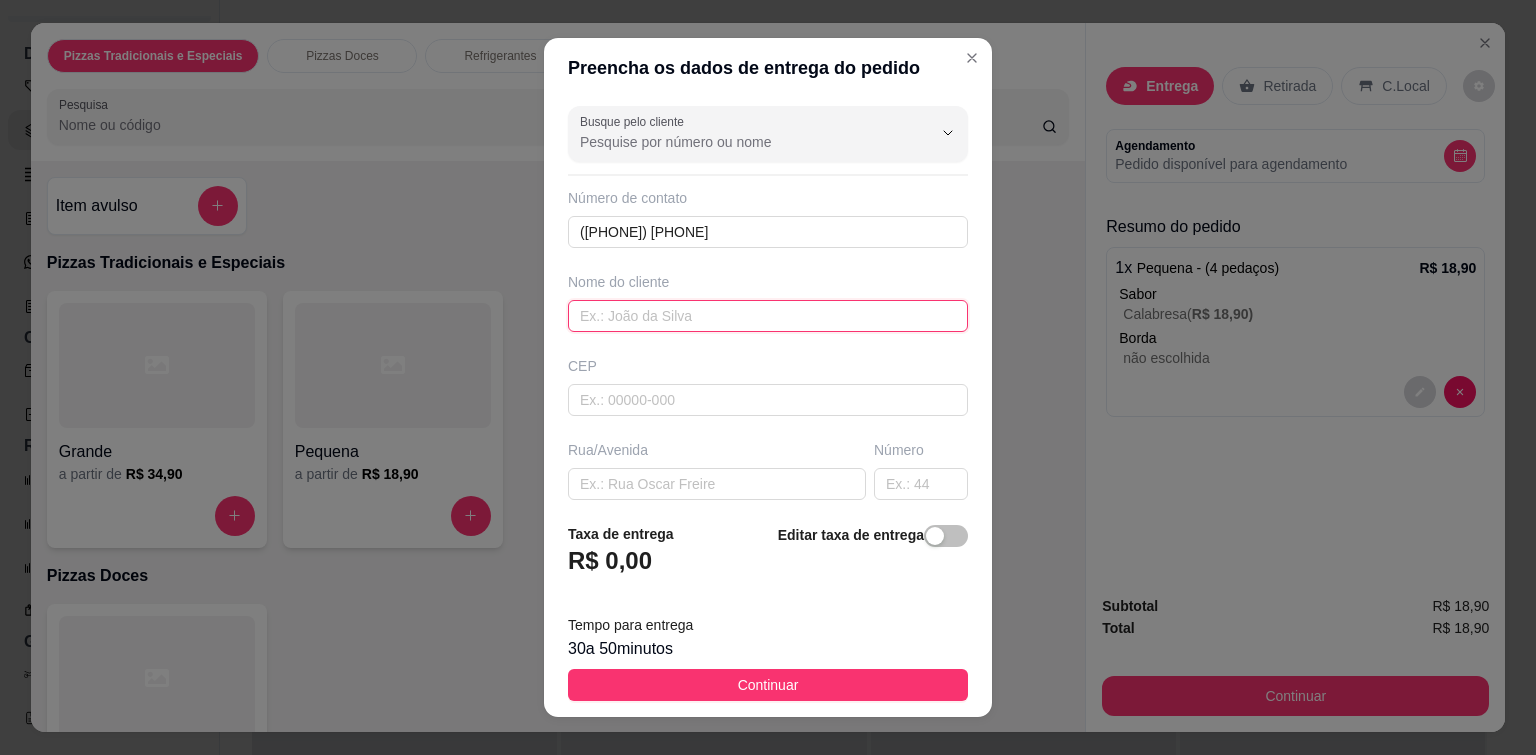 click at bounding box center [768, 316] 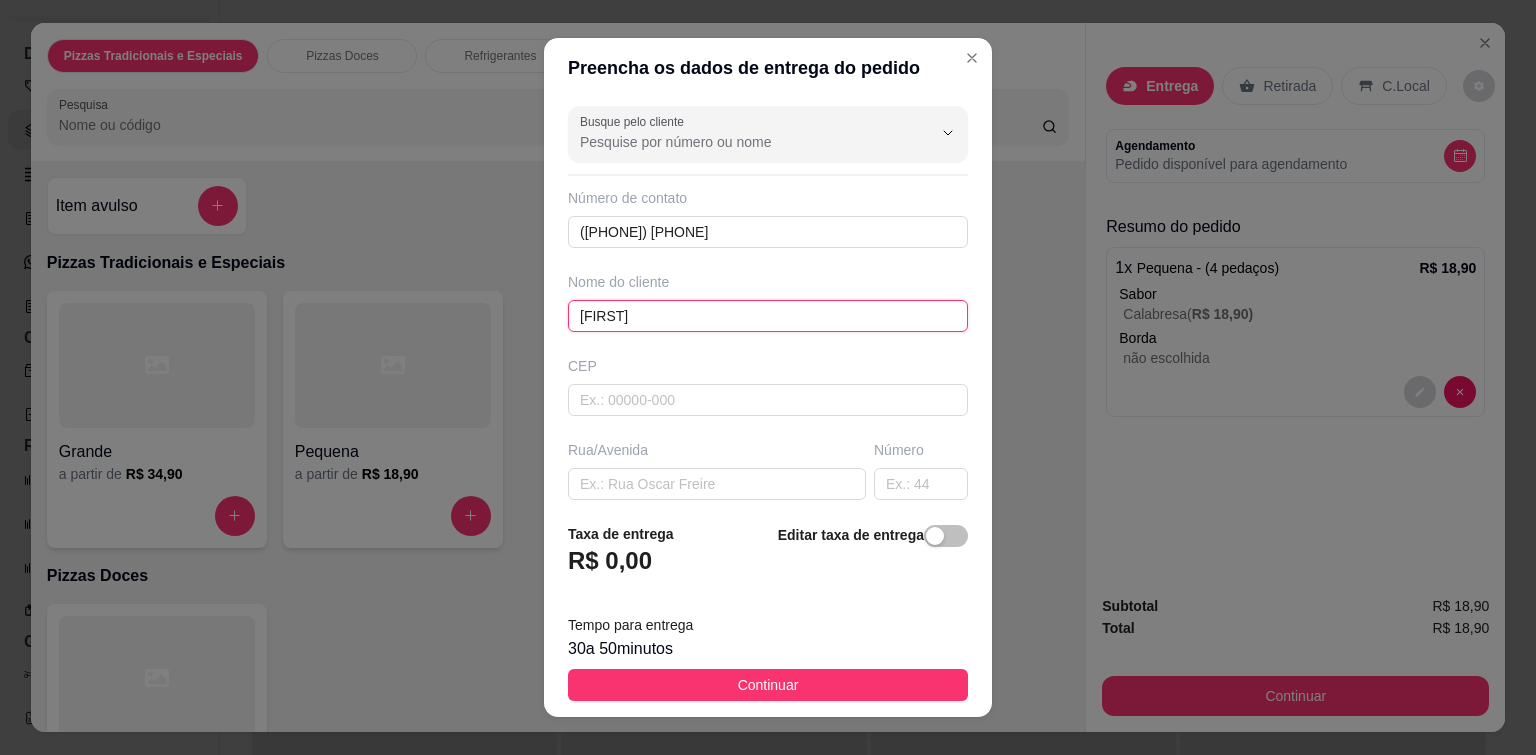 type on "[FIRST]" 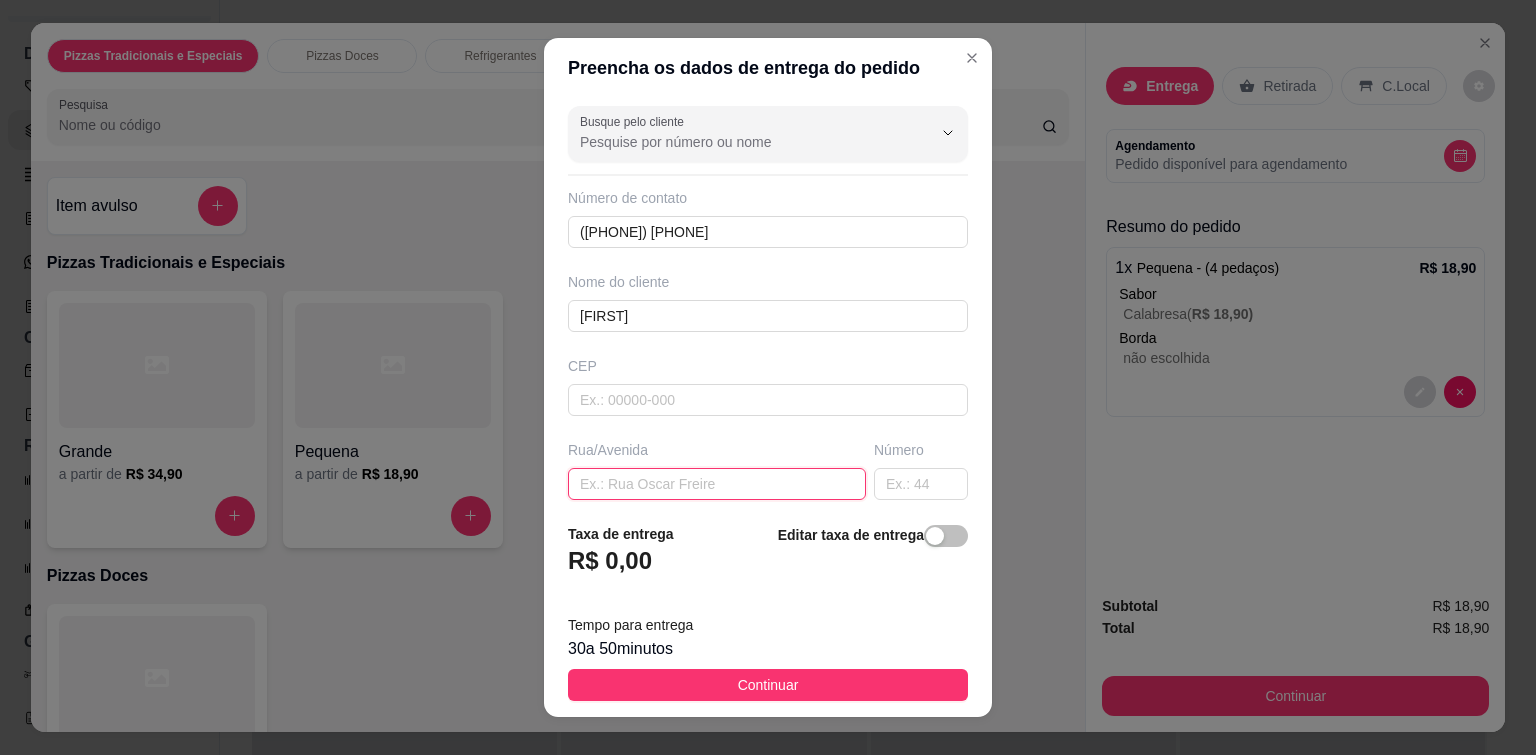 click at bounding box center [717, 484] 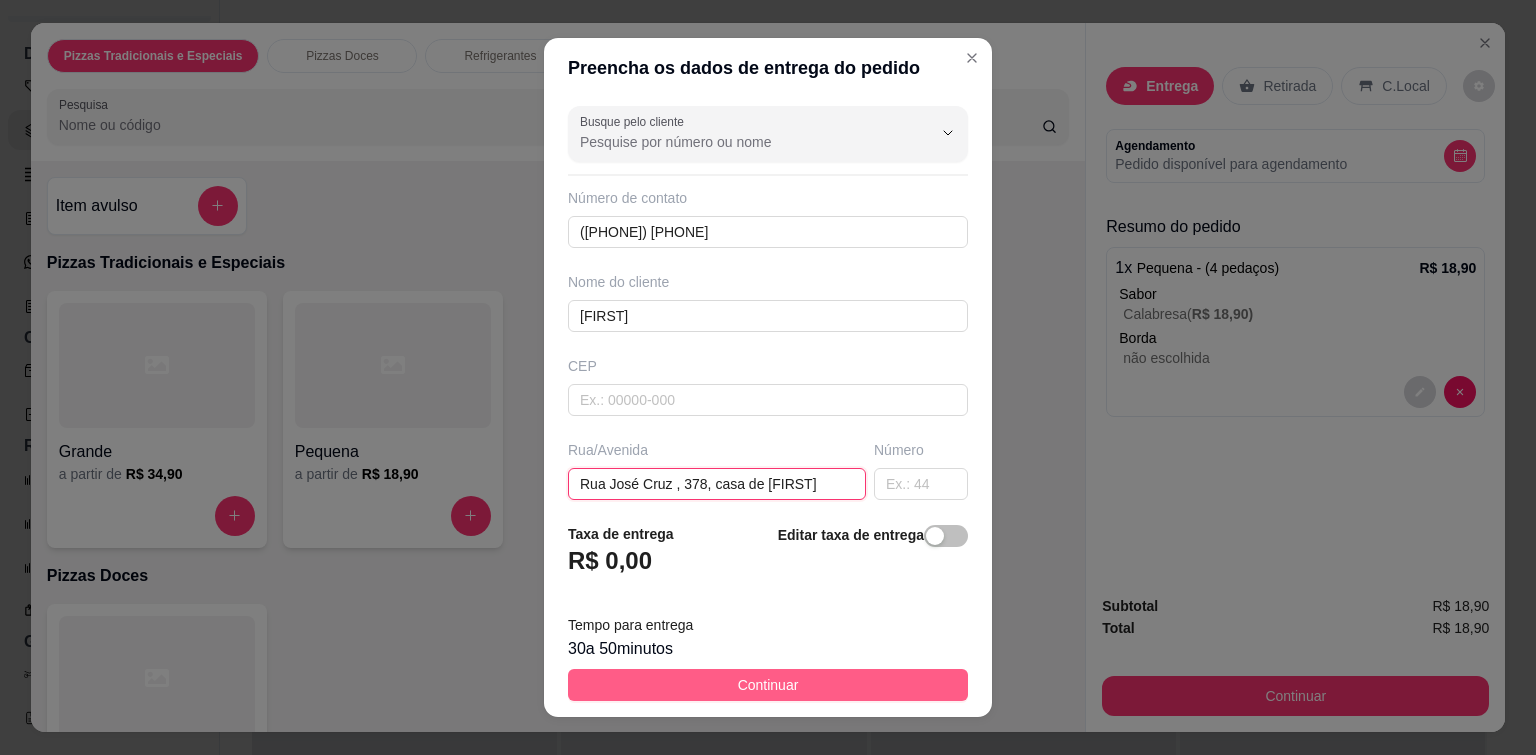 type on "Rua José Cruz , 378, casa de [FIRST]" 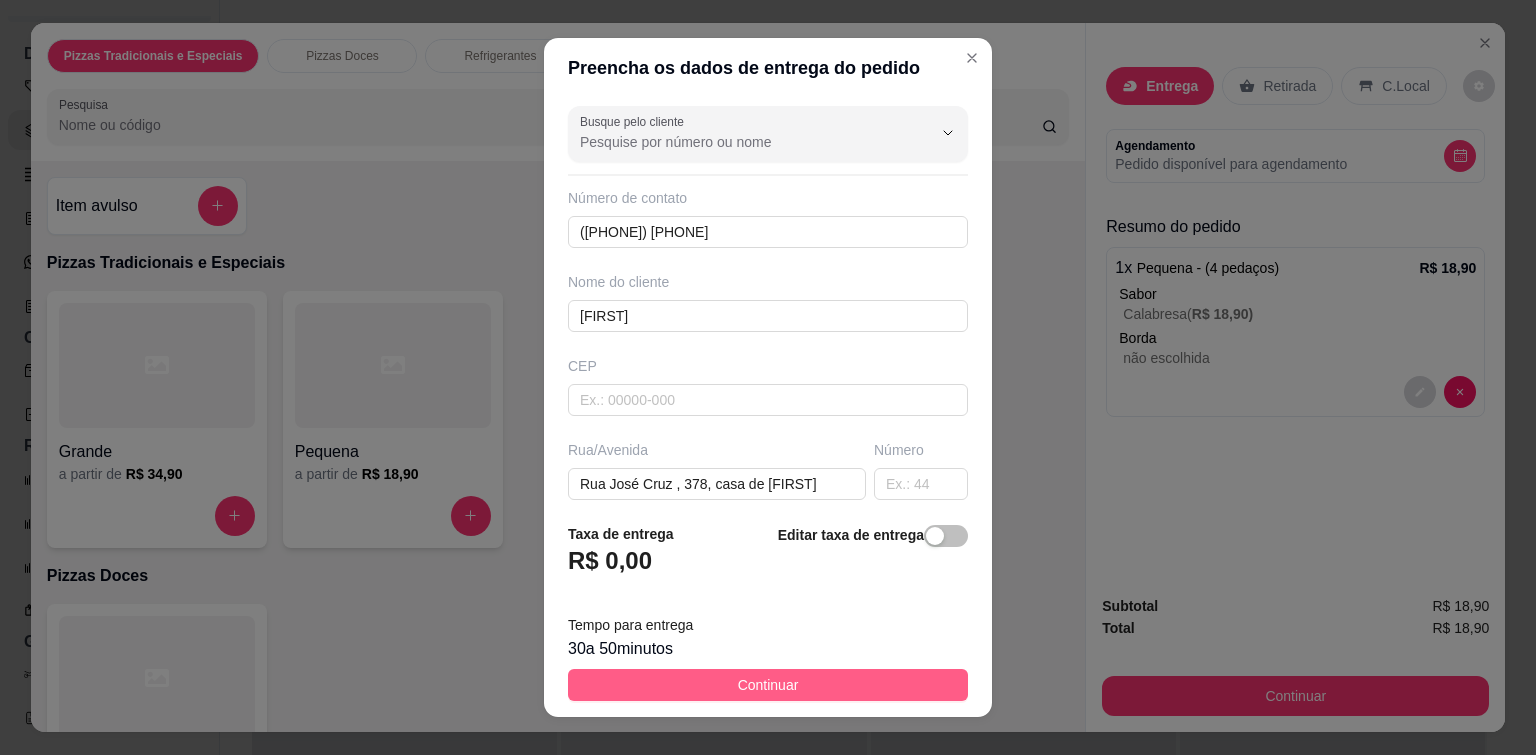 click on "Continuar" at bounding box center (768, 685) 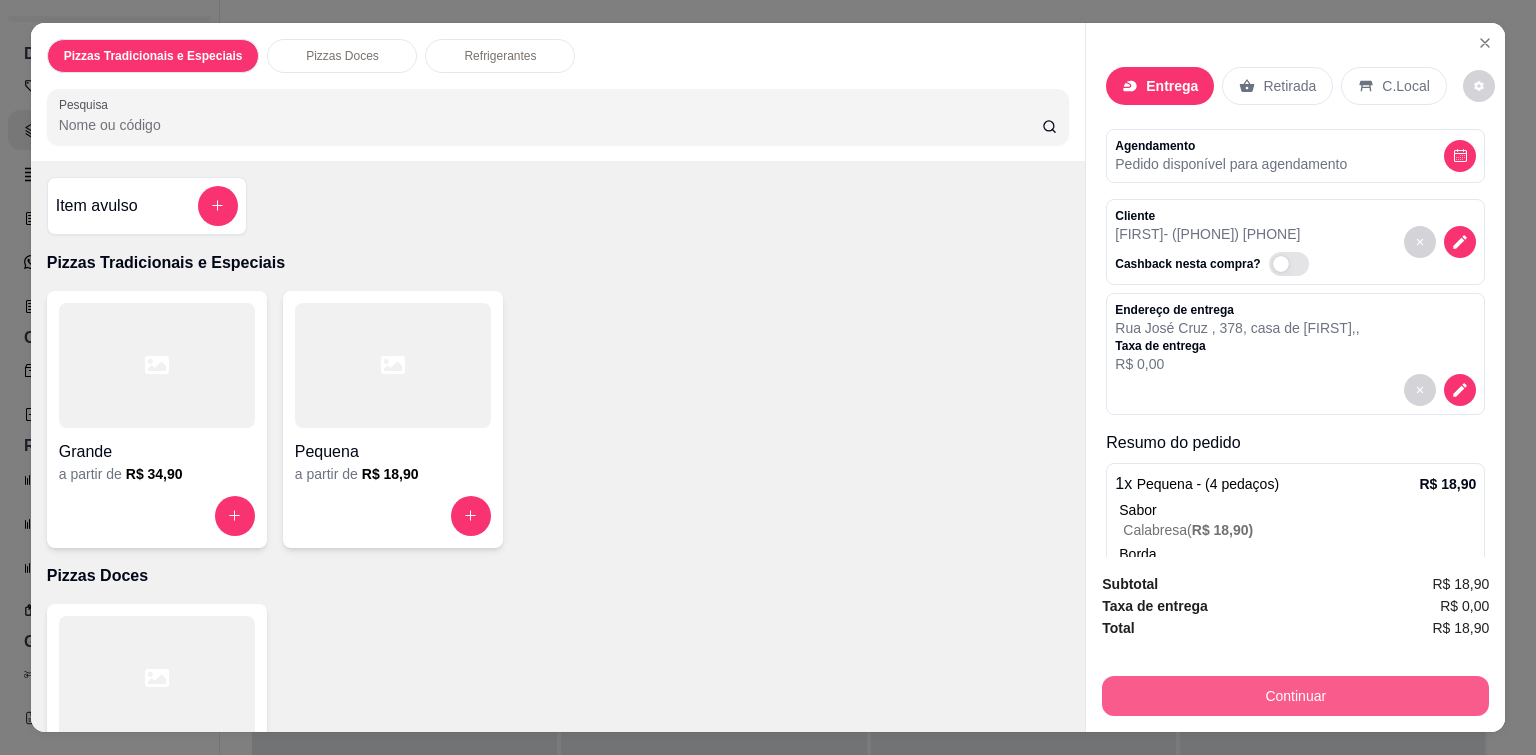 click on "Continuar" at bounding box center [1295, 696] 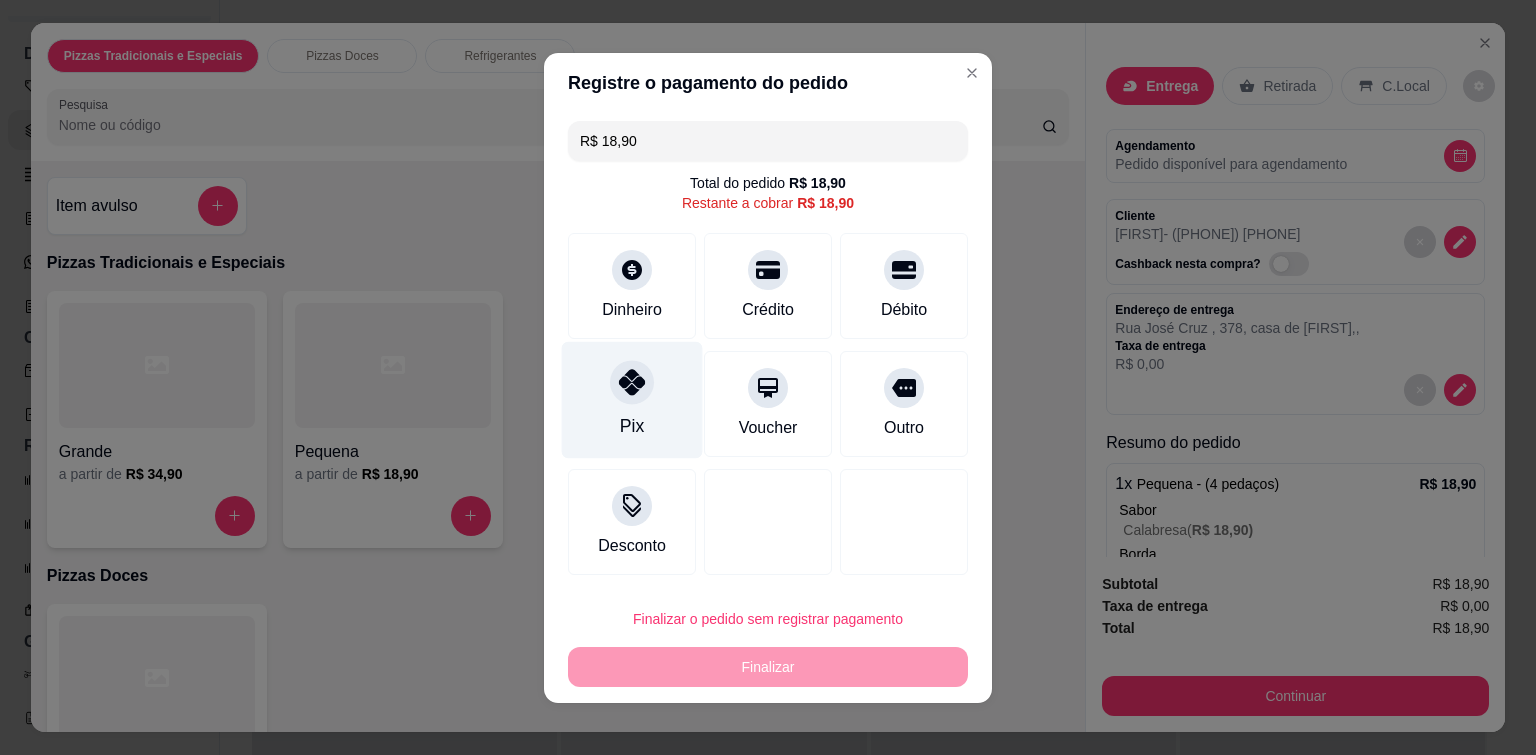 click on "Pix" at bounding box center [632, 426] 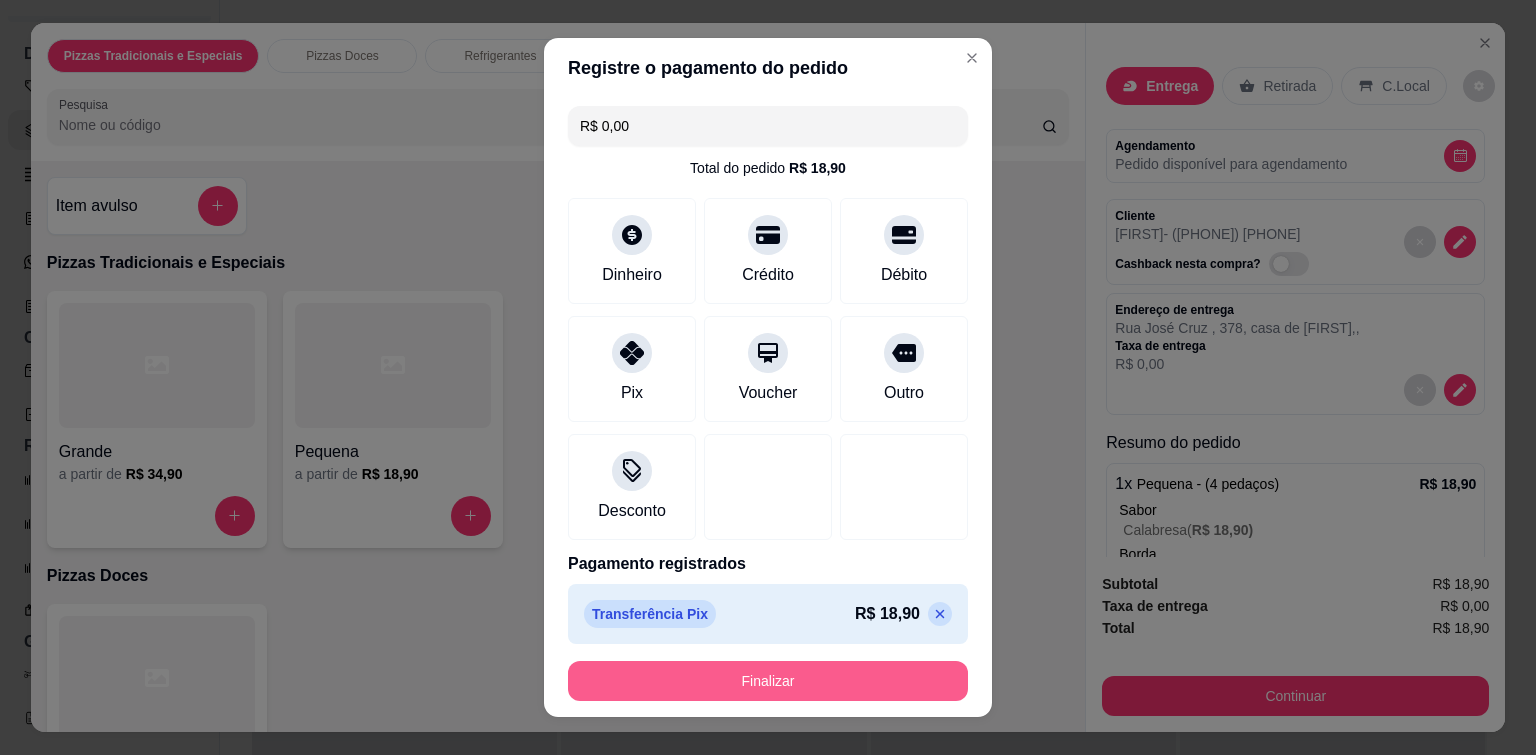 click on "Finalizar" at bounding box center (768, 681) 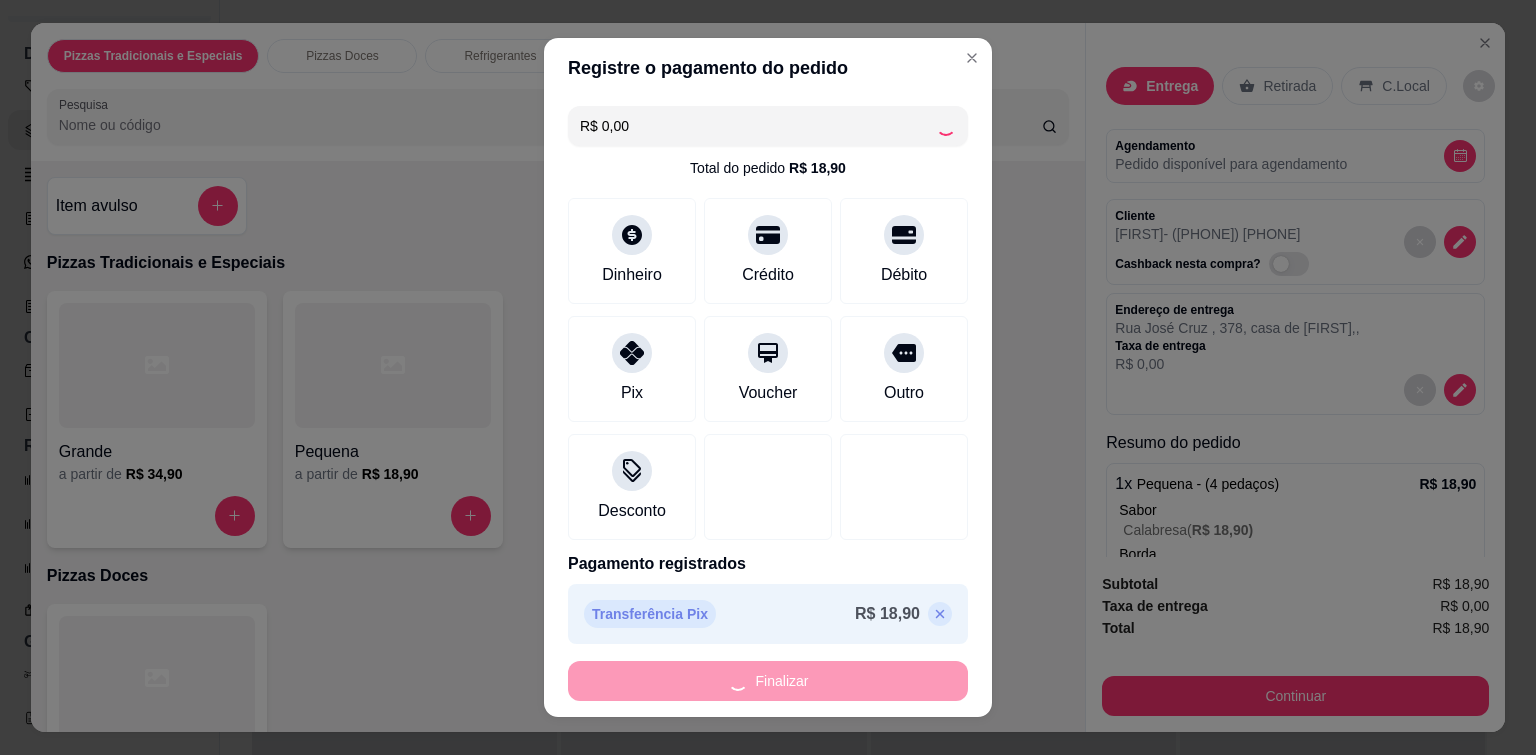 type on "-[PRICE]" 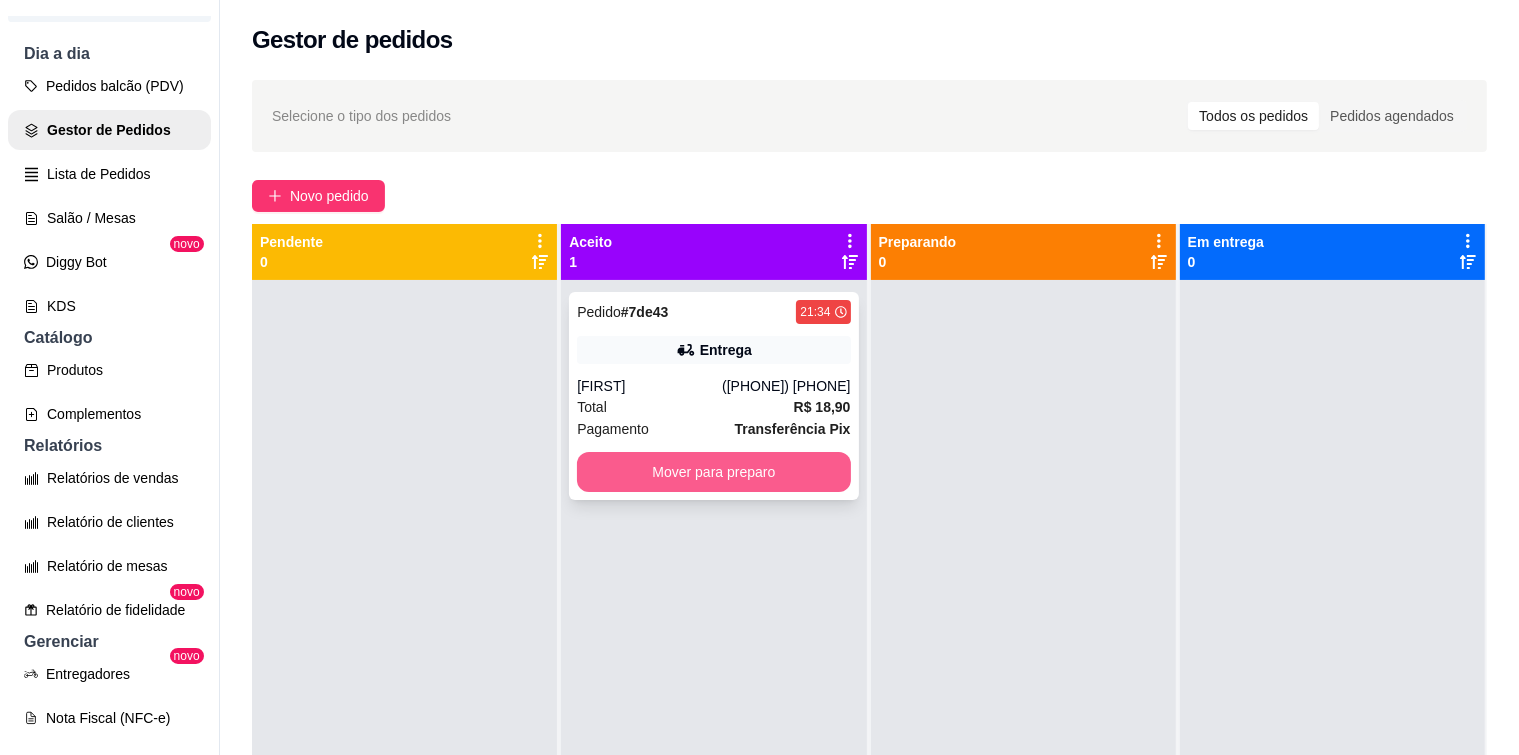 click on "Mover para preparo" at bounding box center (713, 472) 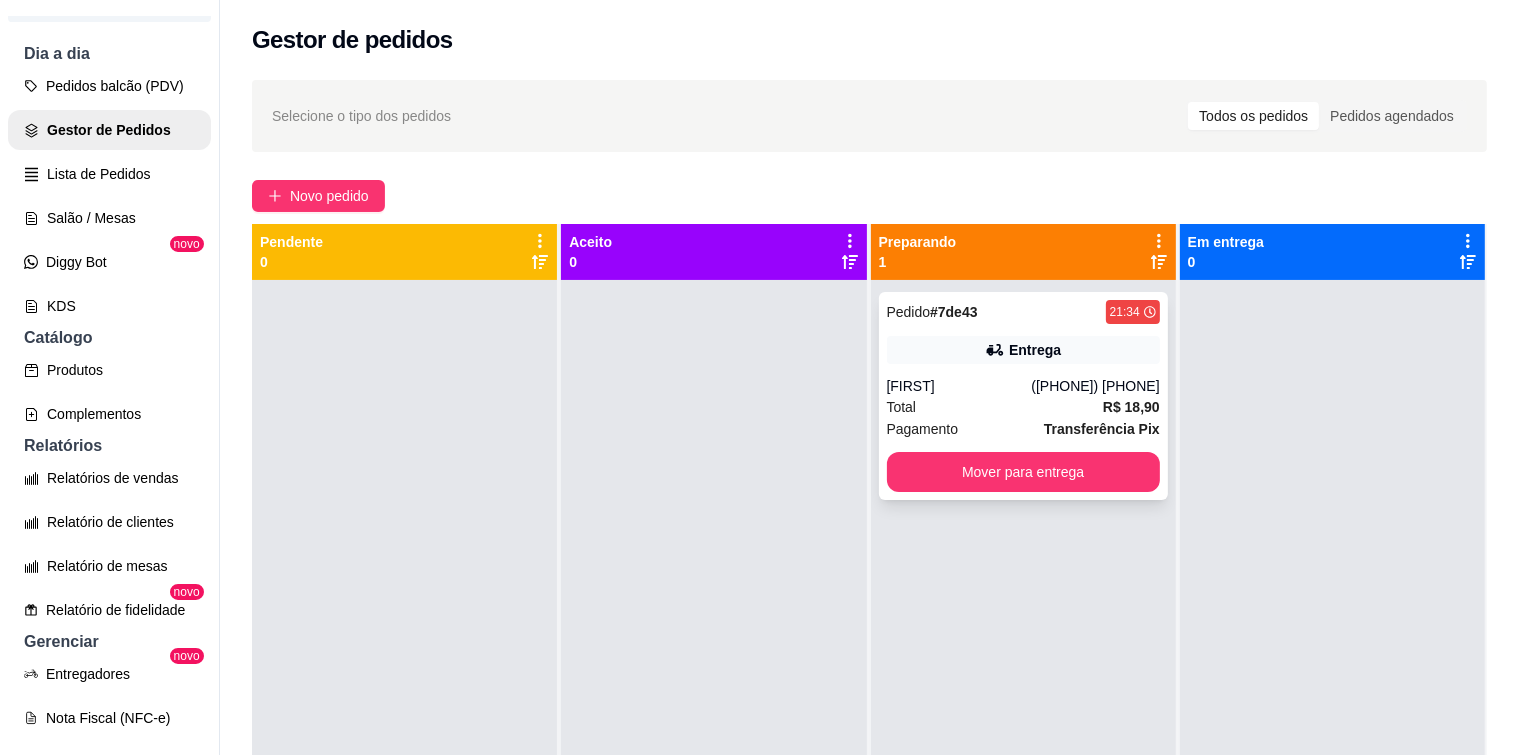 click on "Entrega" at bounding box center [1023, 350] 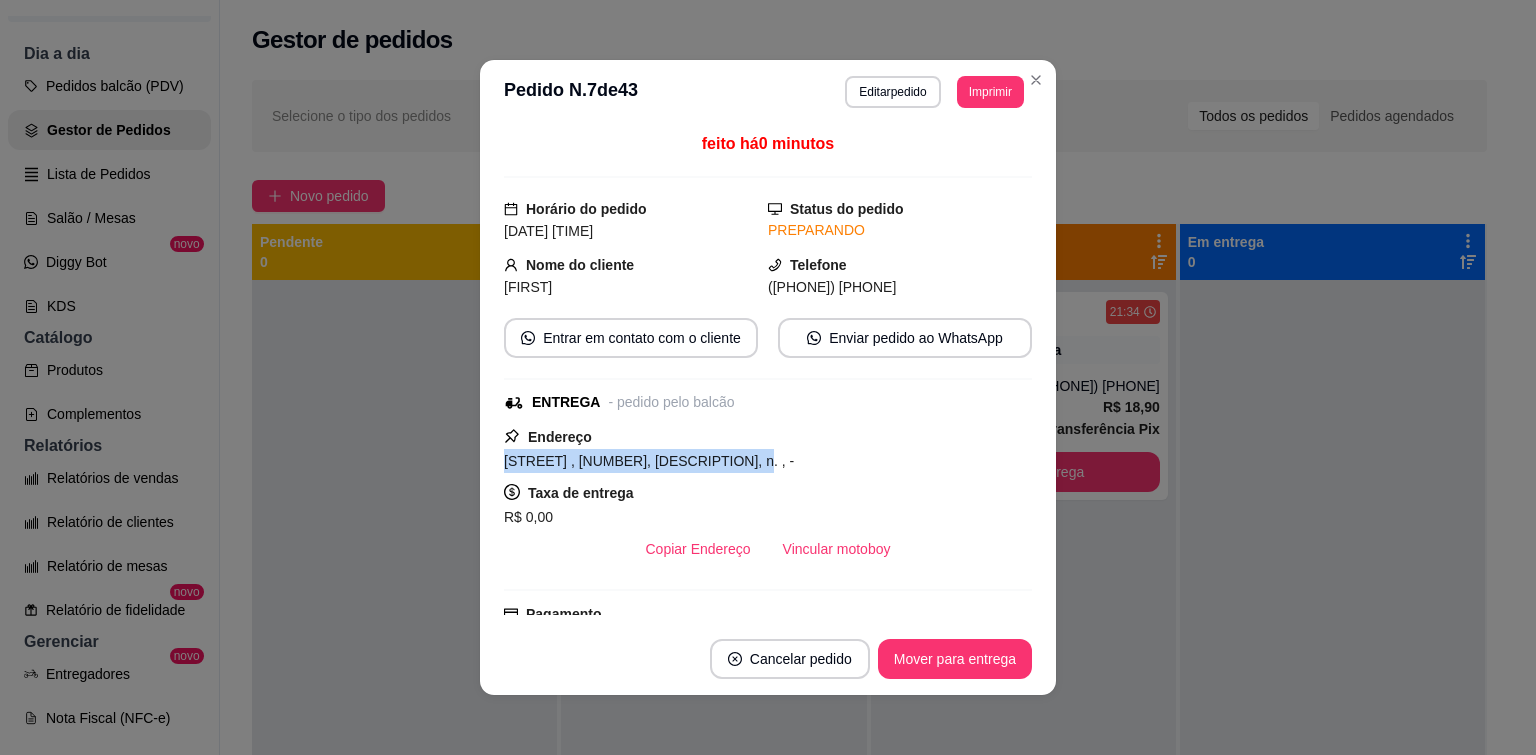 drag, startPoint x: 497, startPoint y: 462, endPoint x: 715, endPoint y: 465, distance: 218.02065 